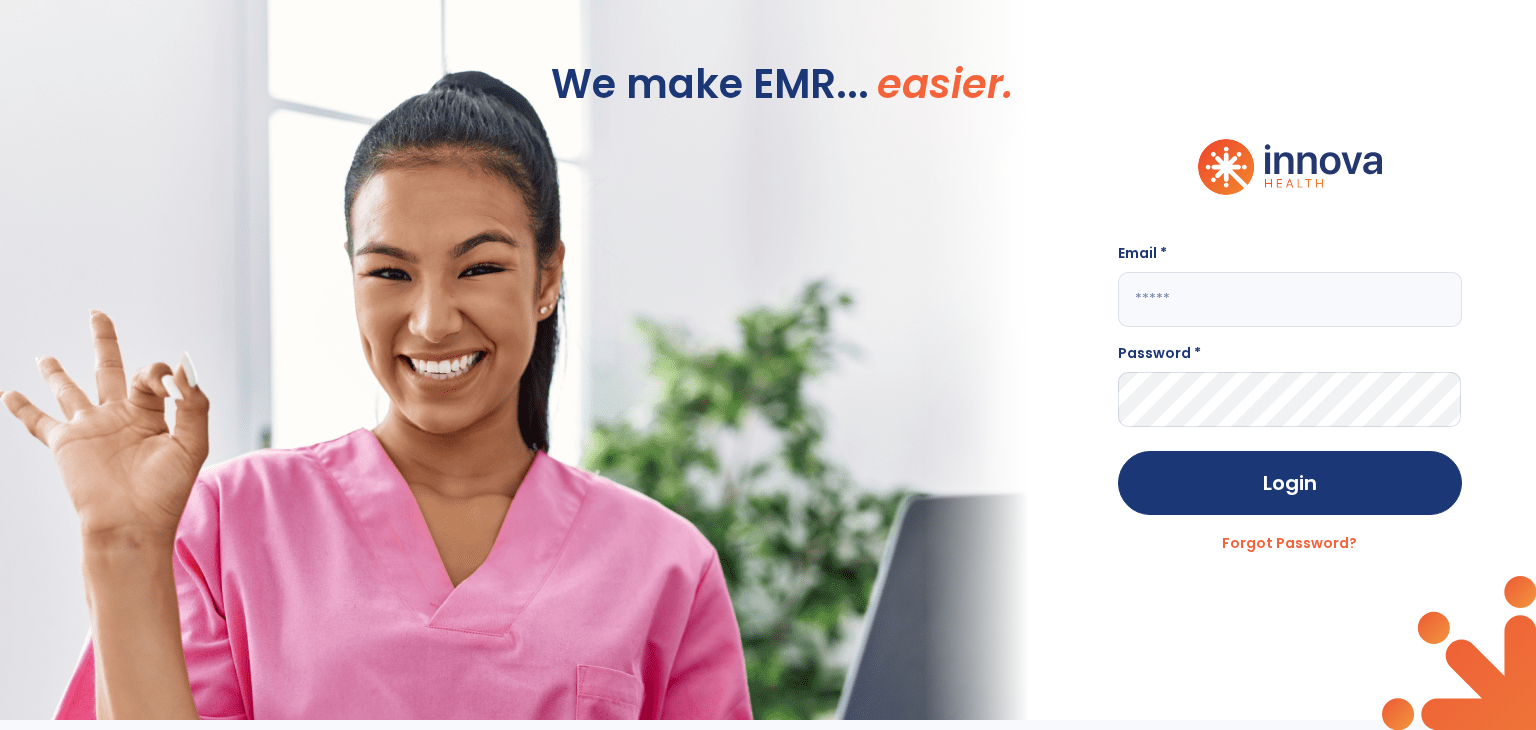 scroll, scrollTop: 0, scrollLeft: 0, axis: both 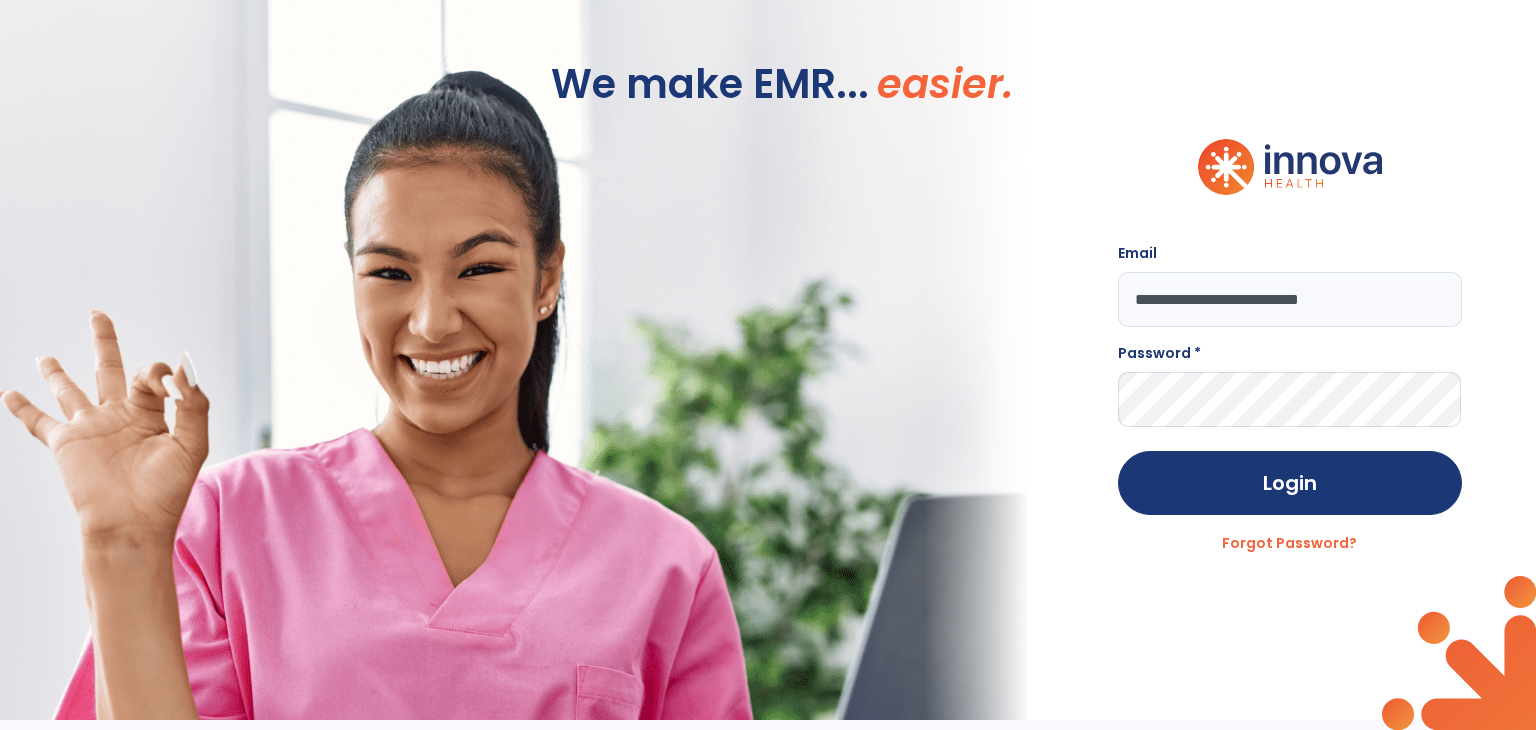 type on "**********" 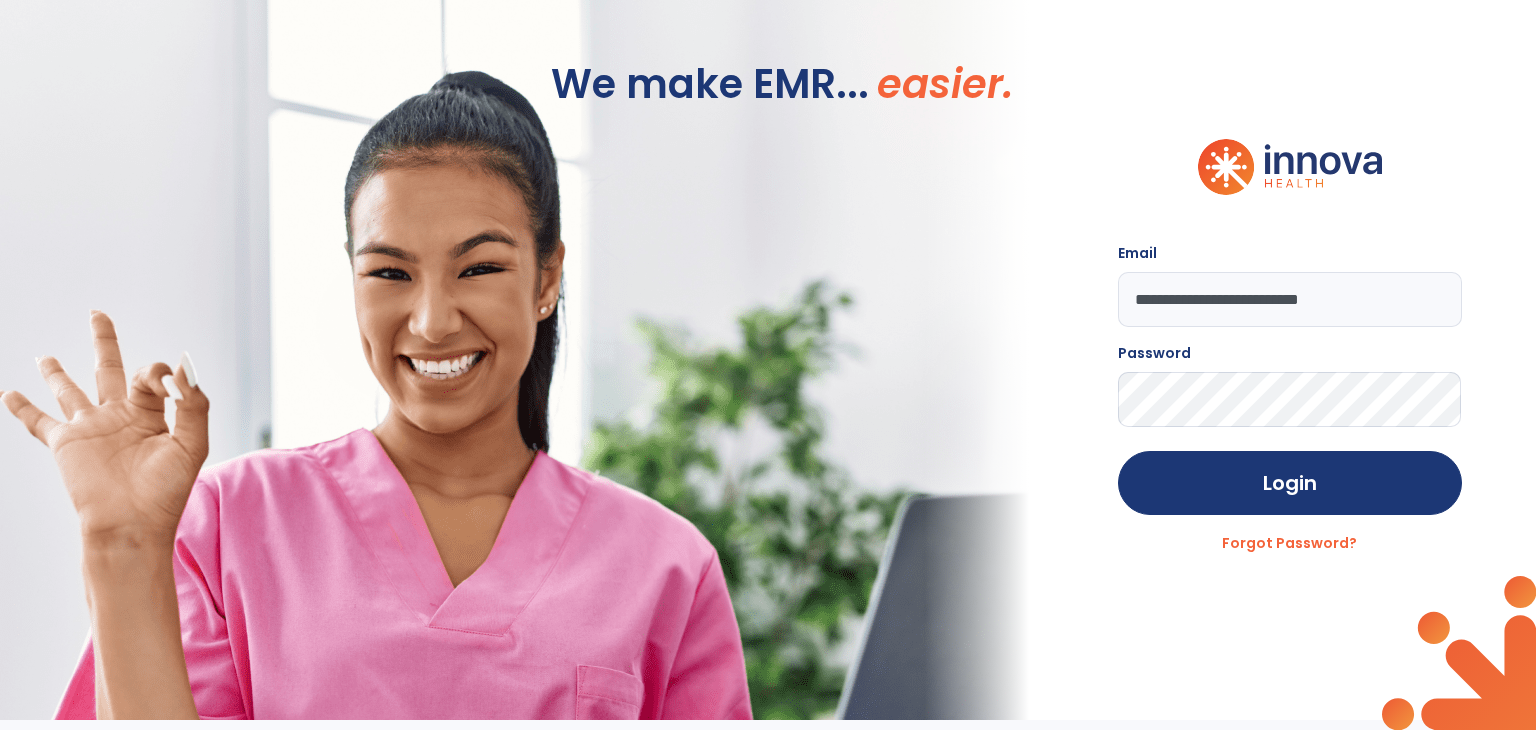 click on "Login" 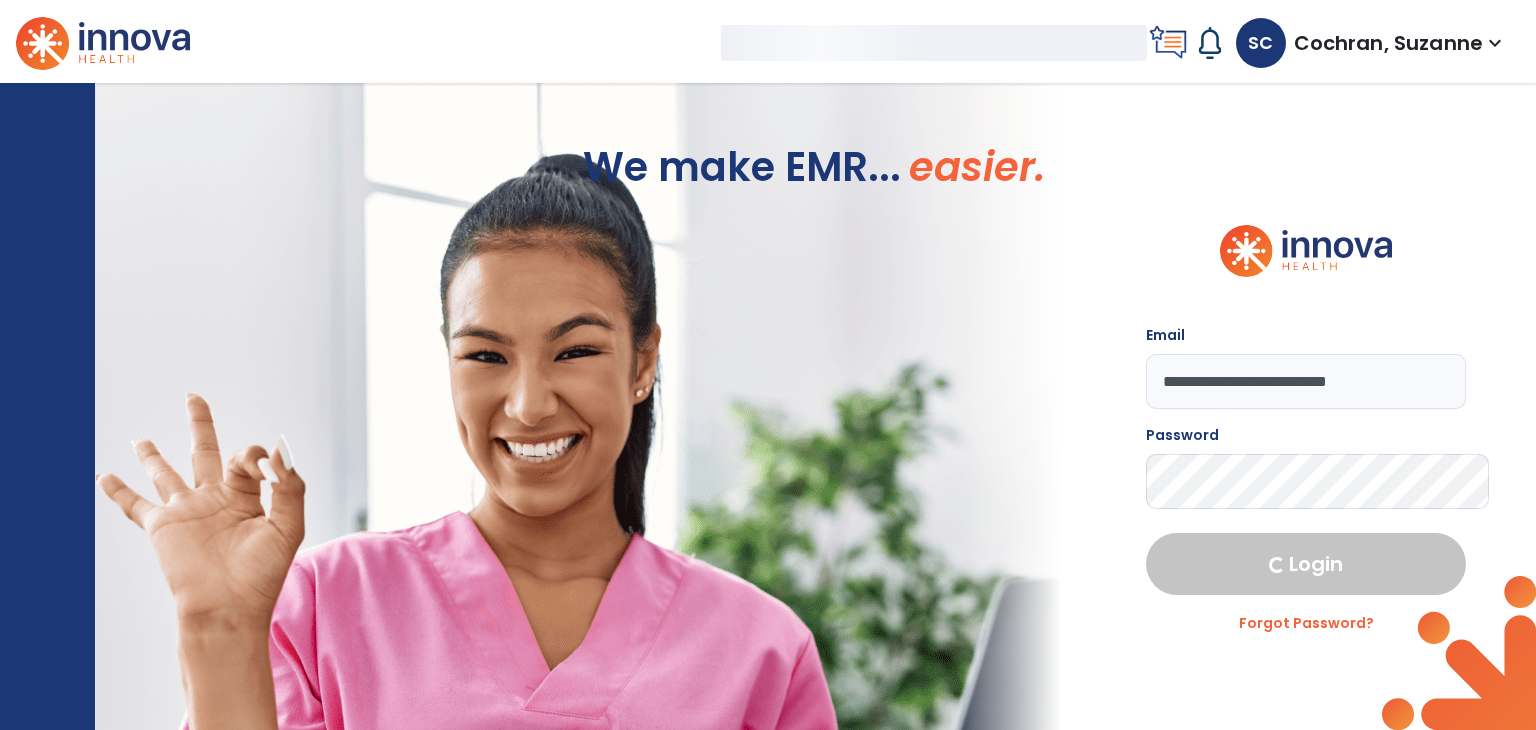 select on "****" 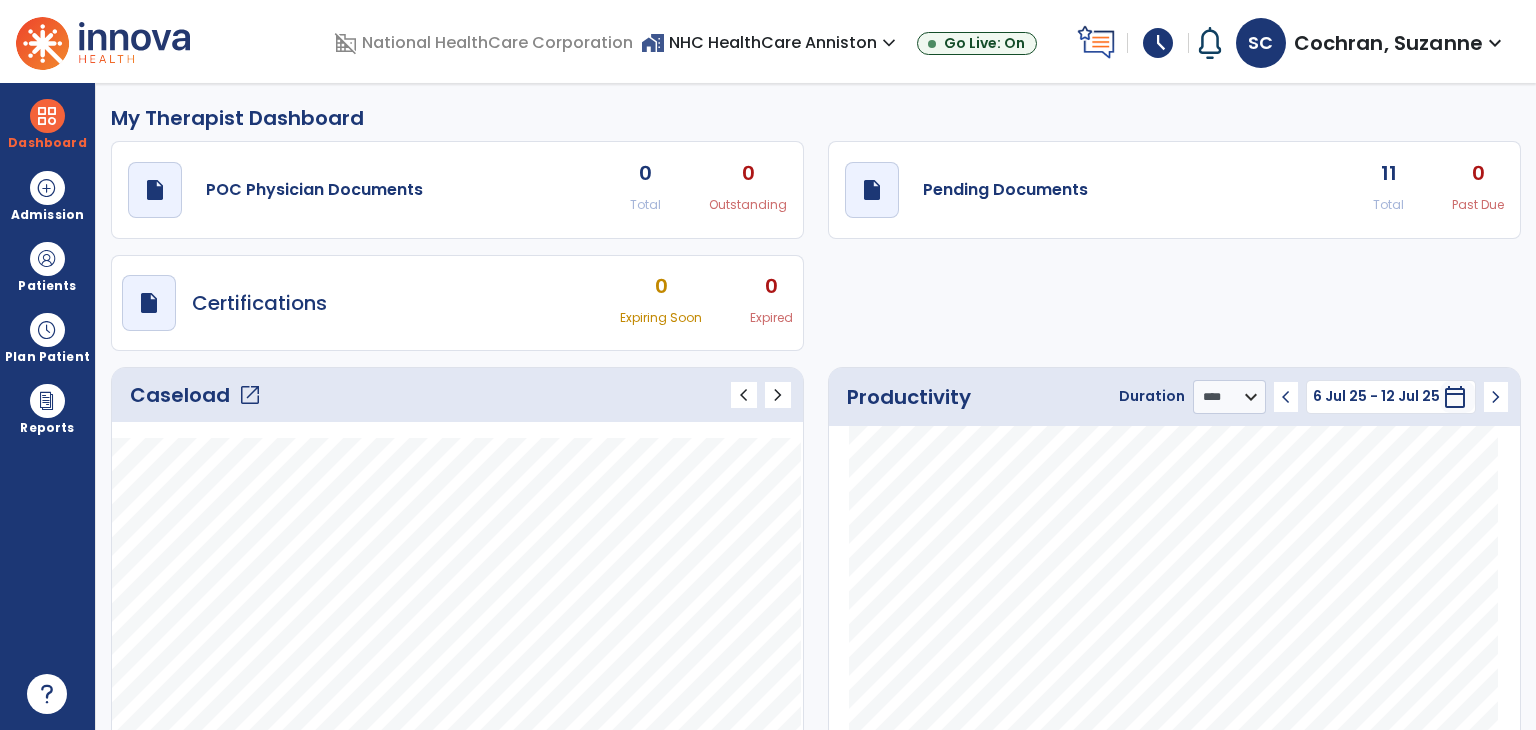 click on "schedule" at bounding box center (1158, 43) 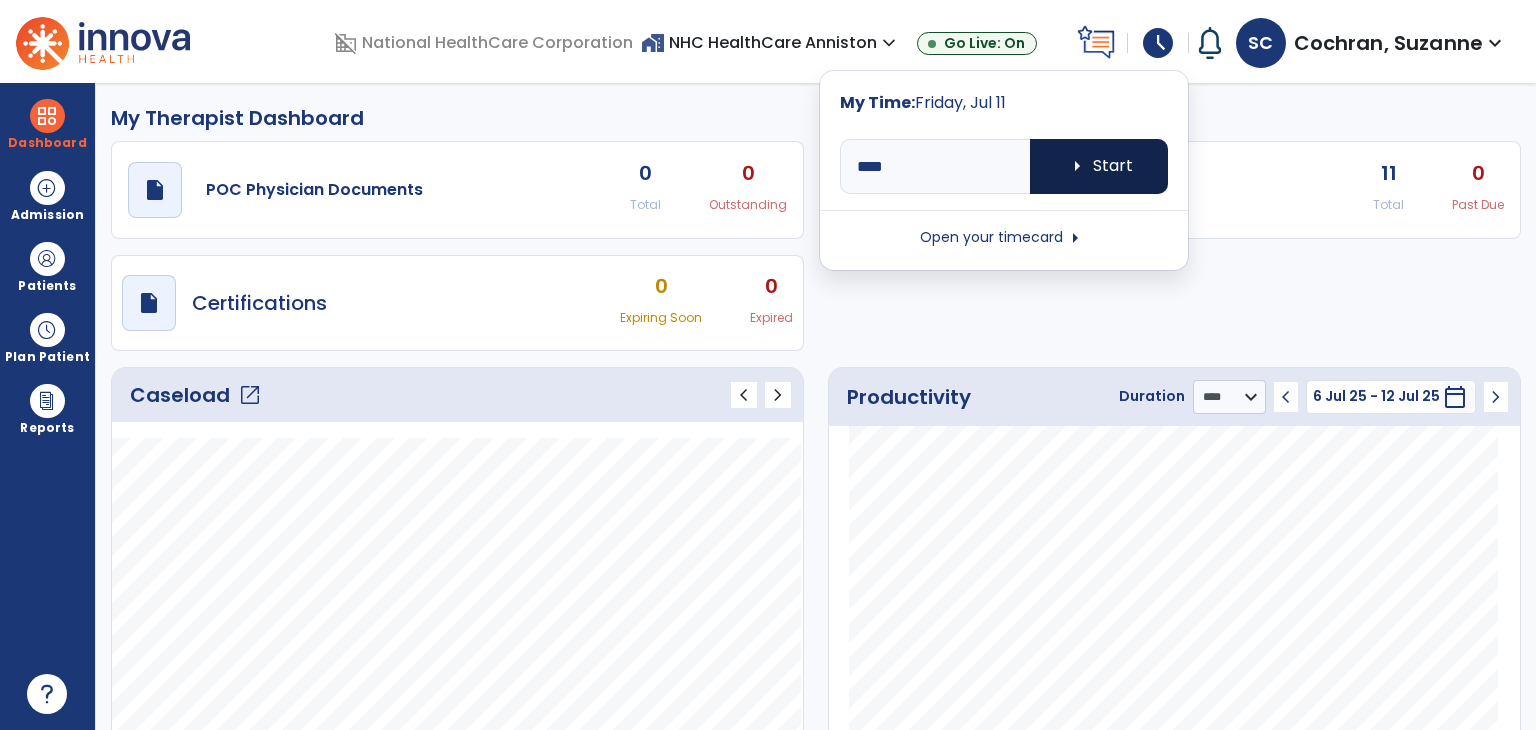 click on "arrow_right  Start" at bounding box center [1099, 166] 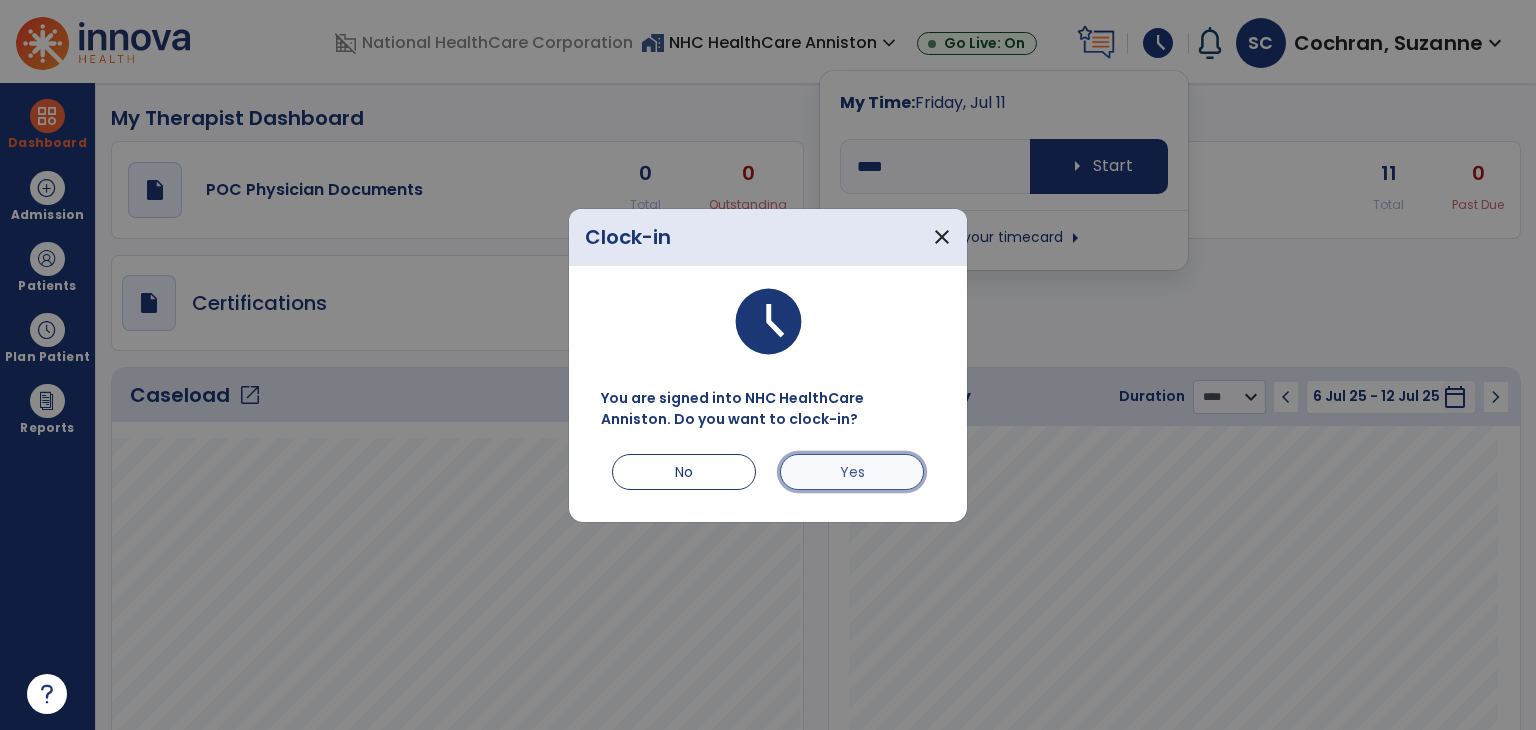 click on "Yes" at bounding box center [852, 472] 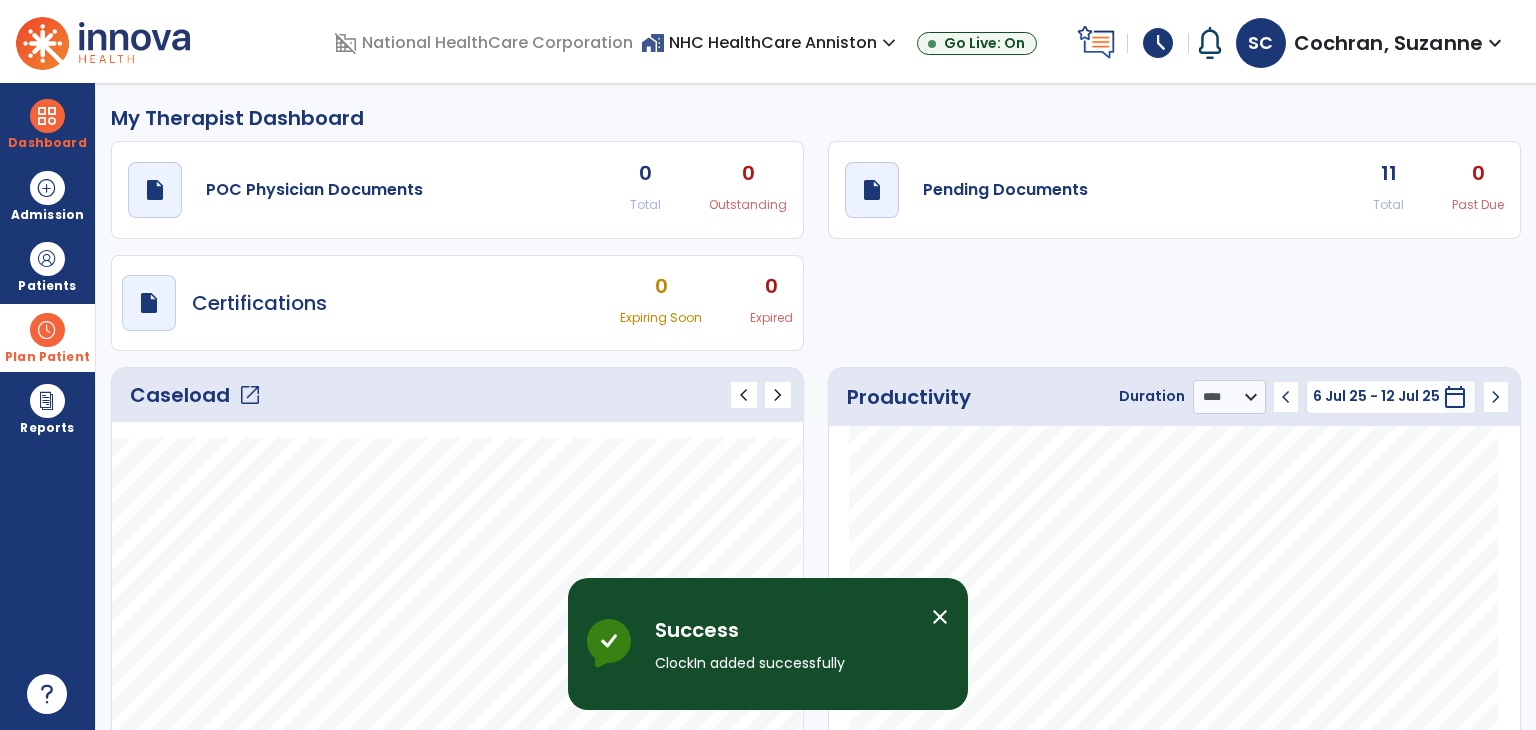click at bounding box center (47, 330) 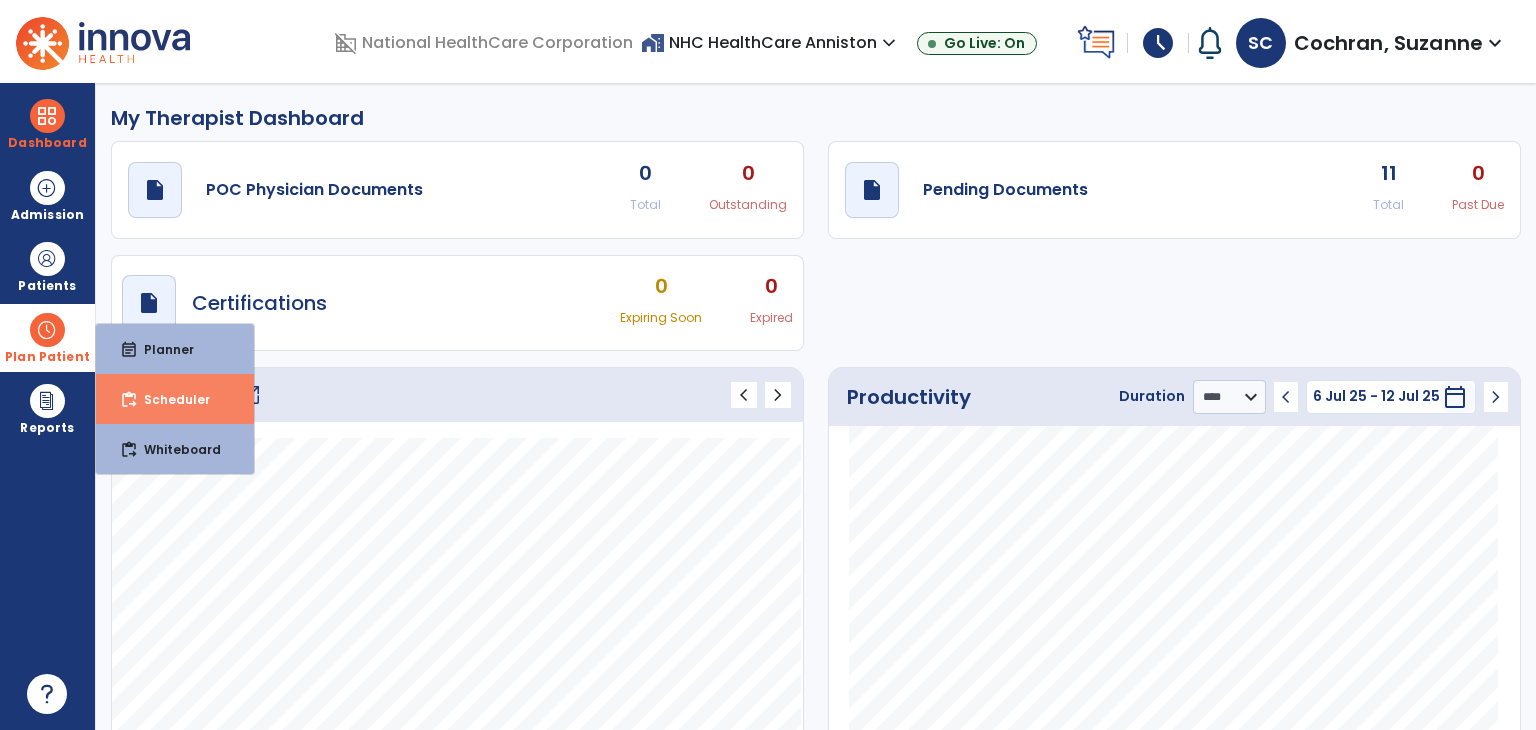 click on "Scheduler" at bounding box center (169, 399) 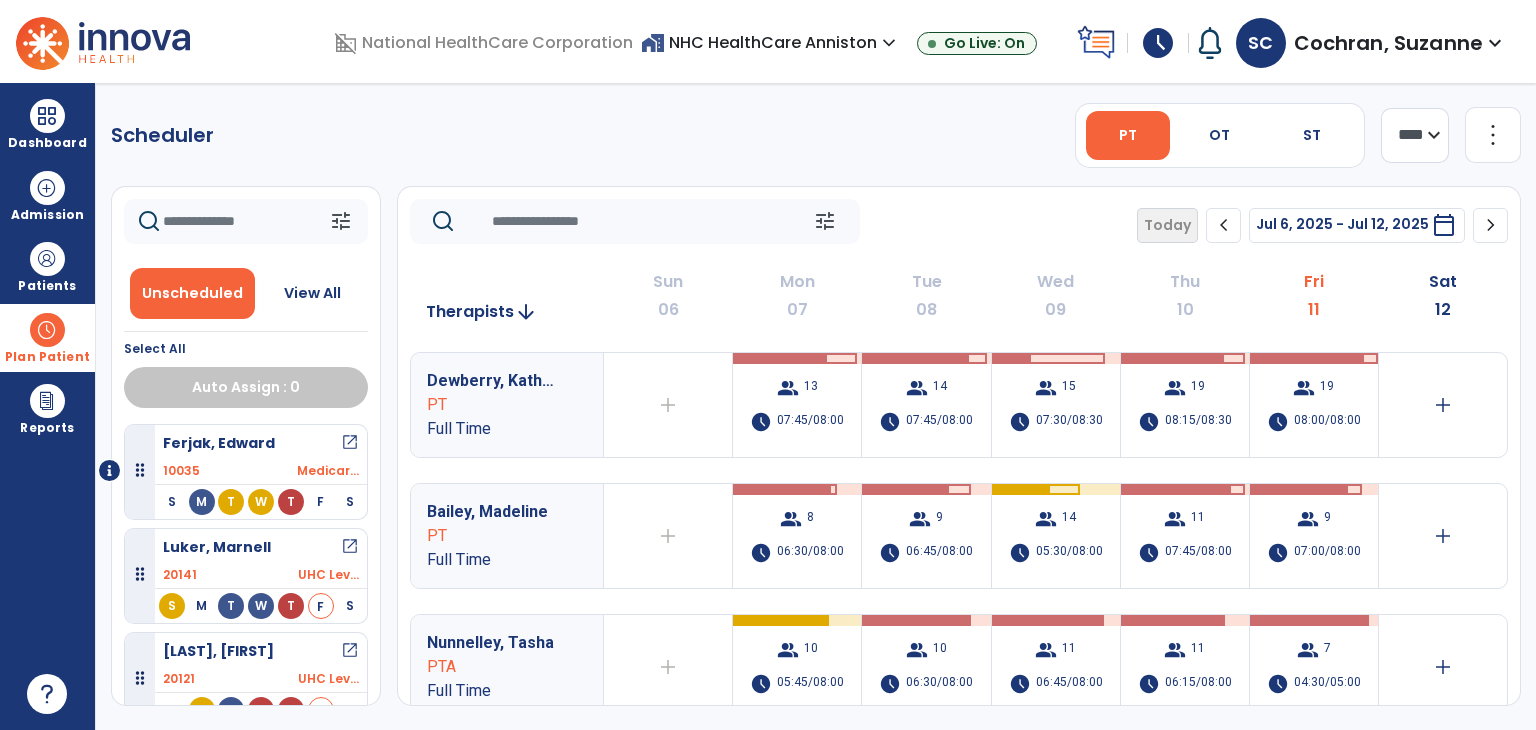 click on "chevron_right" 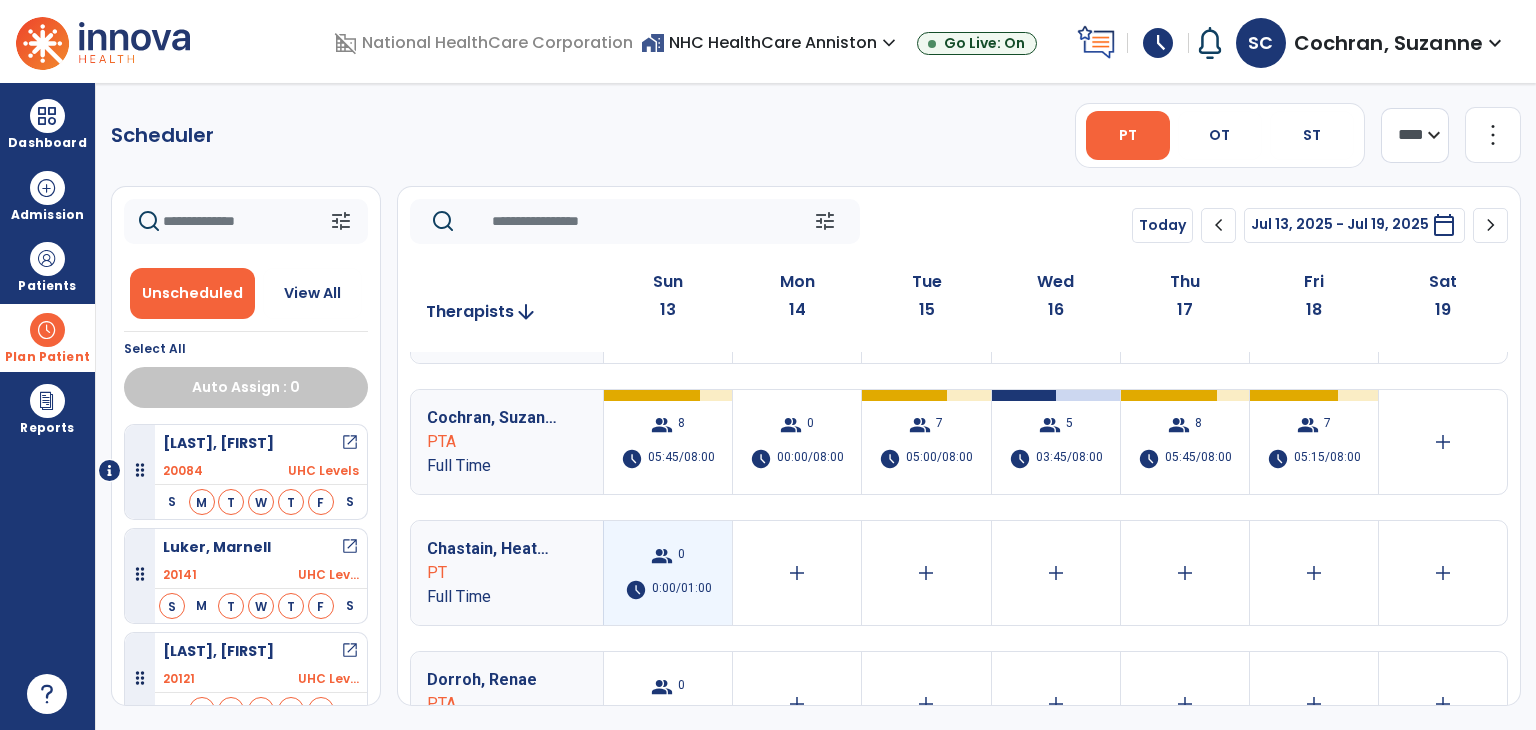 scroll, scrollTop: 500, scrollLeft: 0, axis: vertical 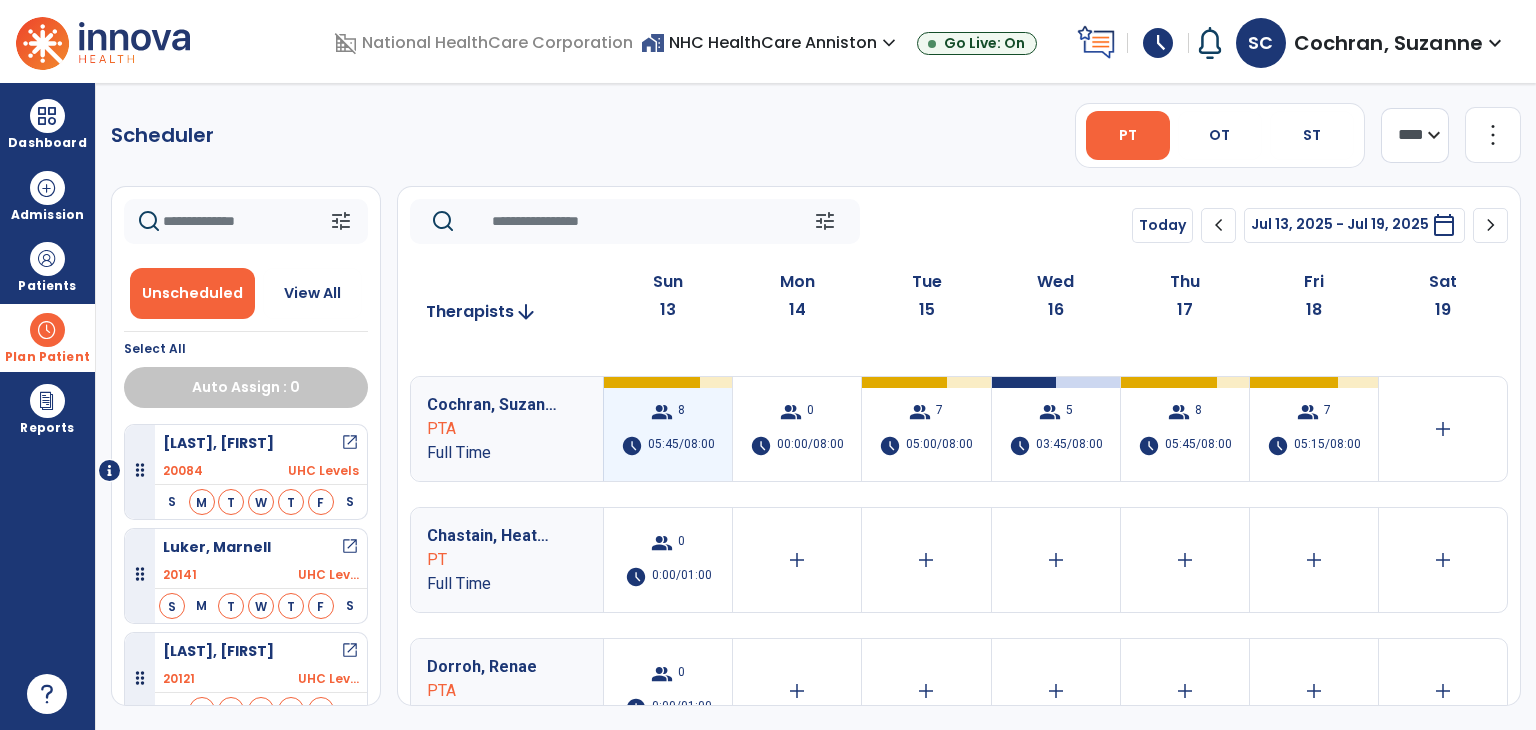 click on "05:45/08:00" at bounding box center (681, 446) 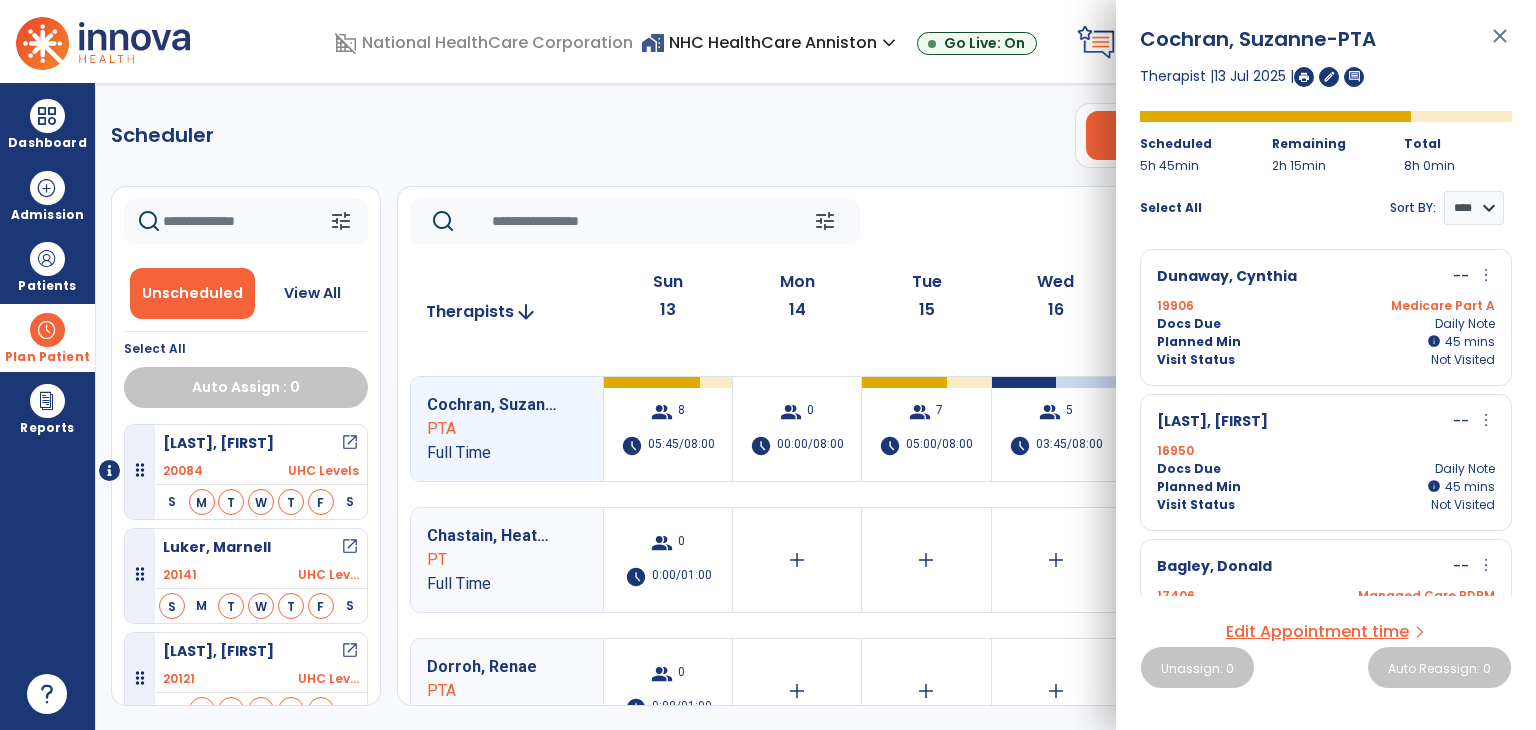 click on "Edit Appointment time" at bounding box center (1317, 632) 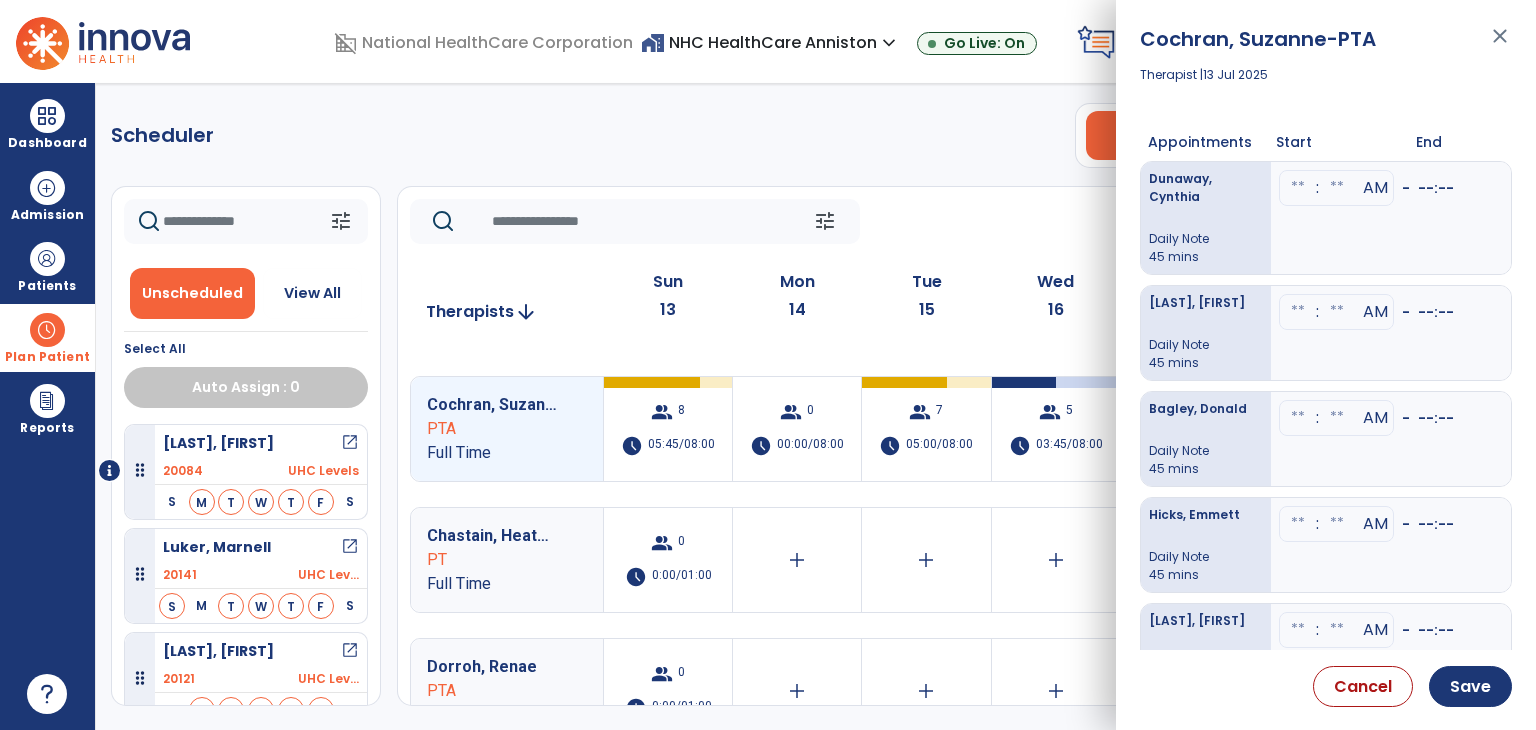 click at bounding box center (1298, 188) 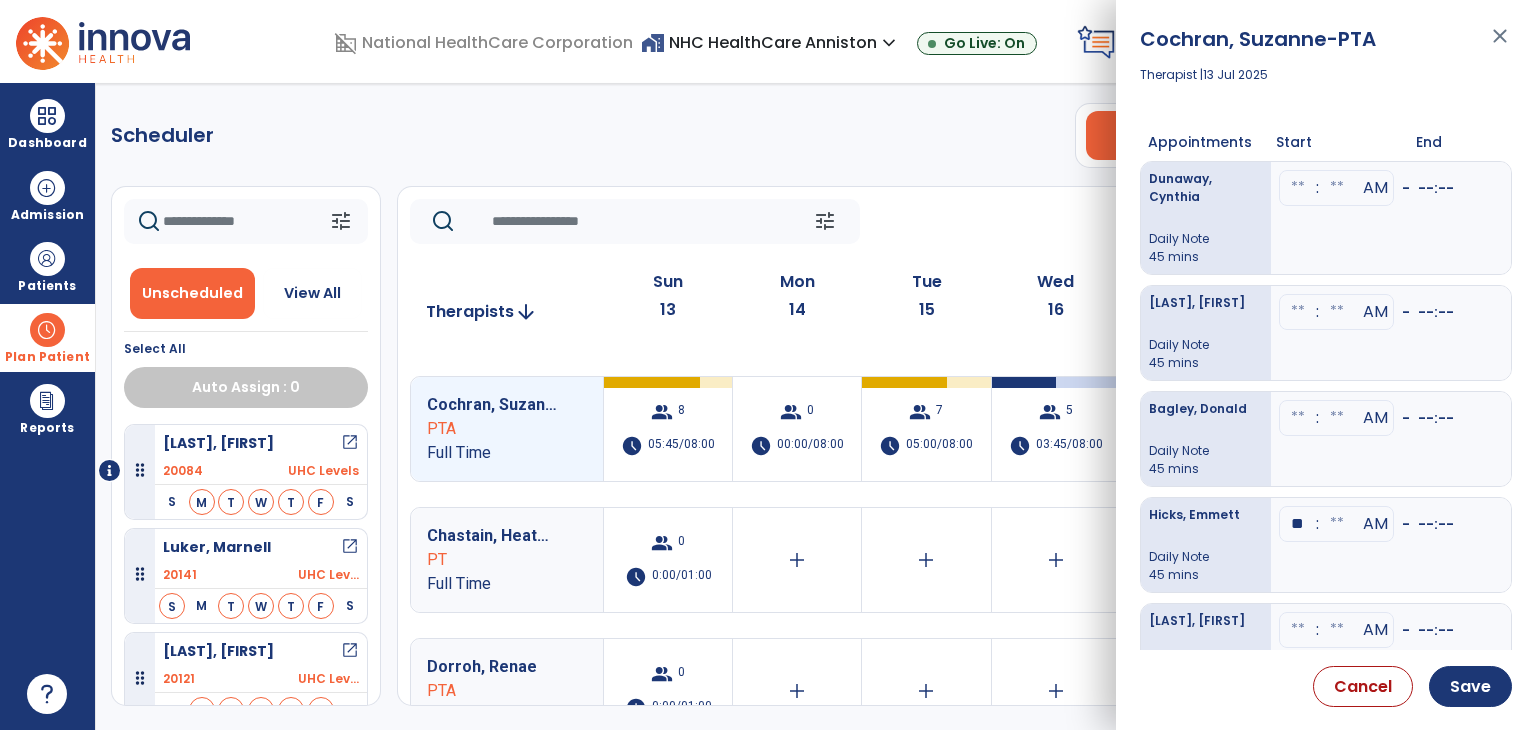 type on "**" 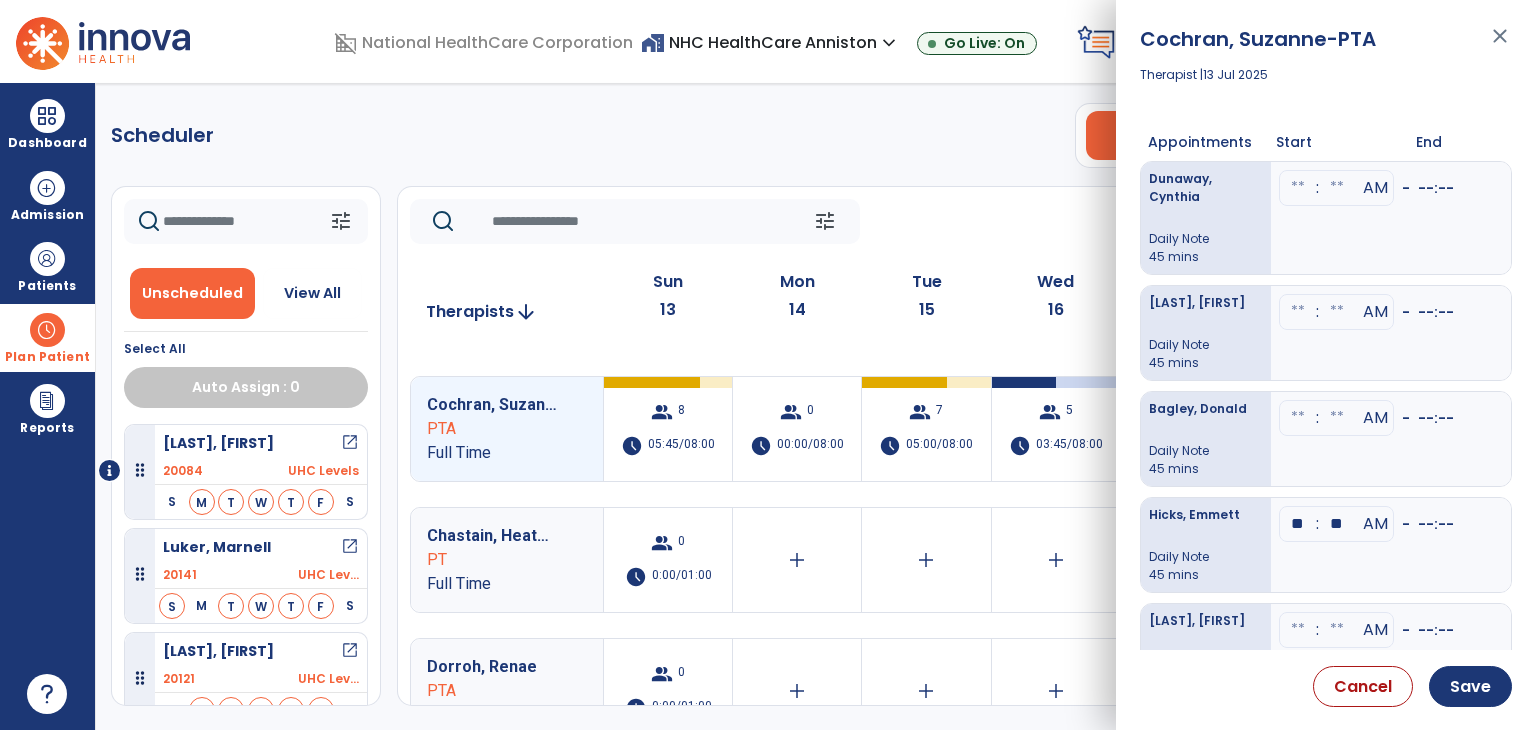 type on "**" 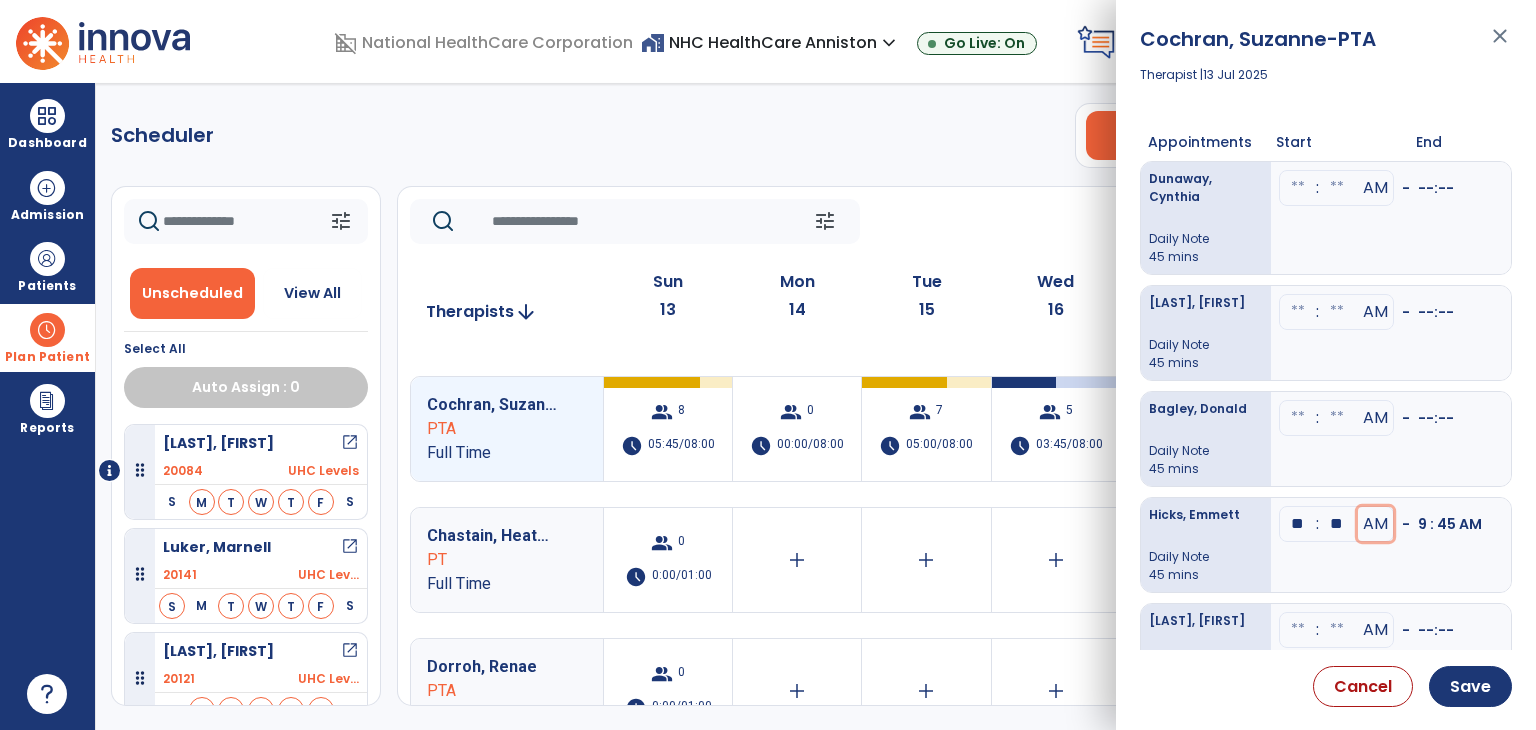 type 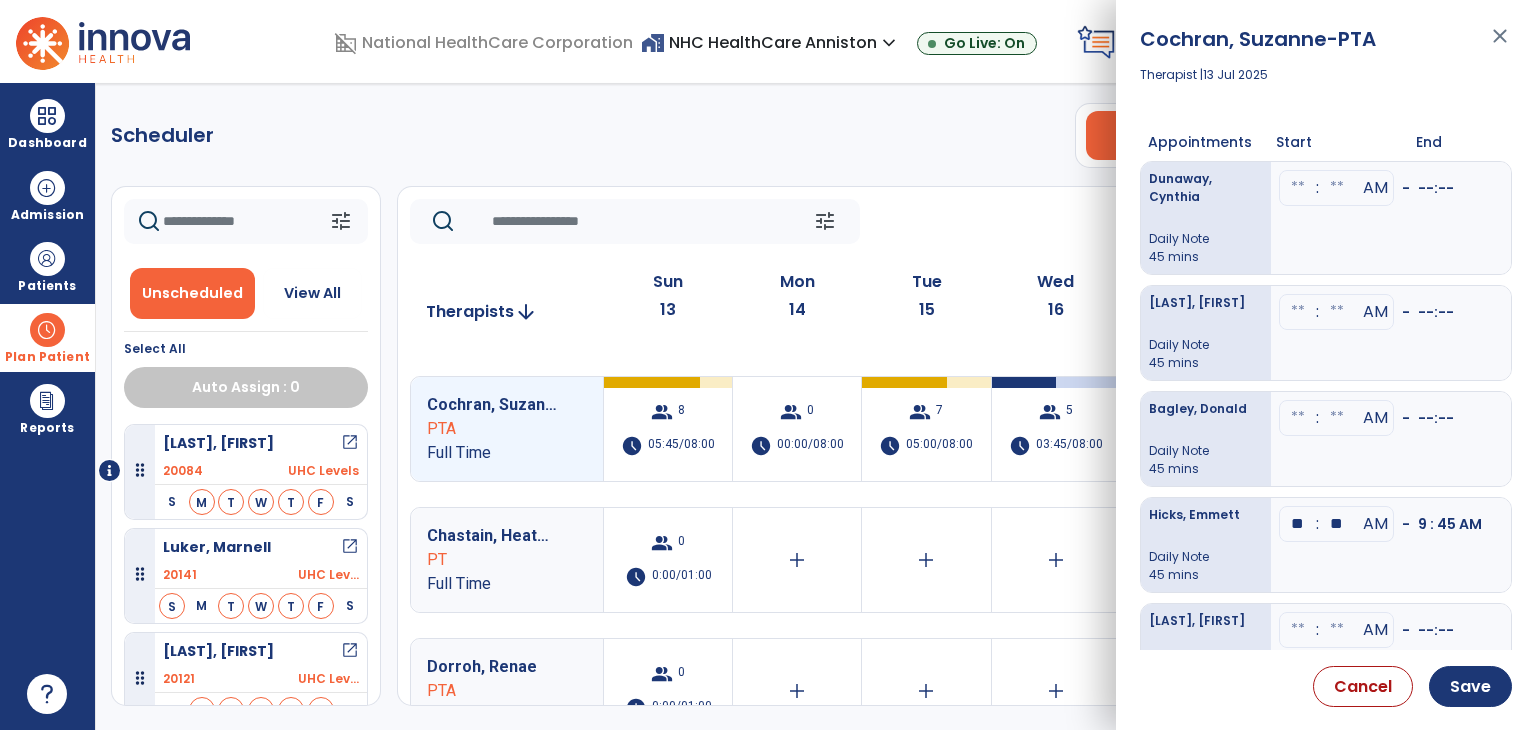 click at bounding box center [1298, 188] 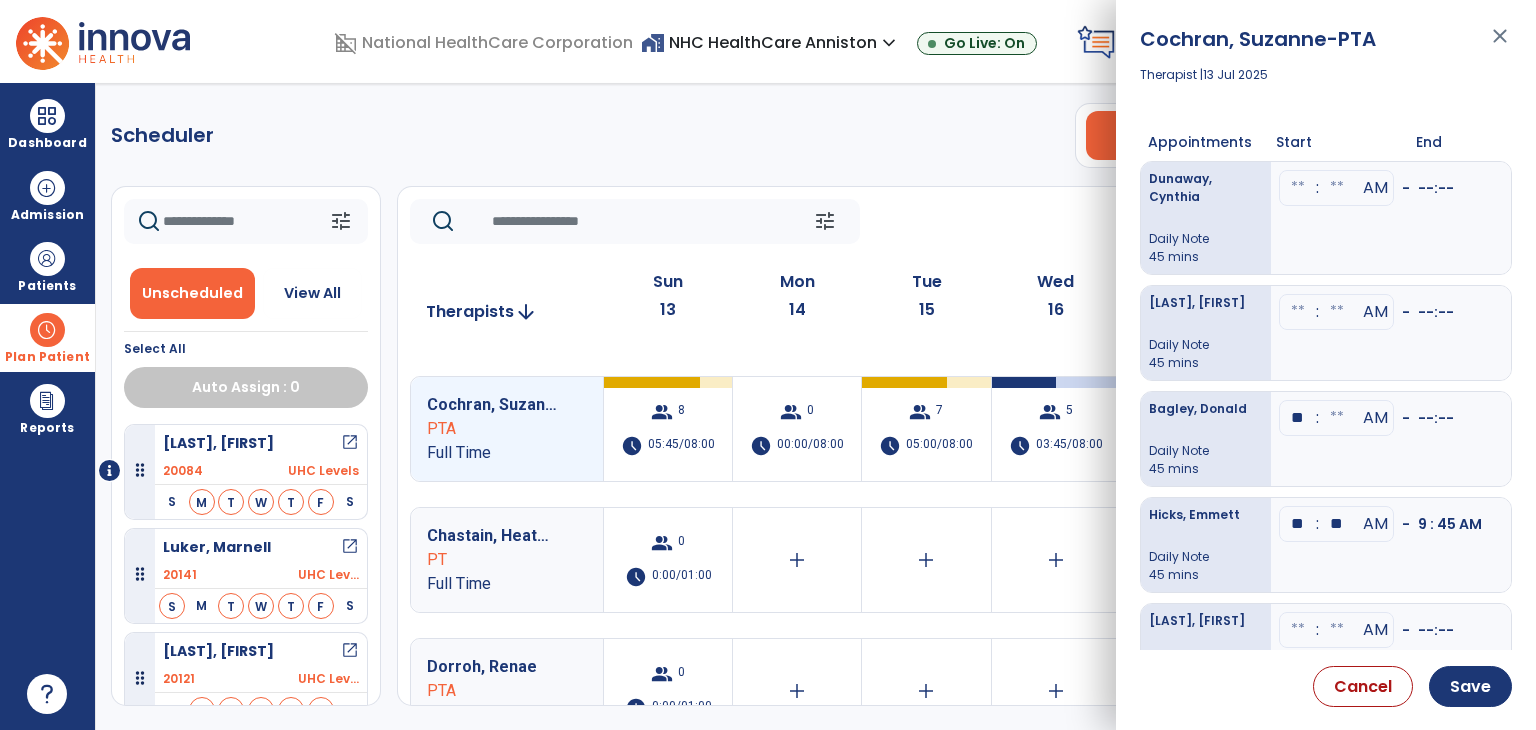 type on "**" 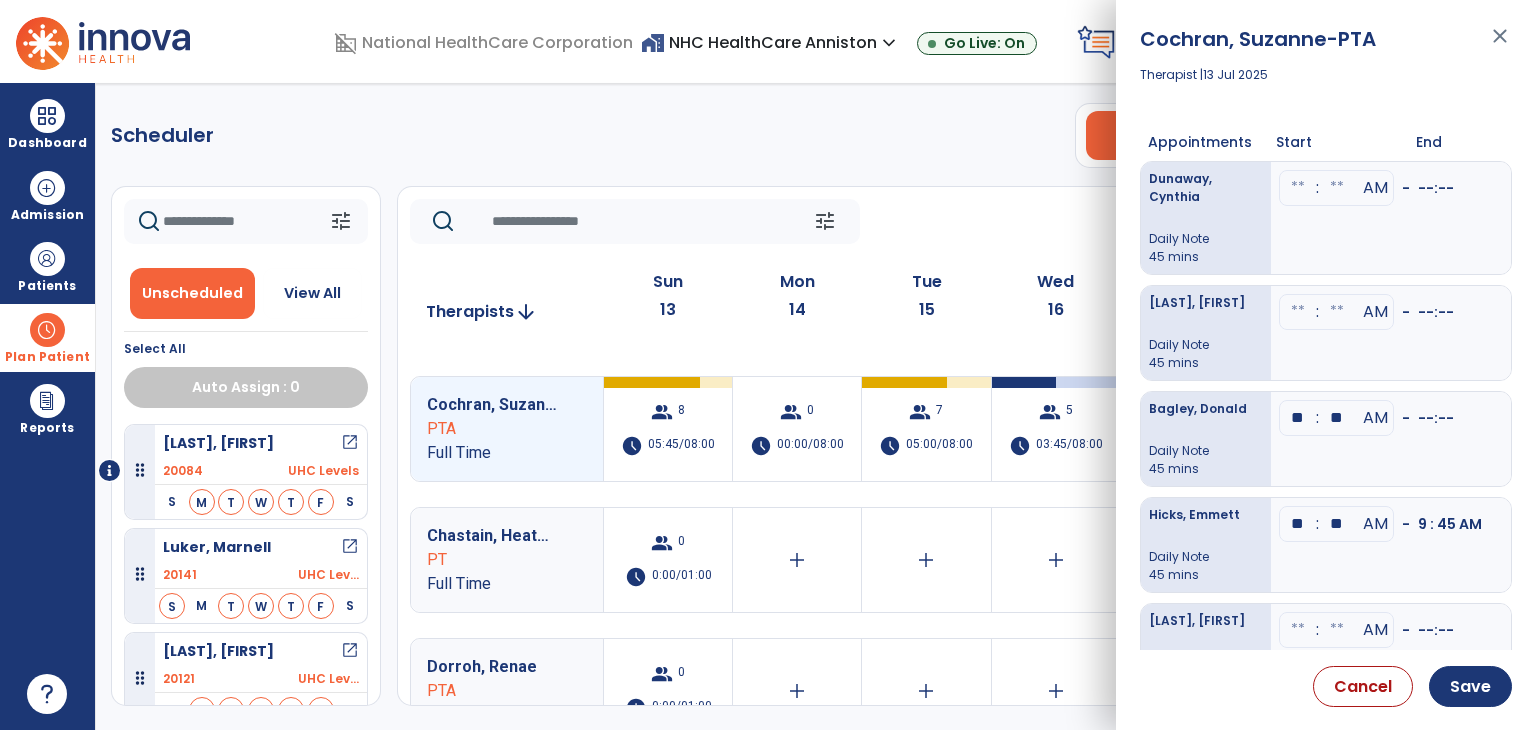type on "**" 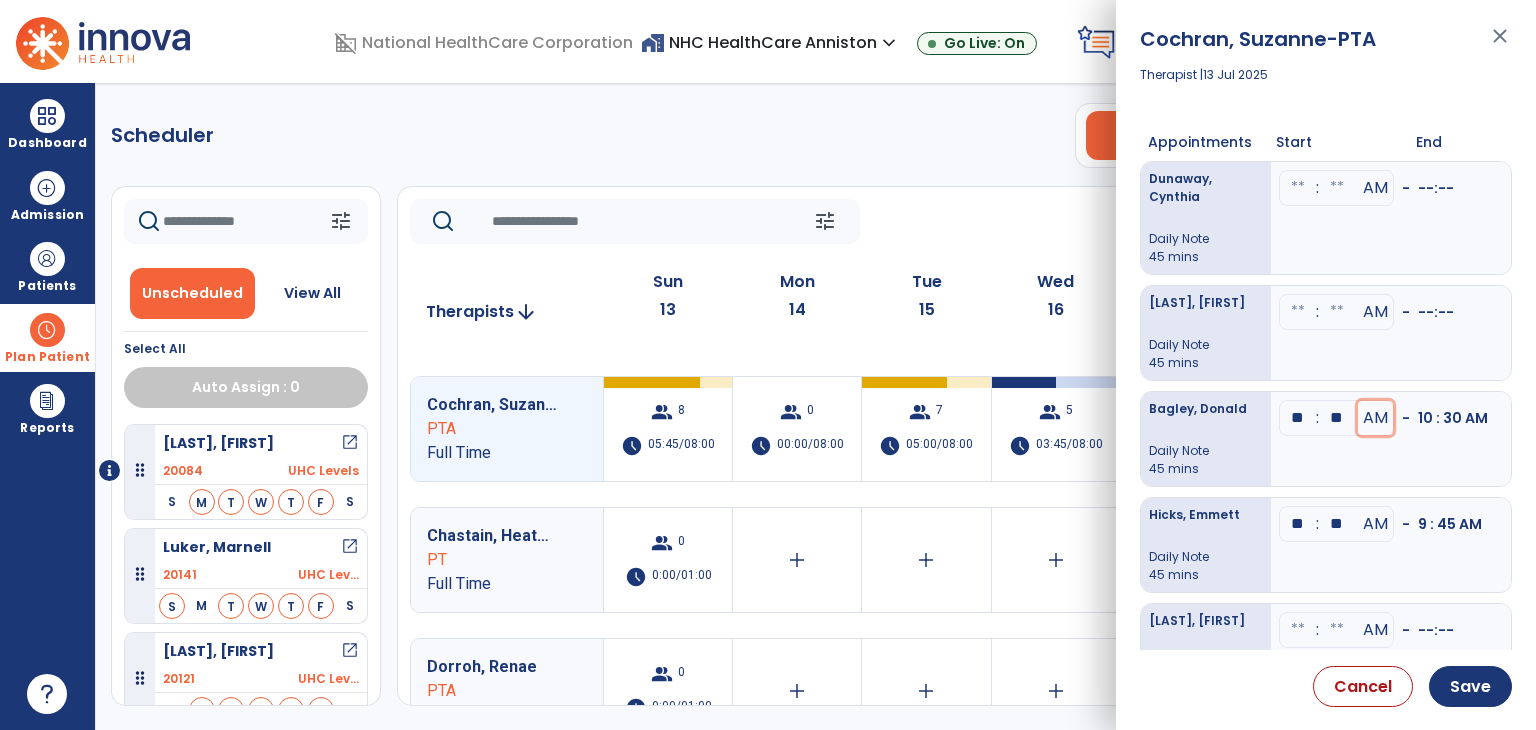 type 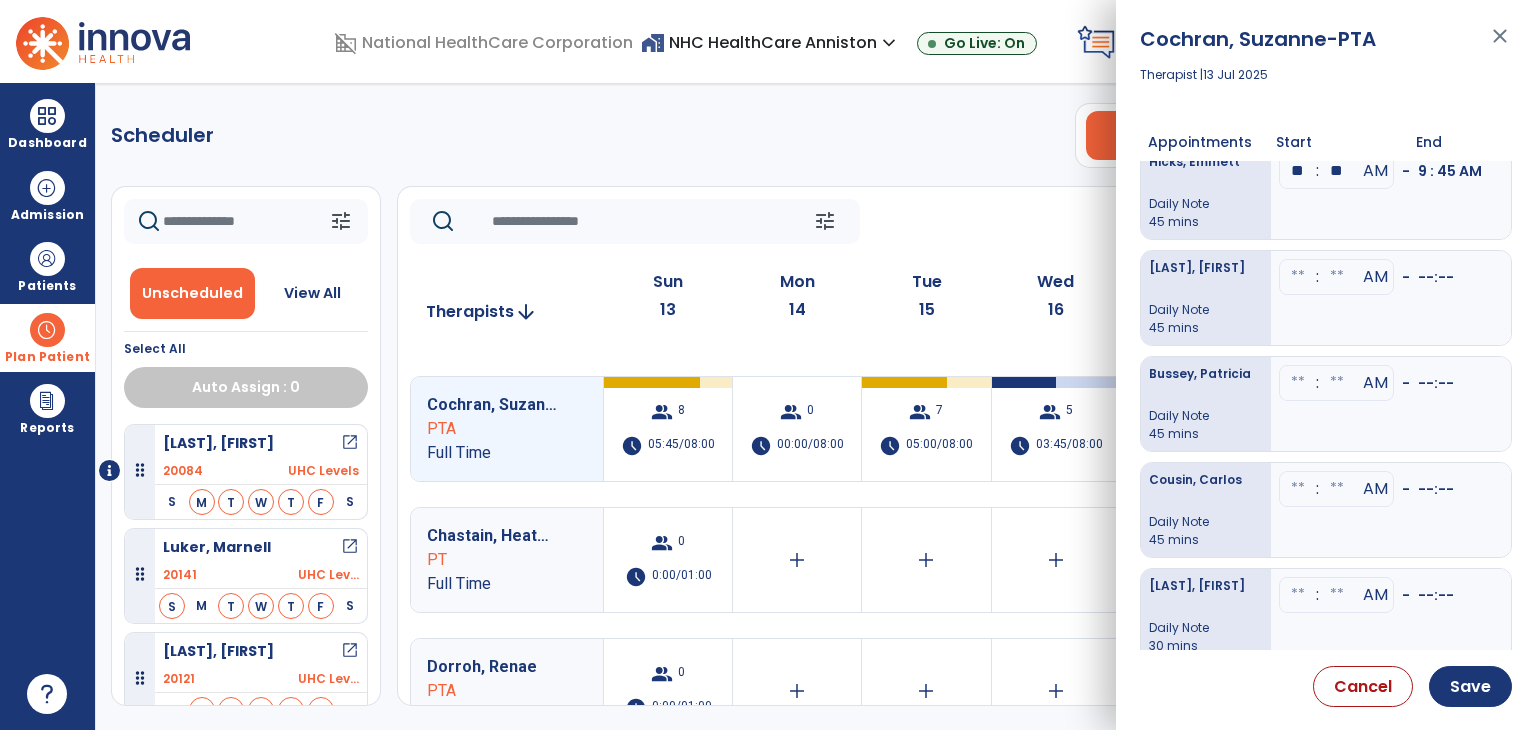 scroll, scrollTop: 356, scrollLeft: 0, axis: vertical 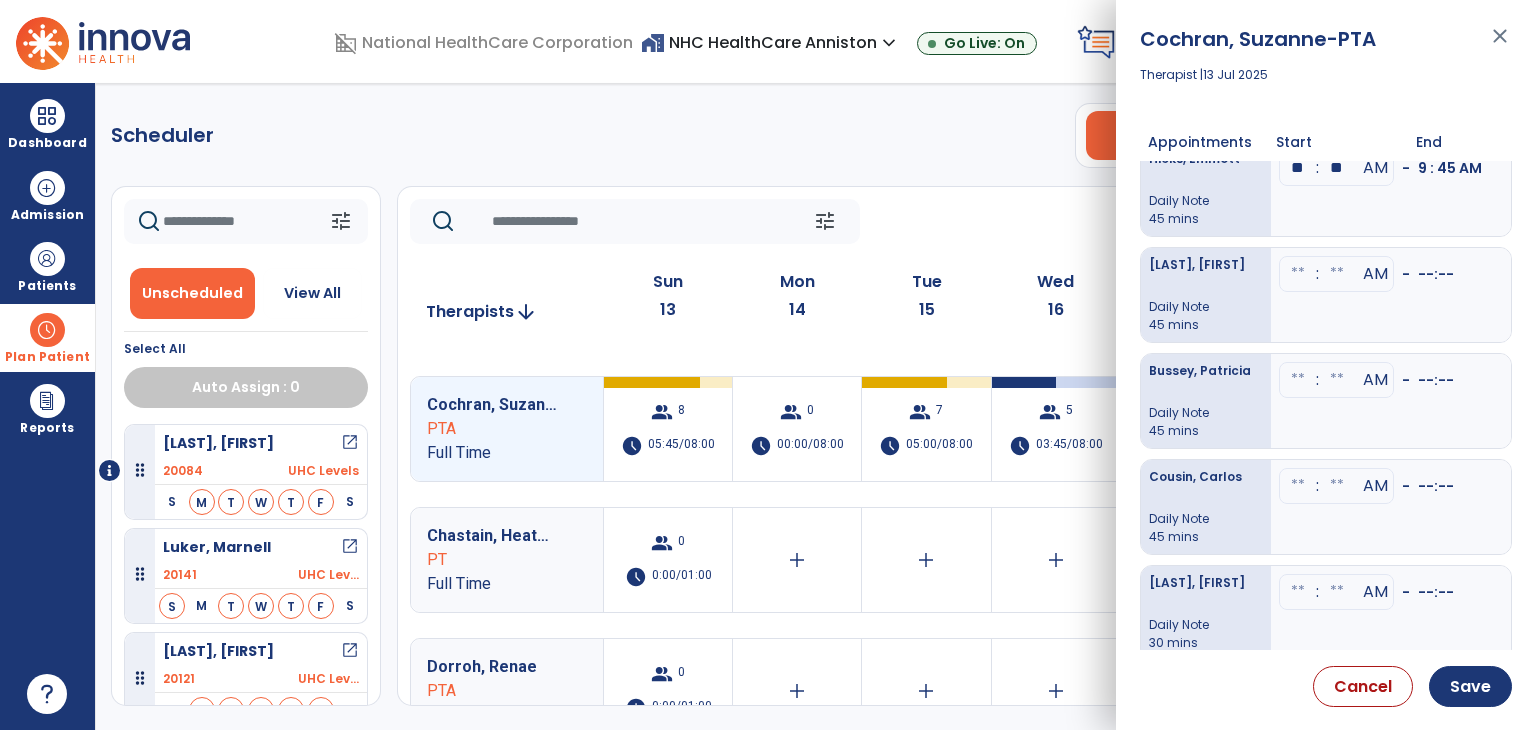 click at bounding box center [1298, -168] 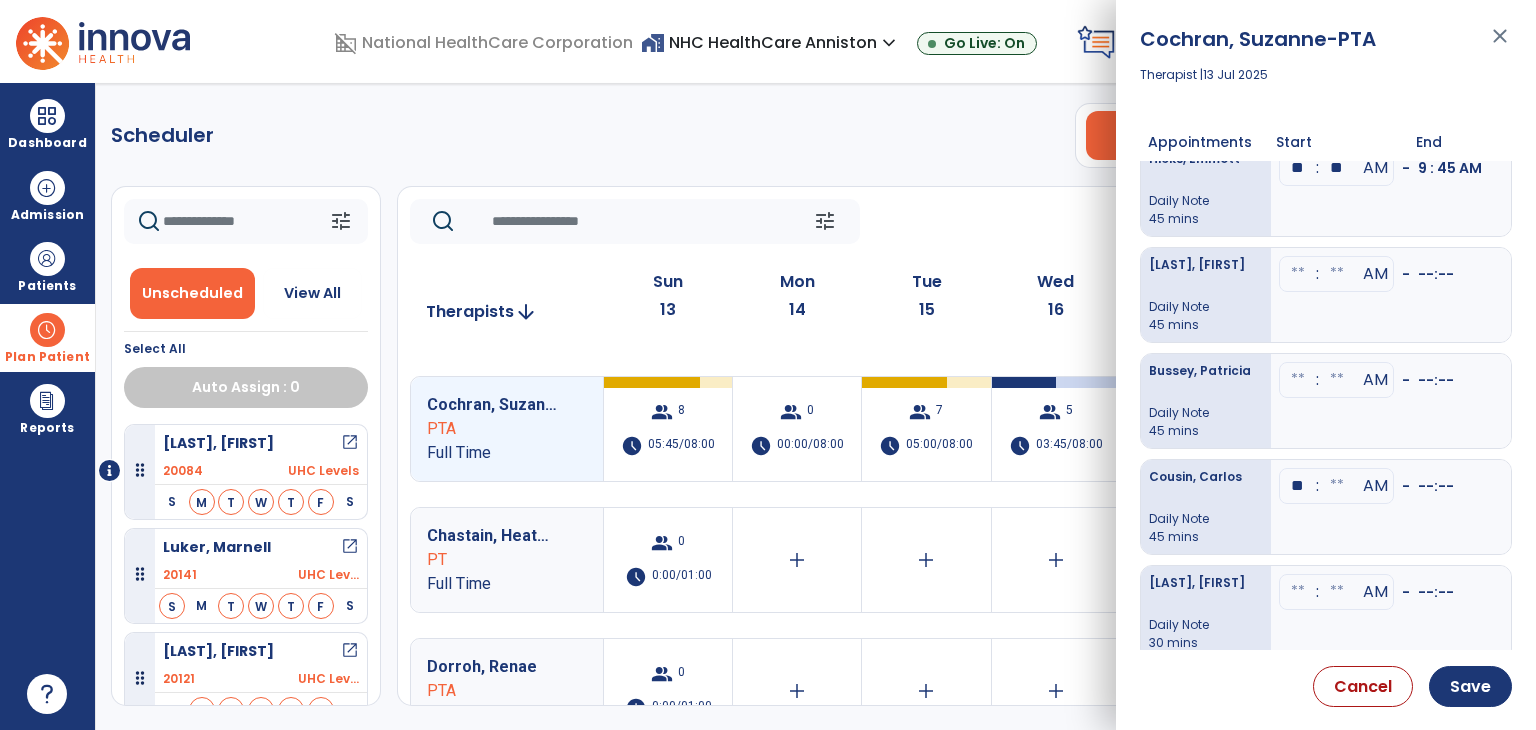 type on "**" 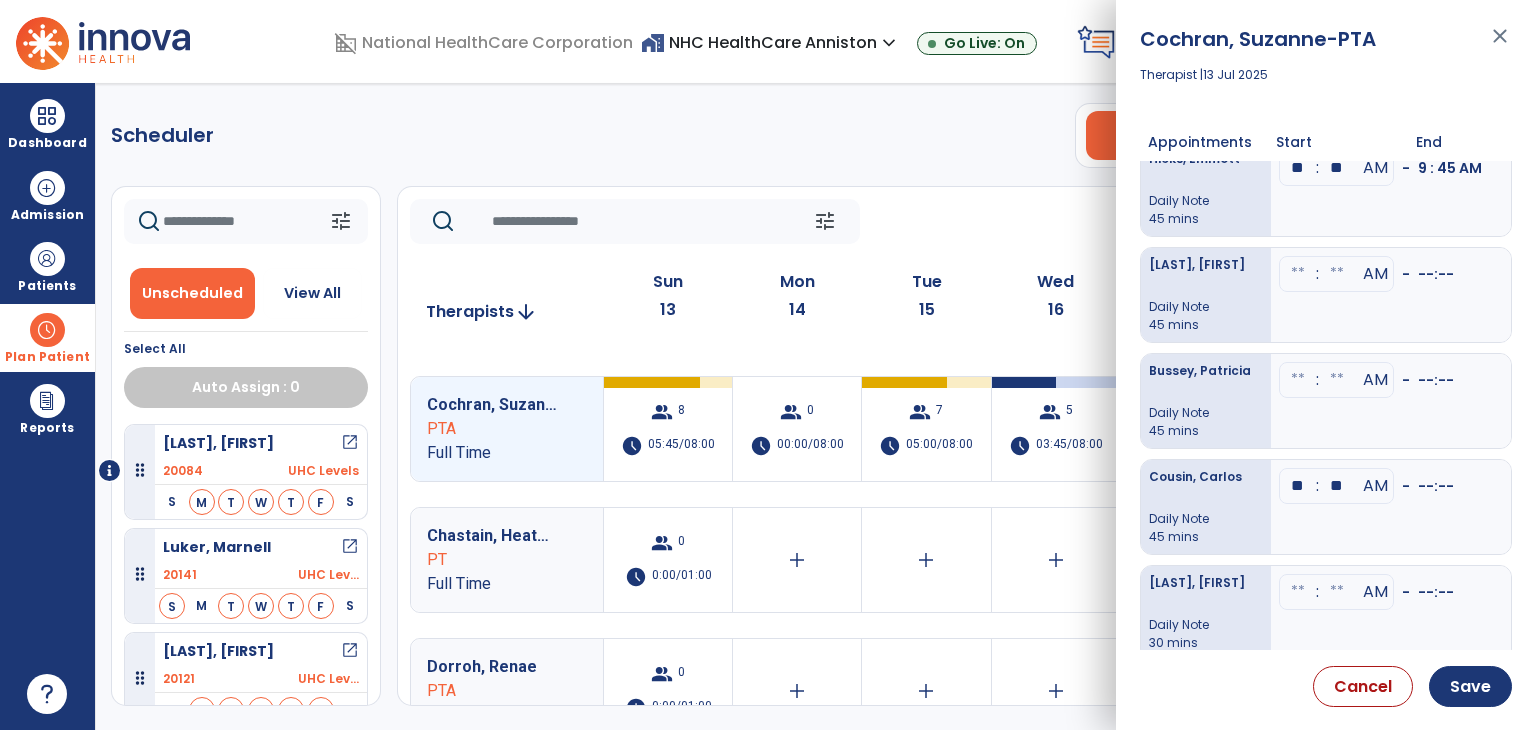 type on "**" 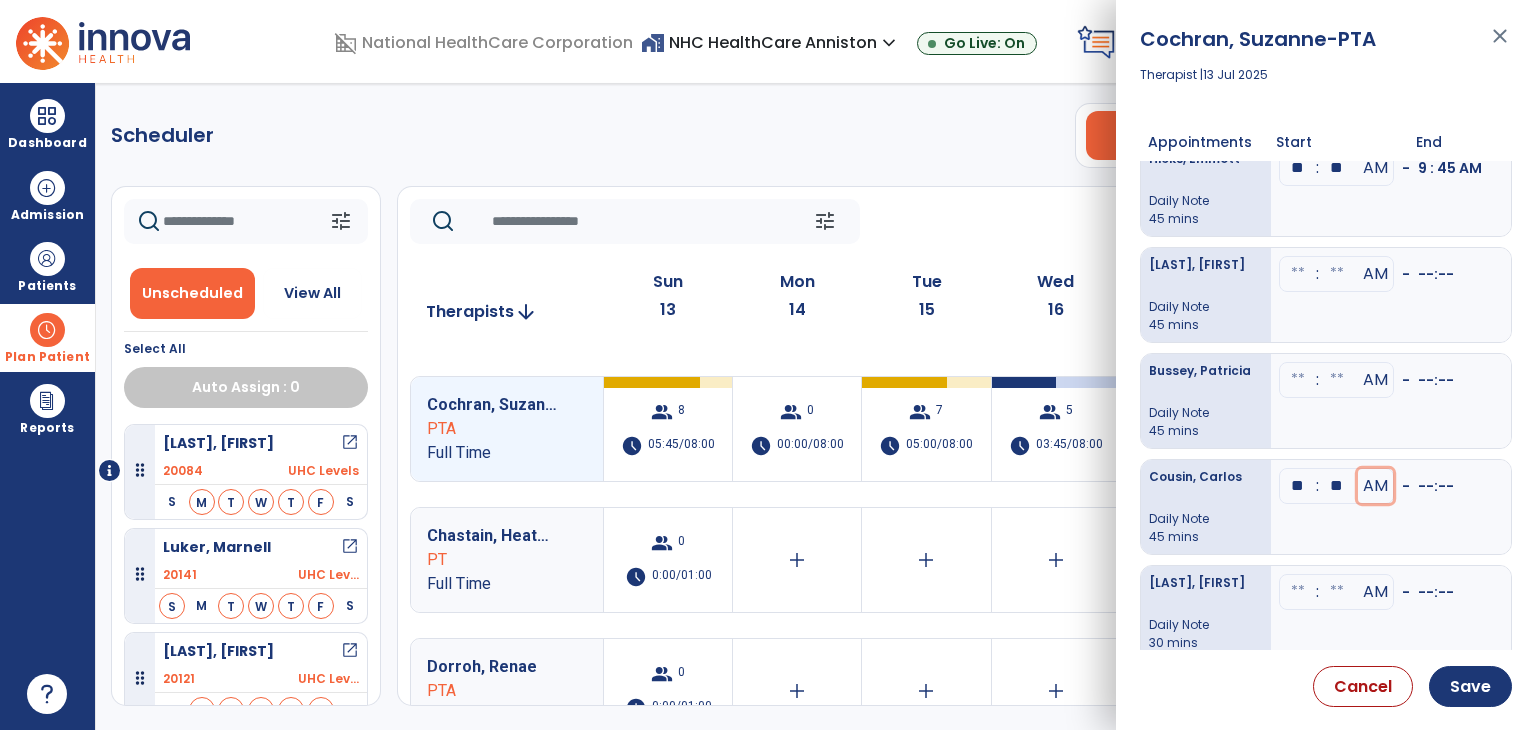 type 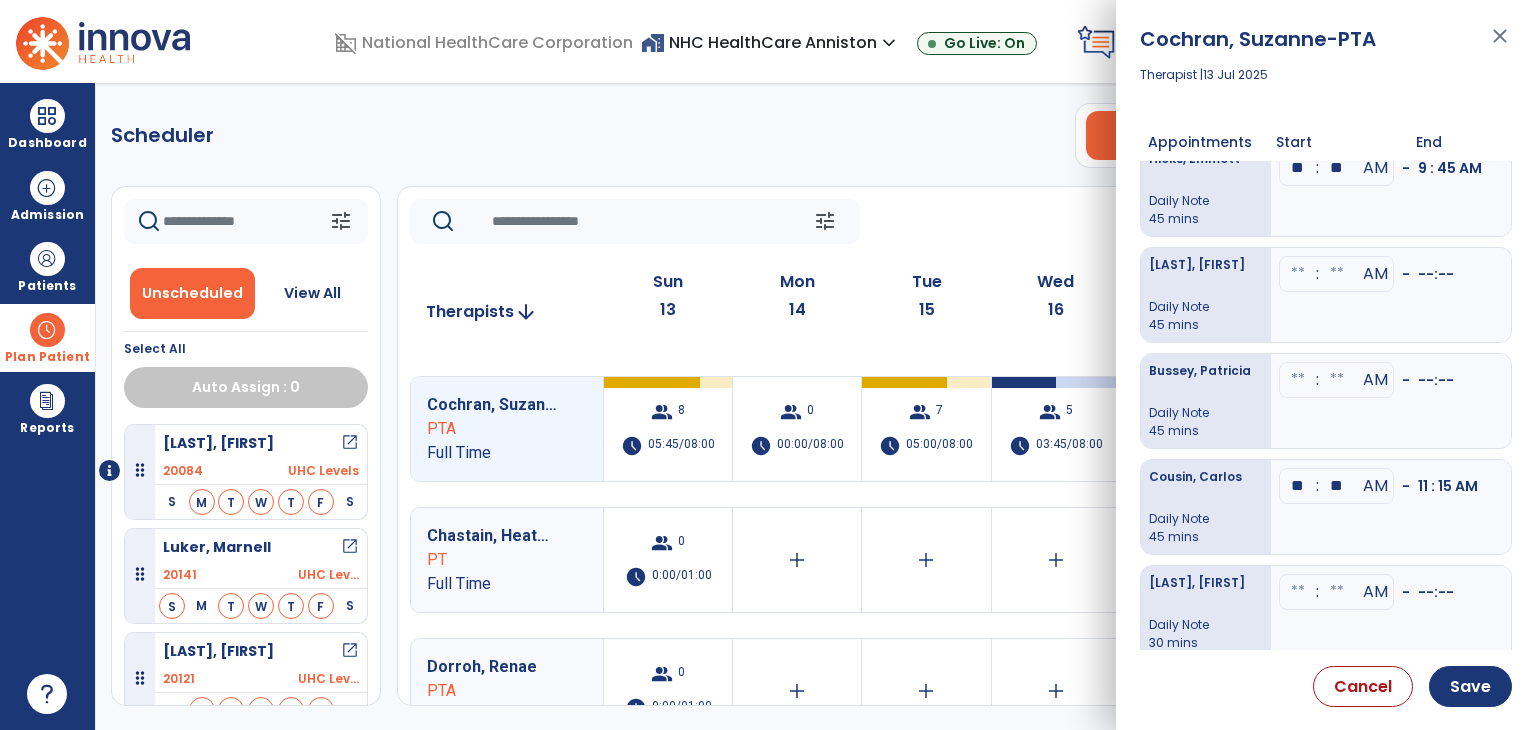 click at bounding box center (1298, -168) 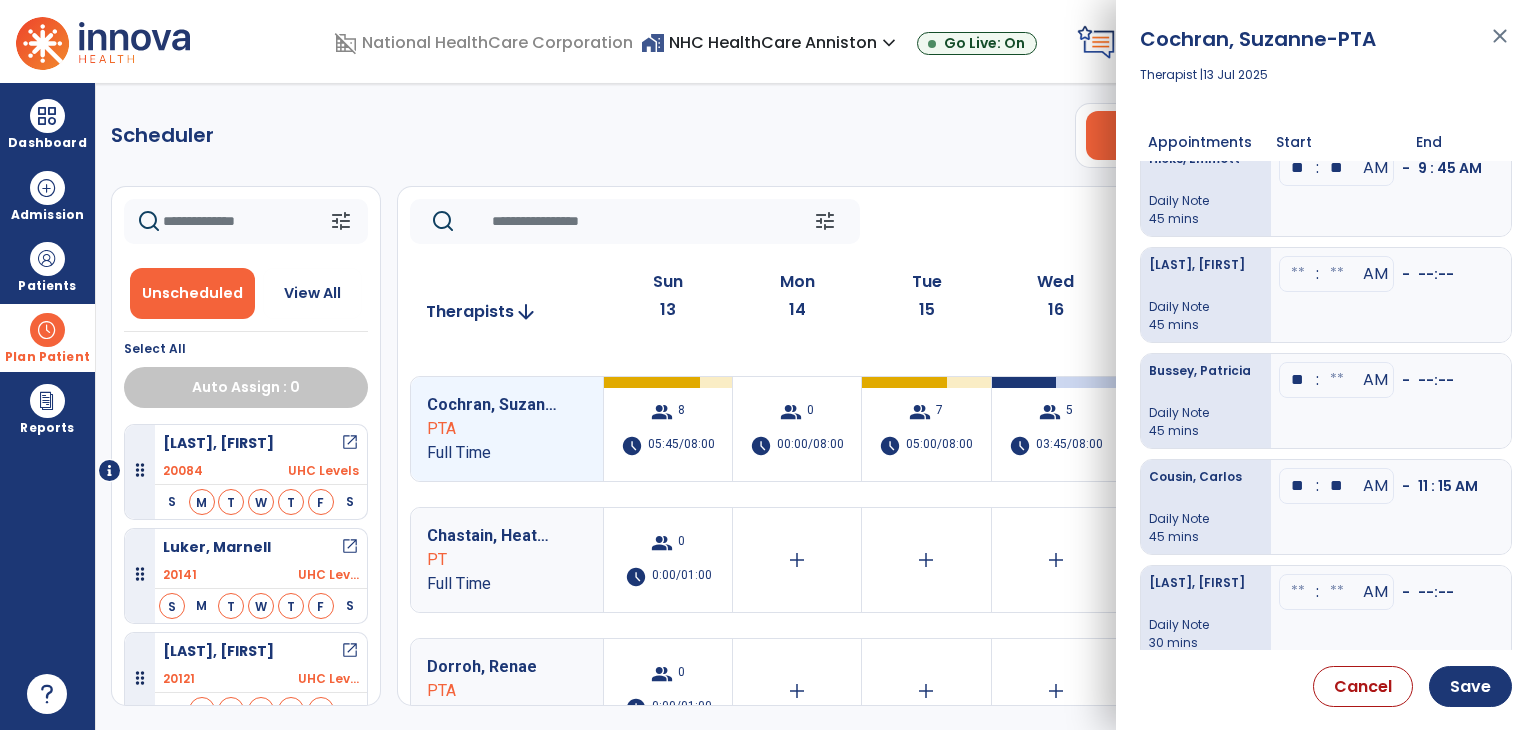 type on "**" 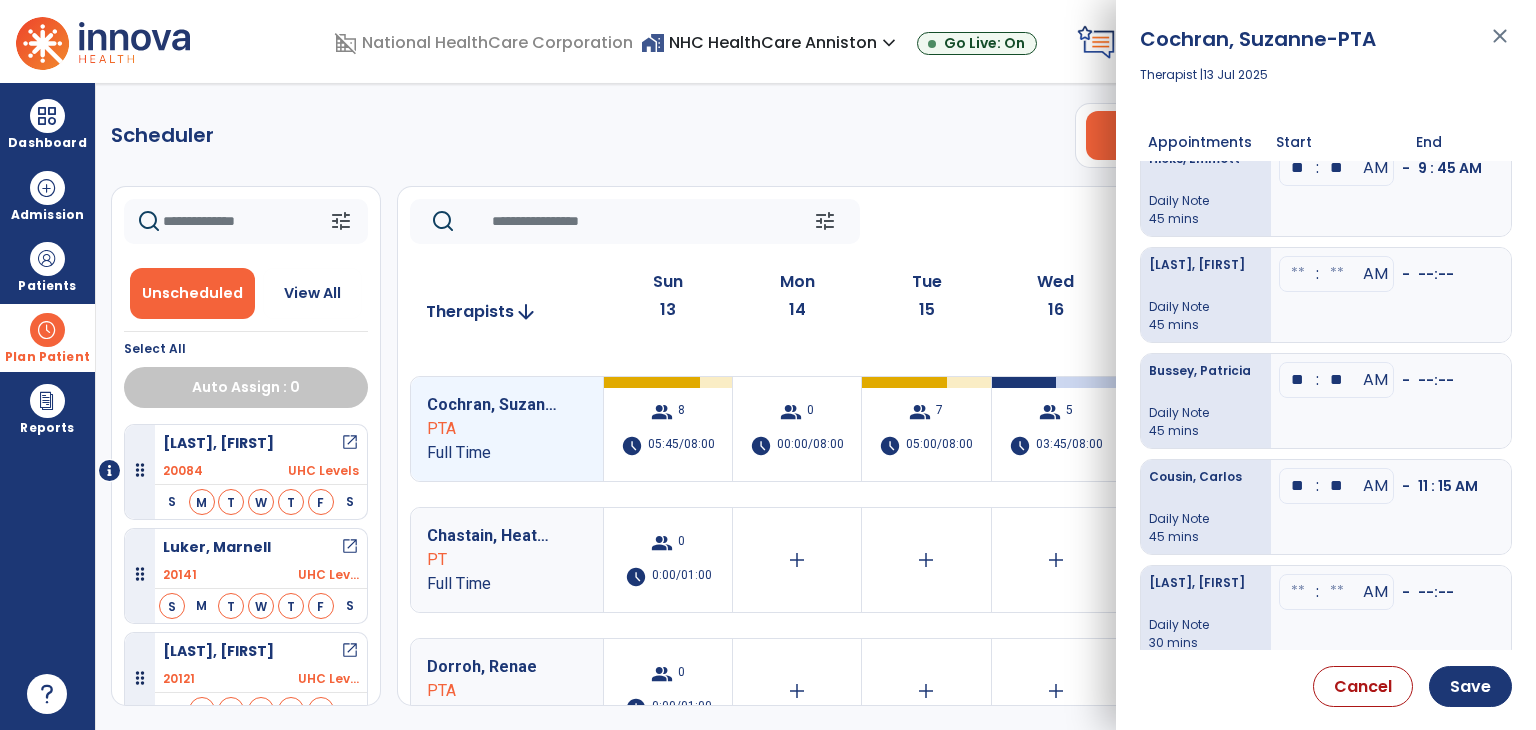 type on "**" 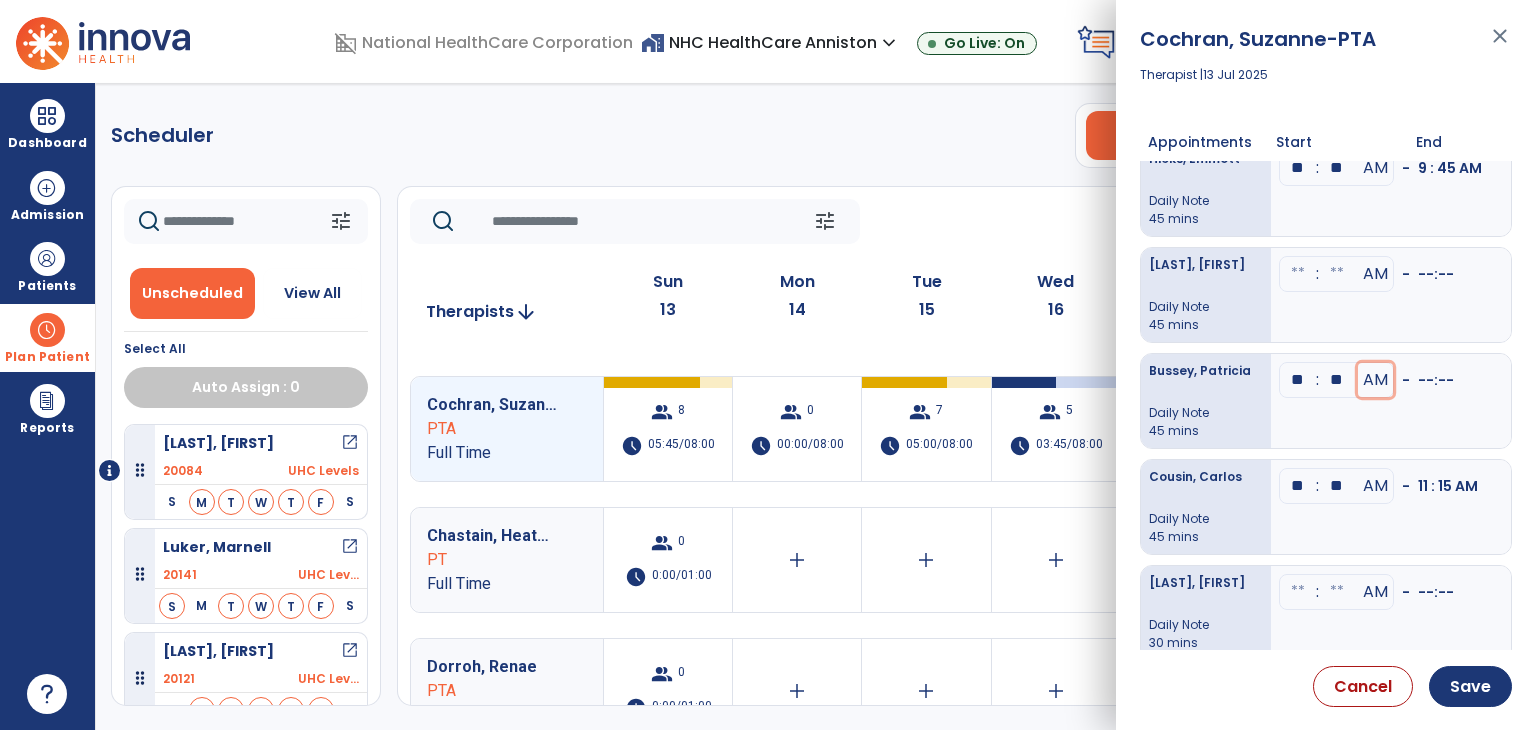type 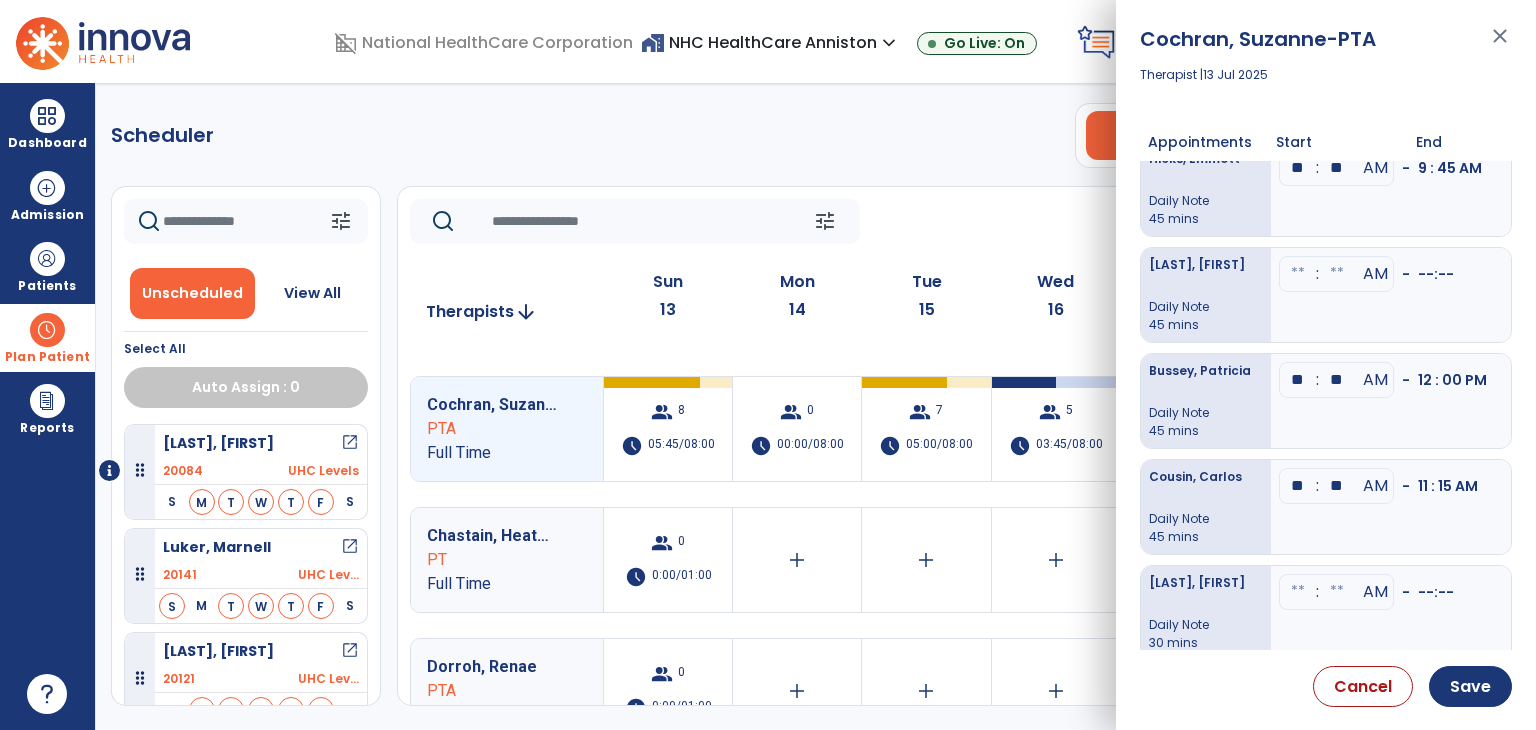 click at bounding box center [1298, -168] 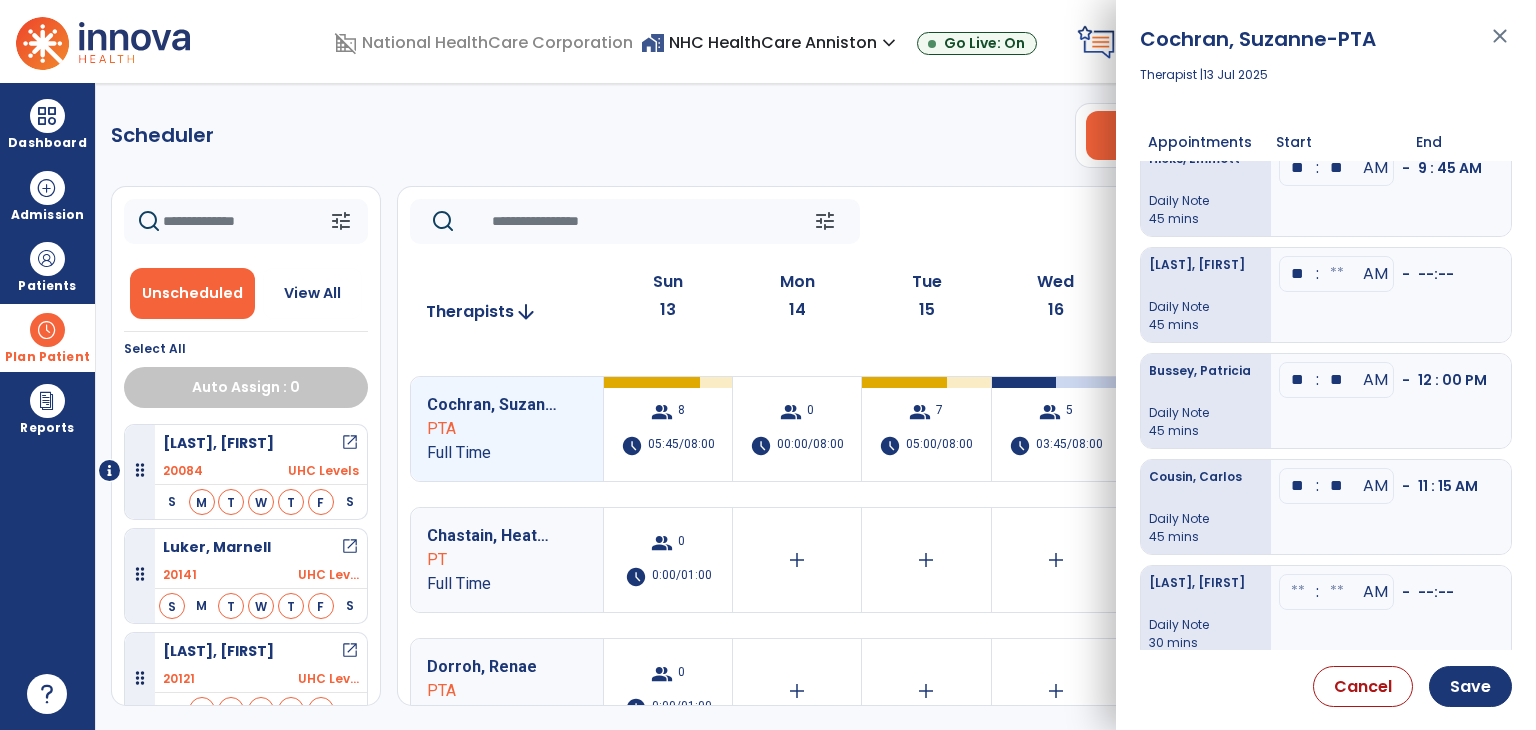 type on "**" 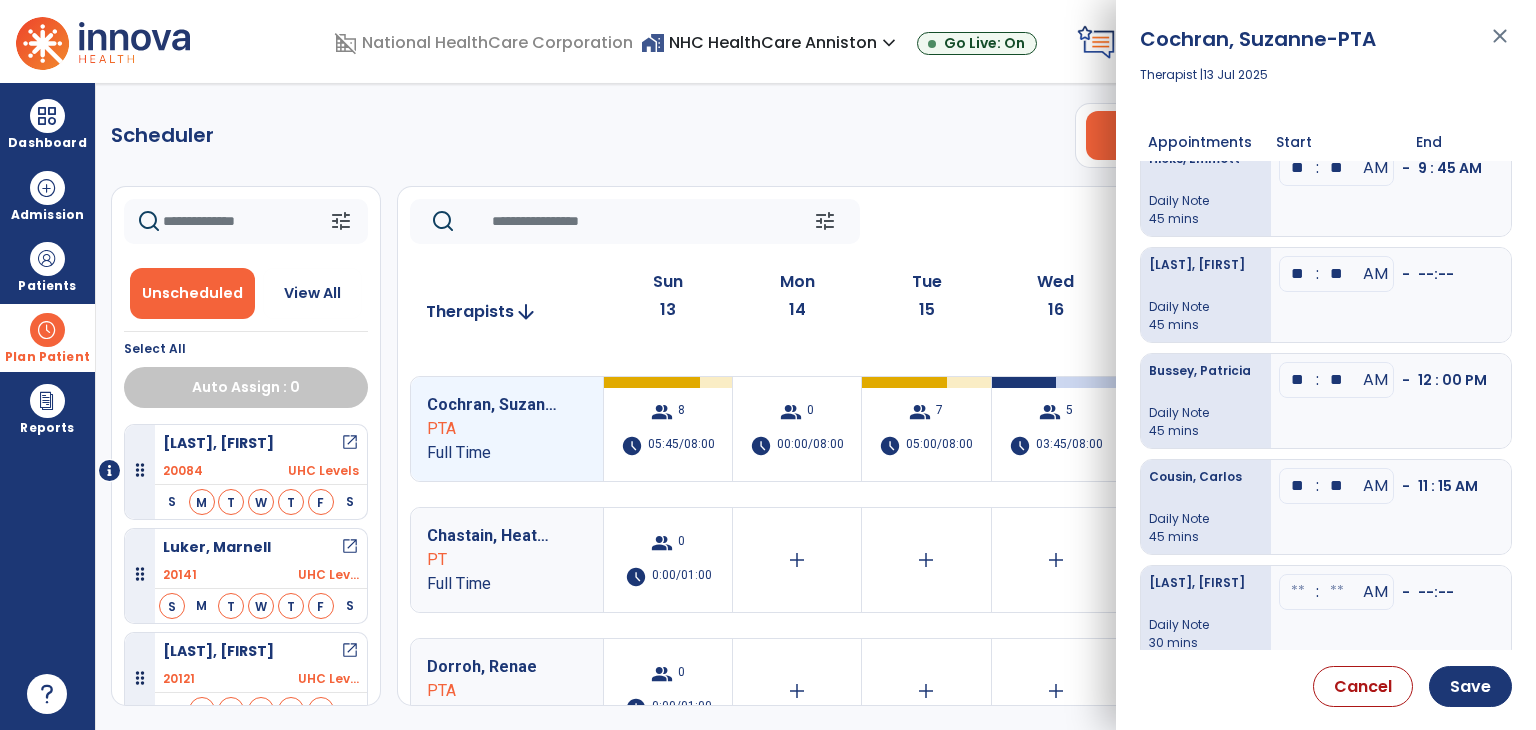 type on "**" 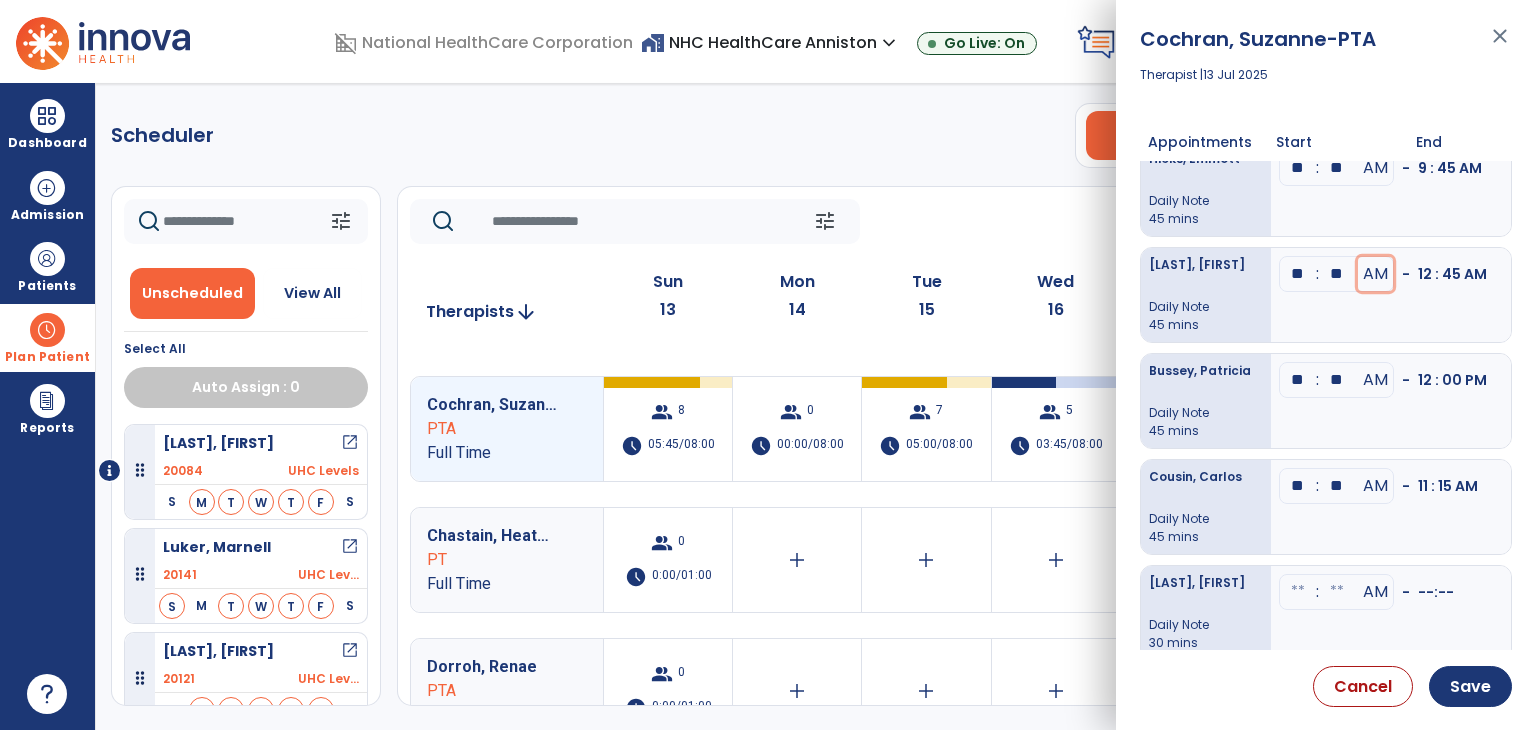 type 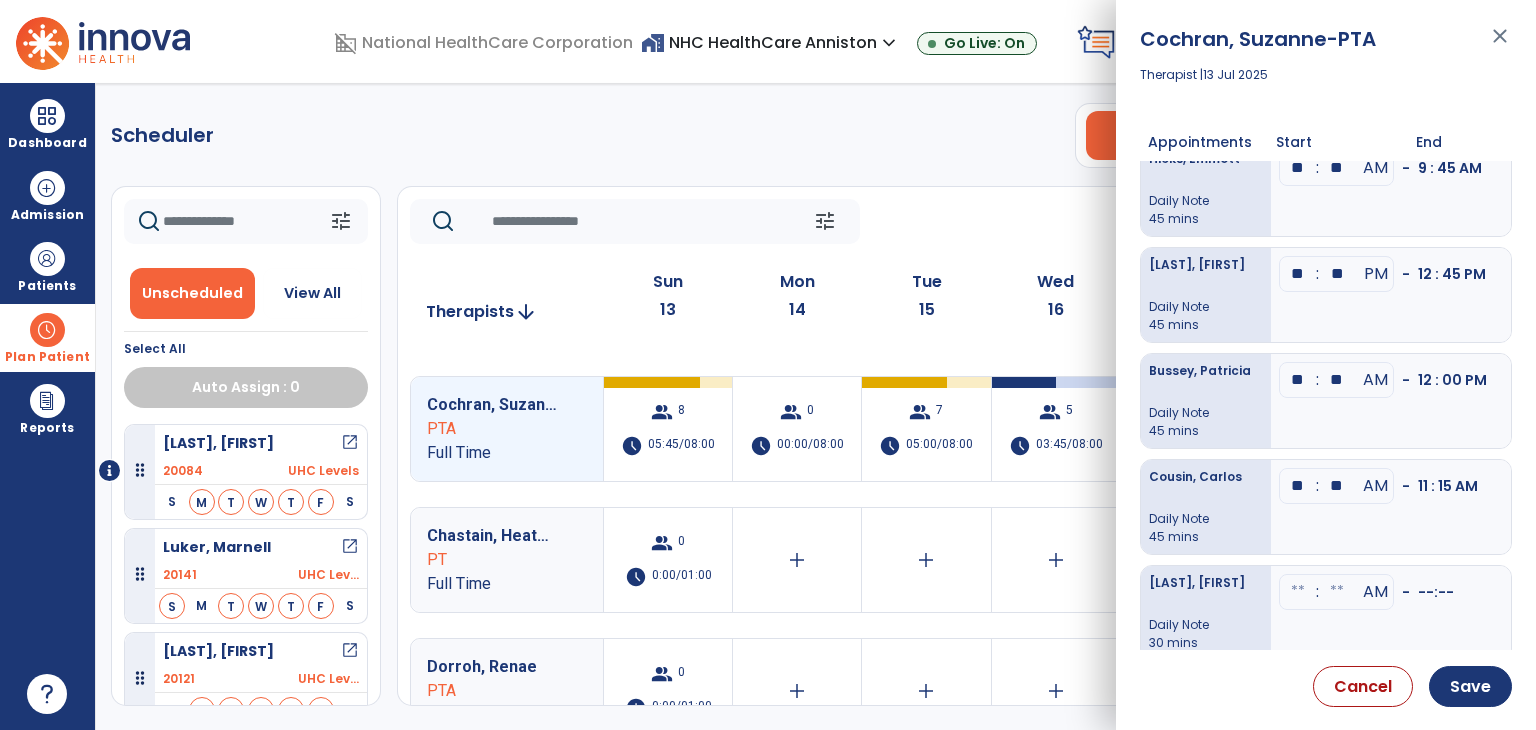 click on "** : ** AM - 12 : 00 PM" at bounding box center (1391, 401) 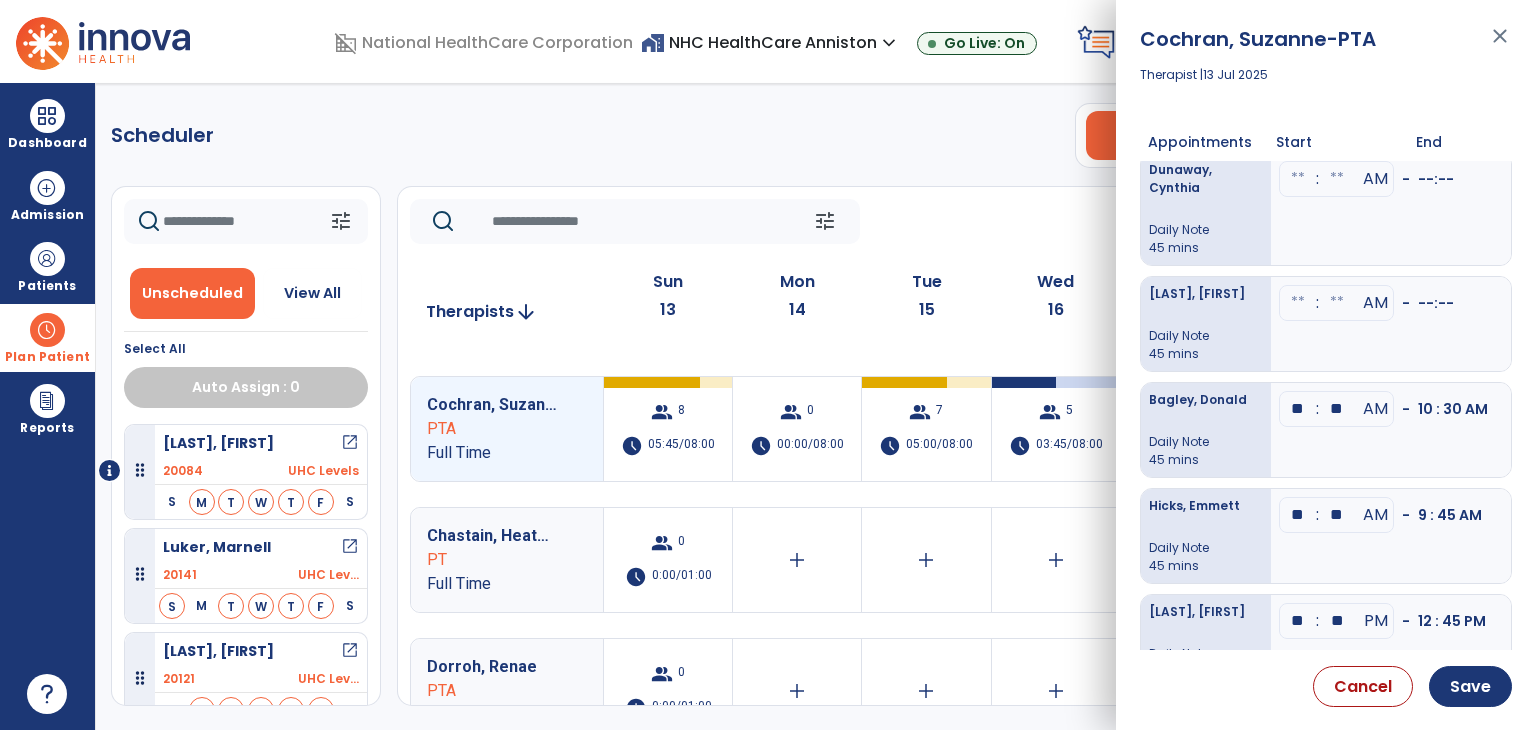 scroll, scrollTop: 0, scrollLeft: 0, axis: both 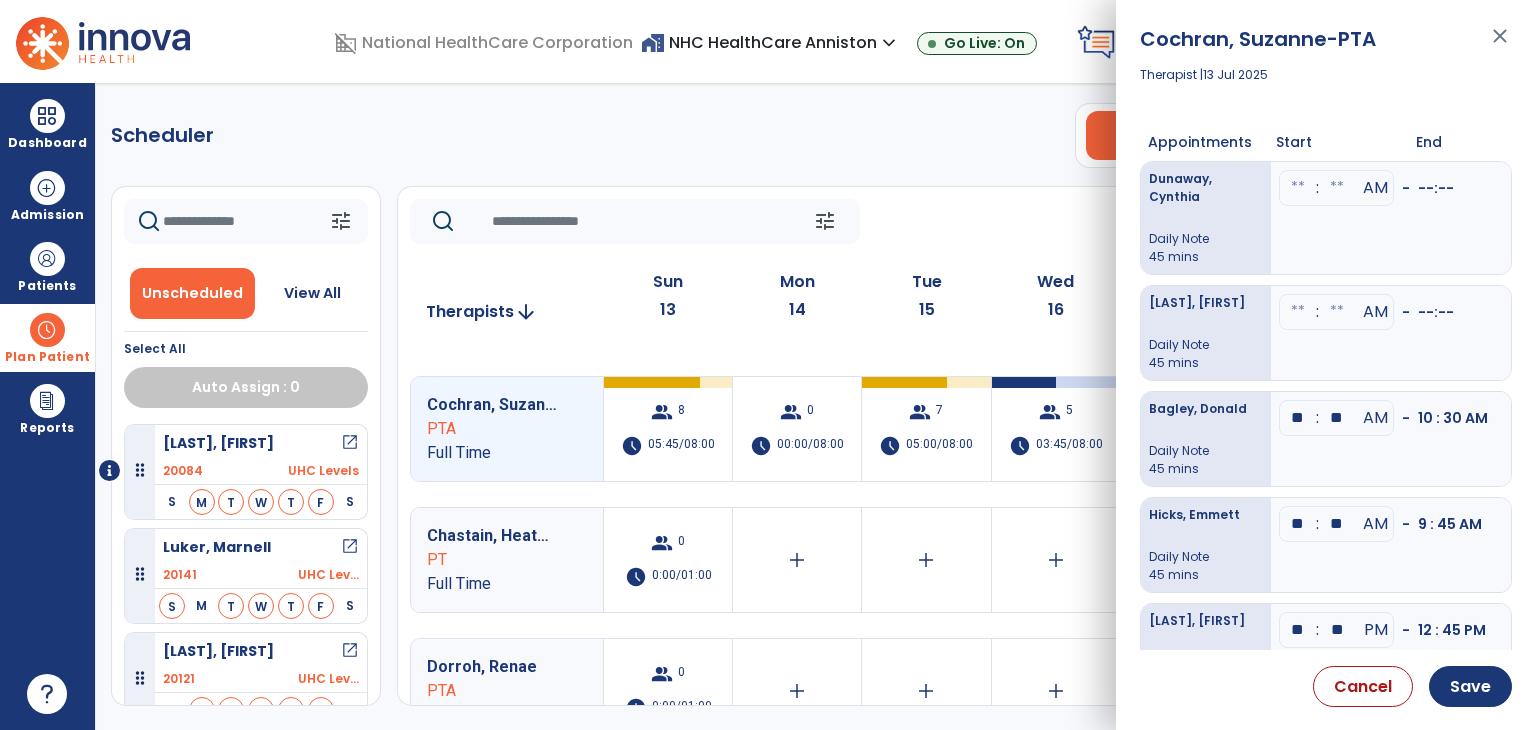 click at bounding box center (1298, 188) 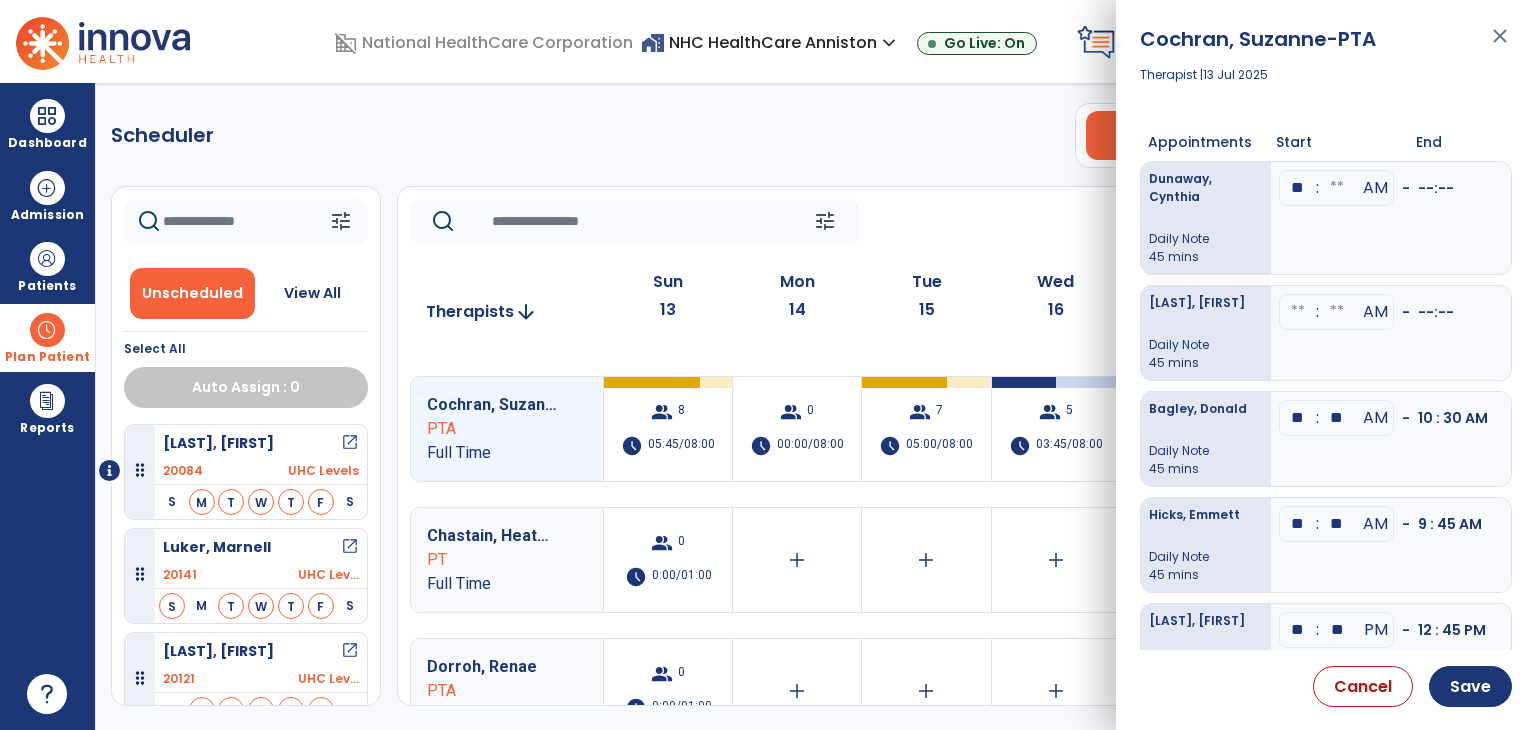 type on "**" 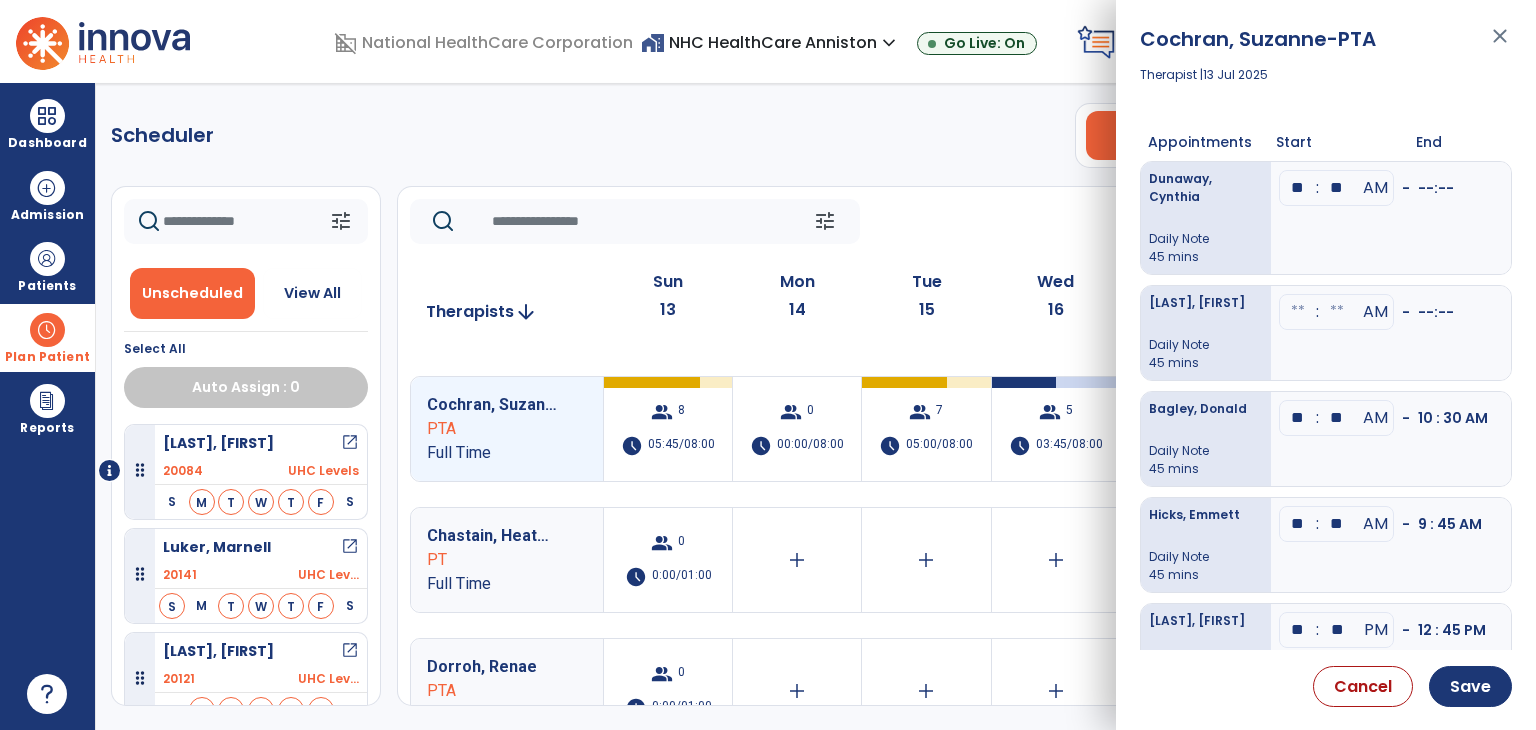 type on "**" 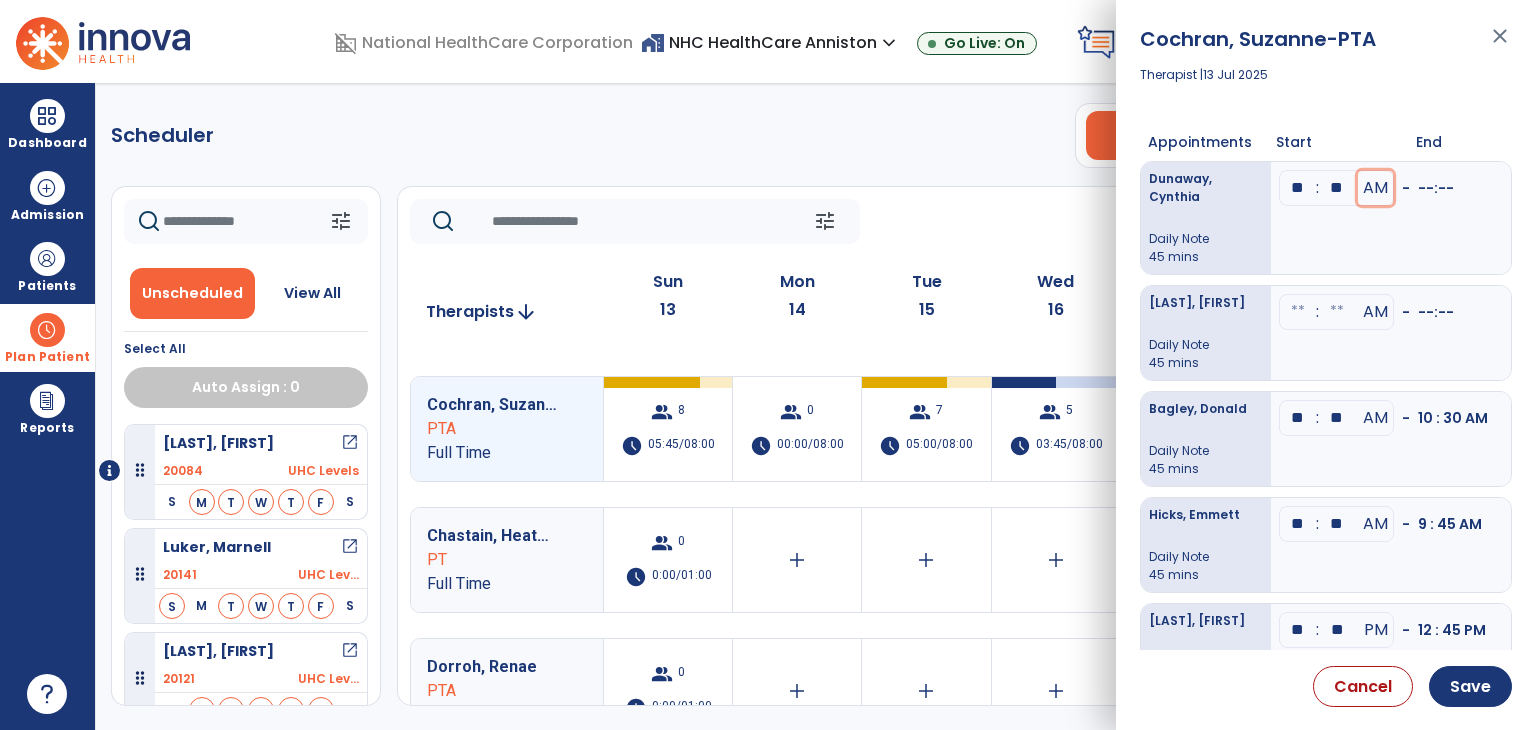 type 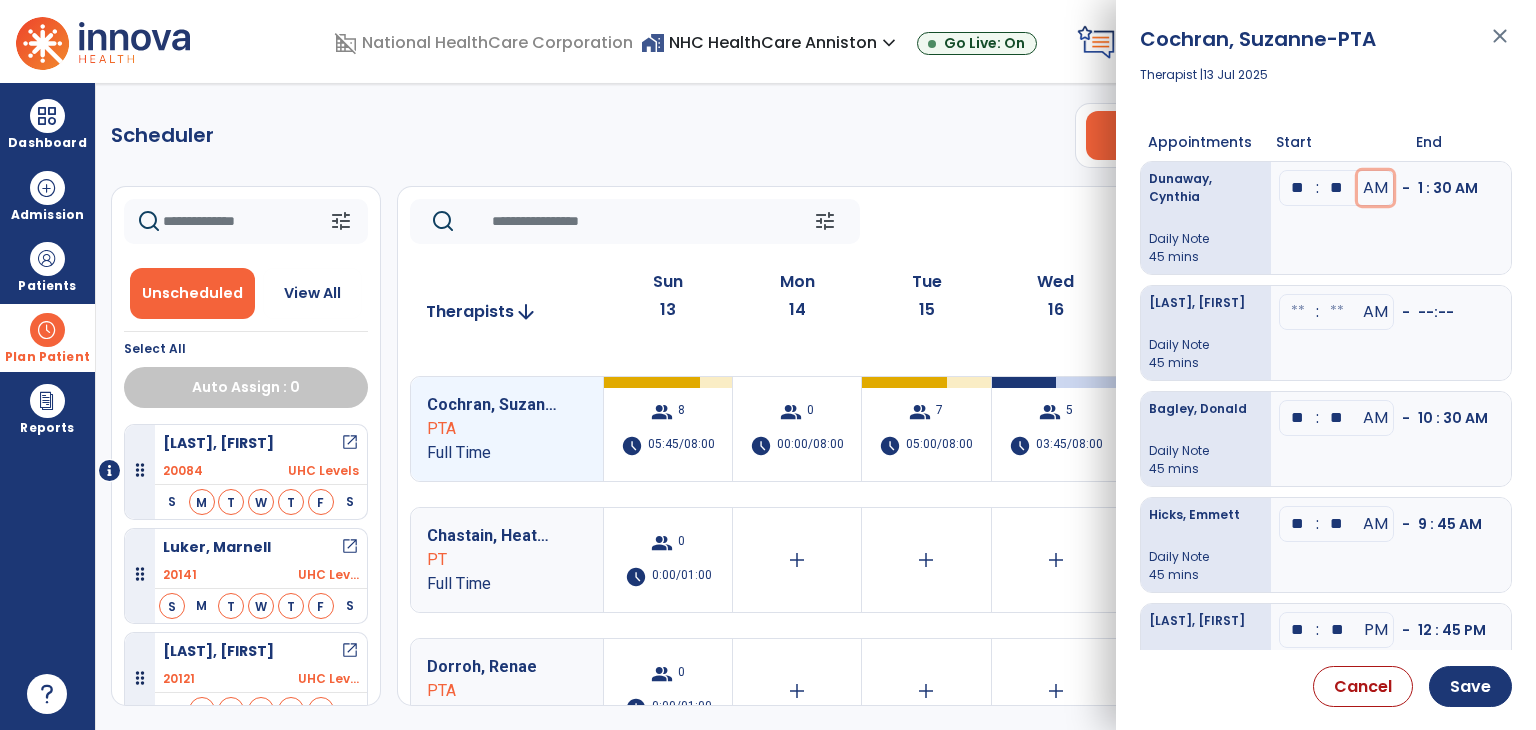 click on "AM" at bounding box center [1375, 188] 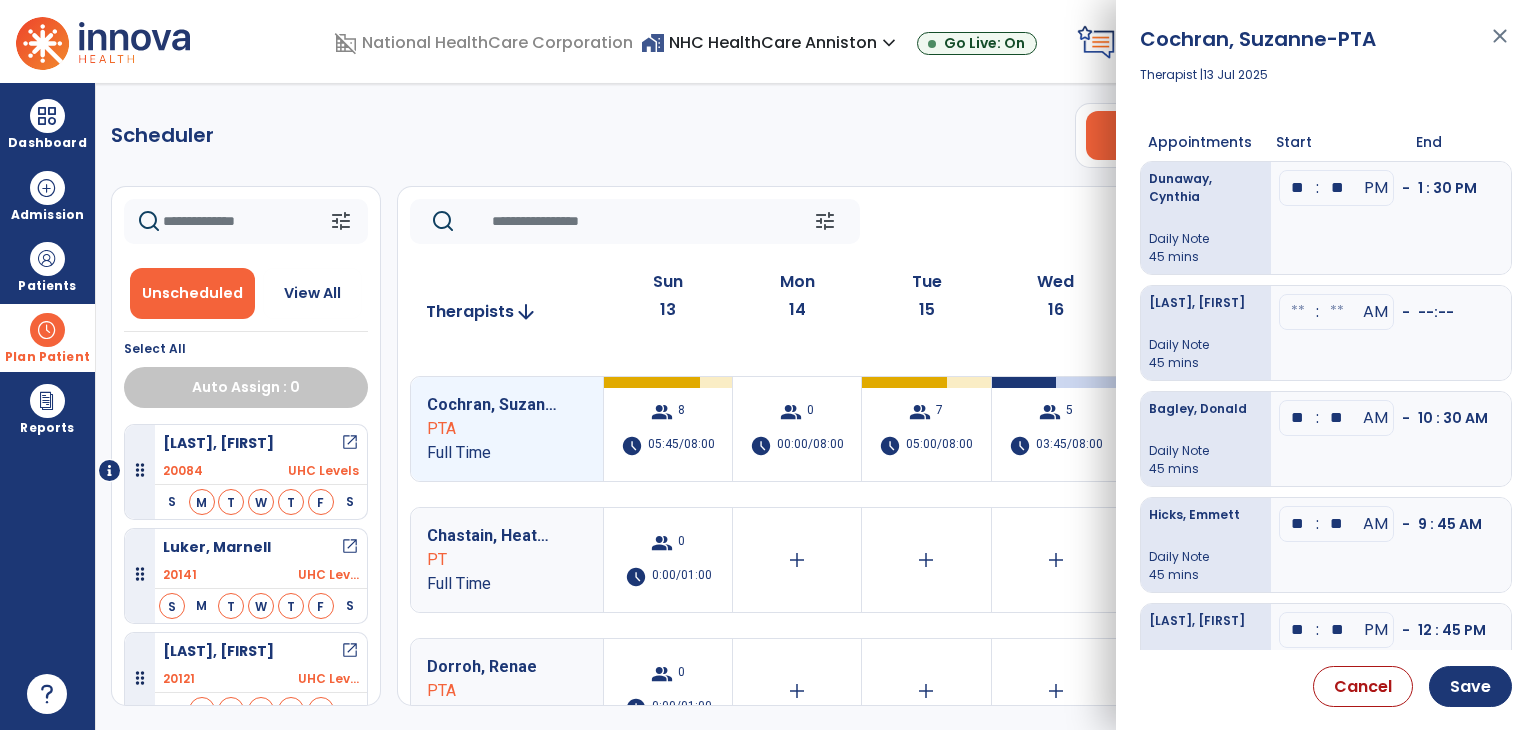 click on "** : ** PM - 1 : 30 PM" at bounding box center [1391, 218] 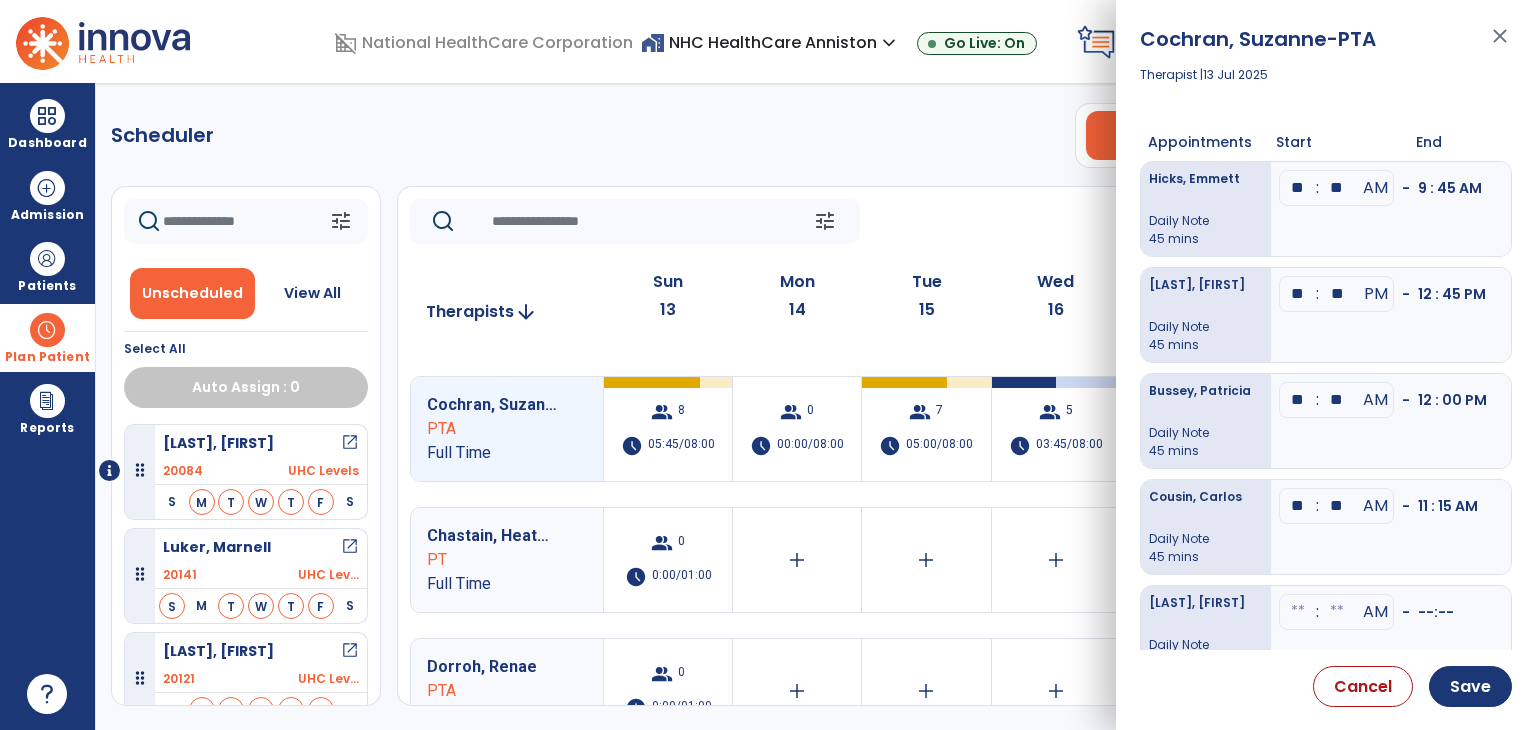 scroll, scrollTop: 356, scrollLeft: 0, axis: vertical 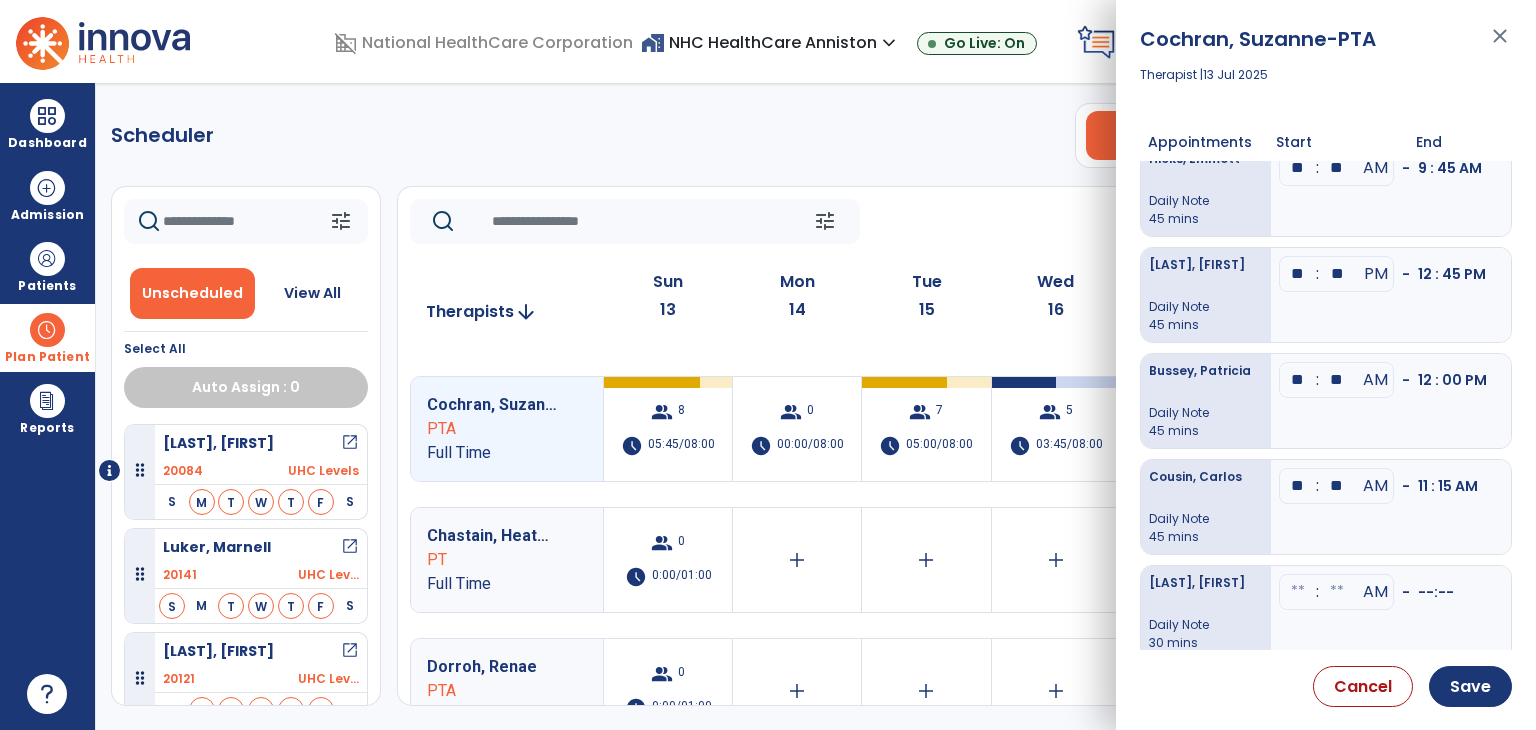 click at bounding box center (1298, 592) 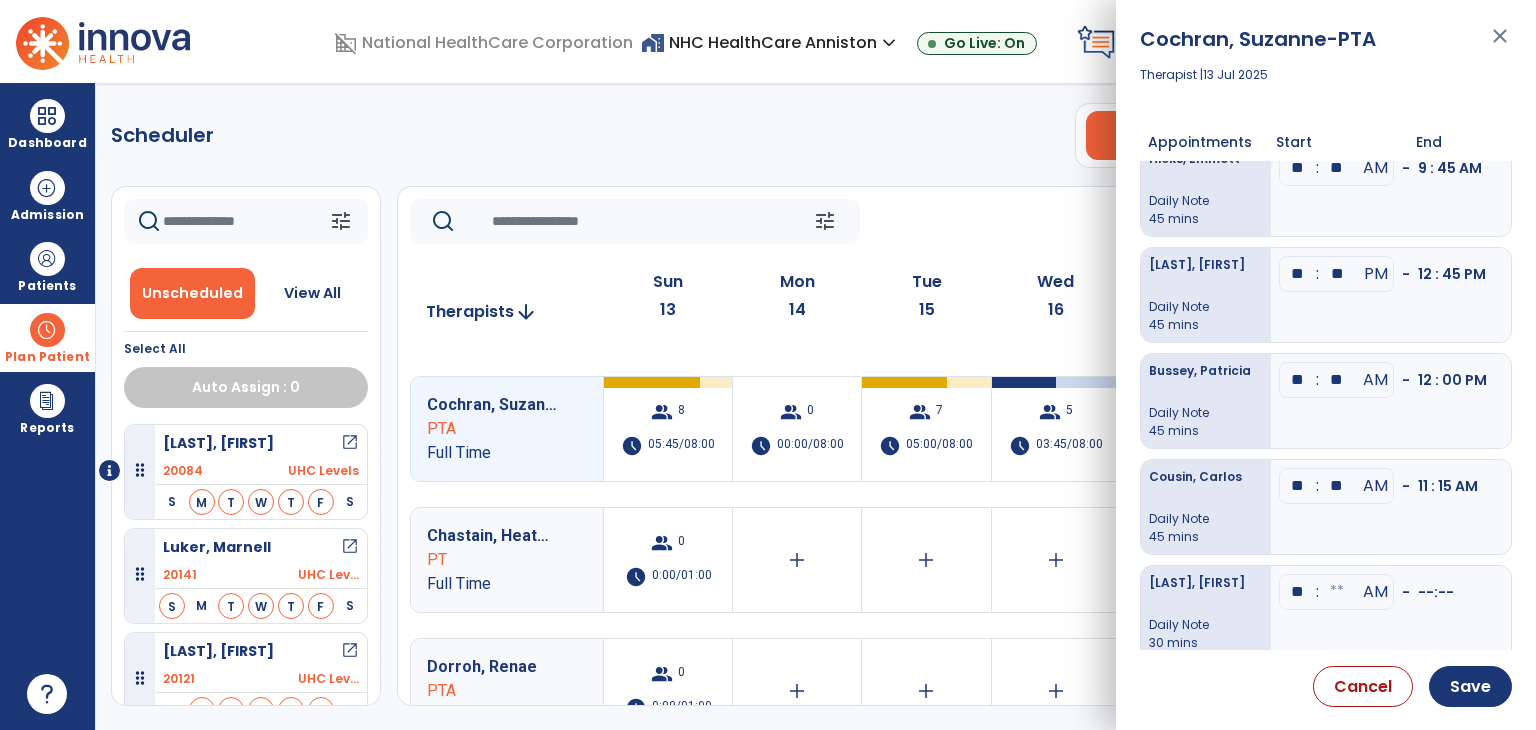 type on "**" 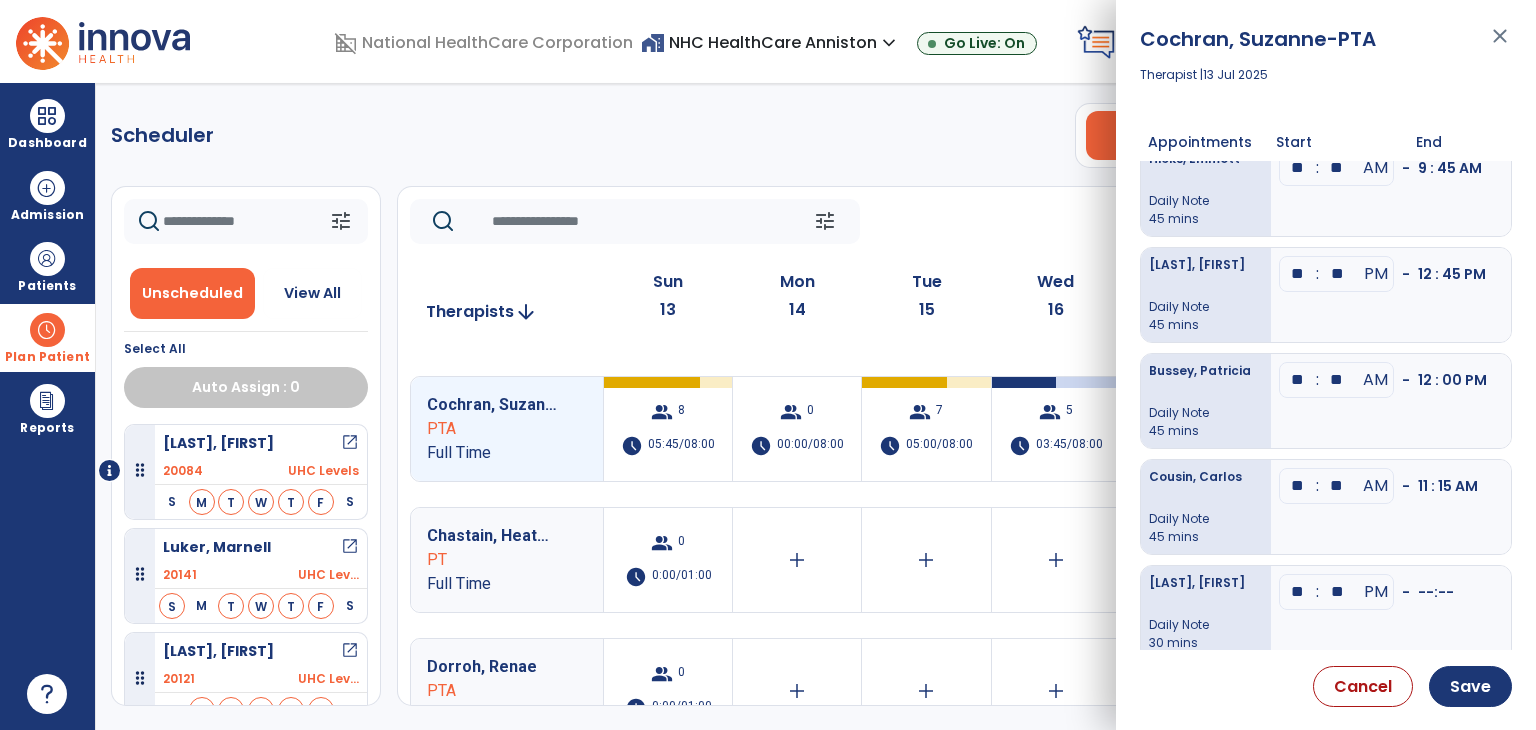 type on "**" 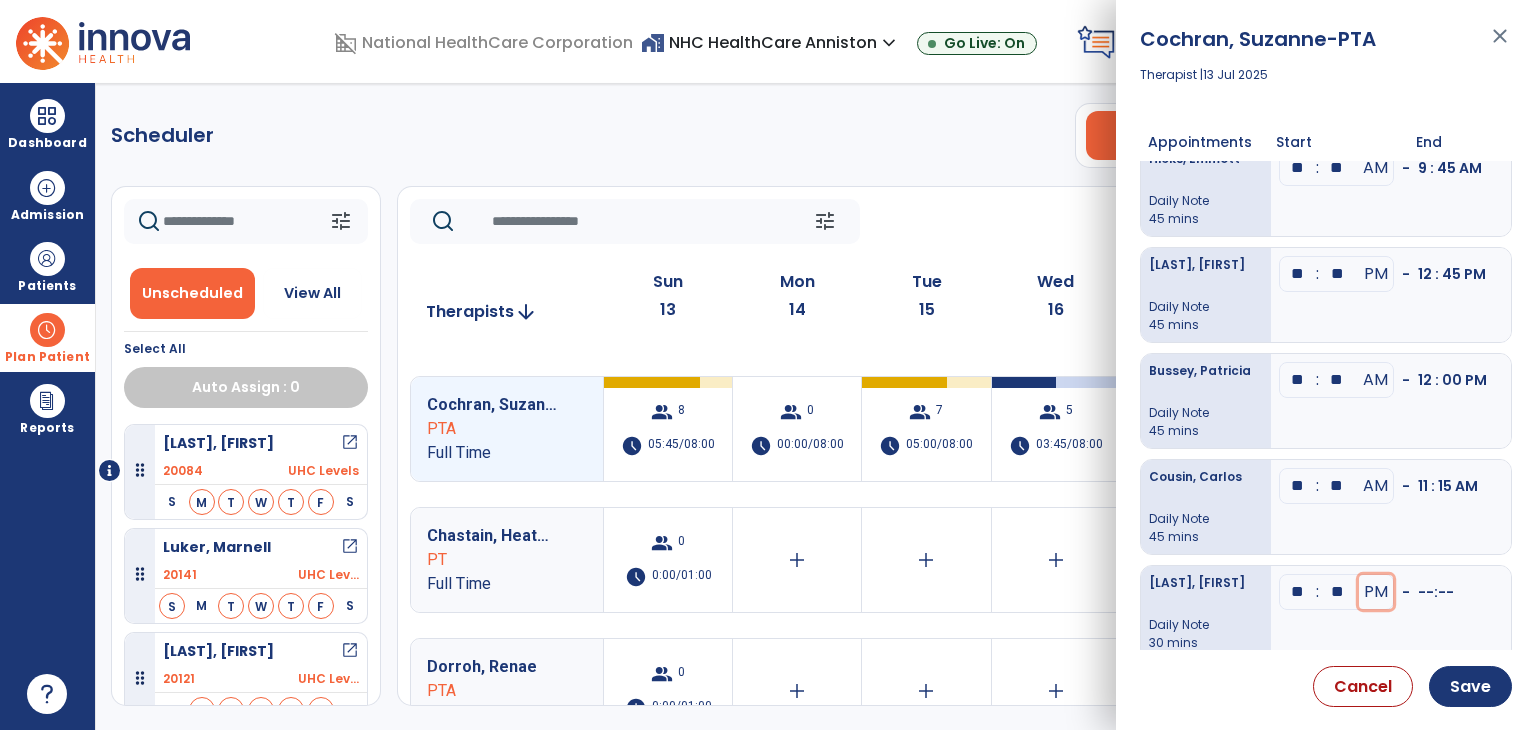 type 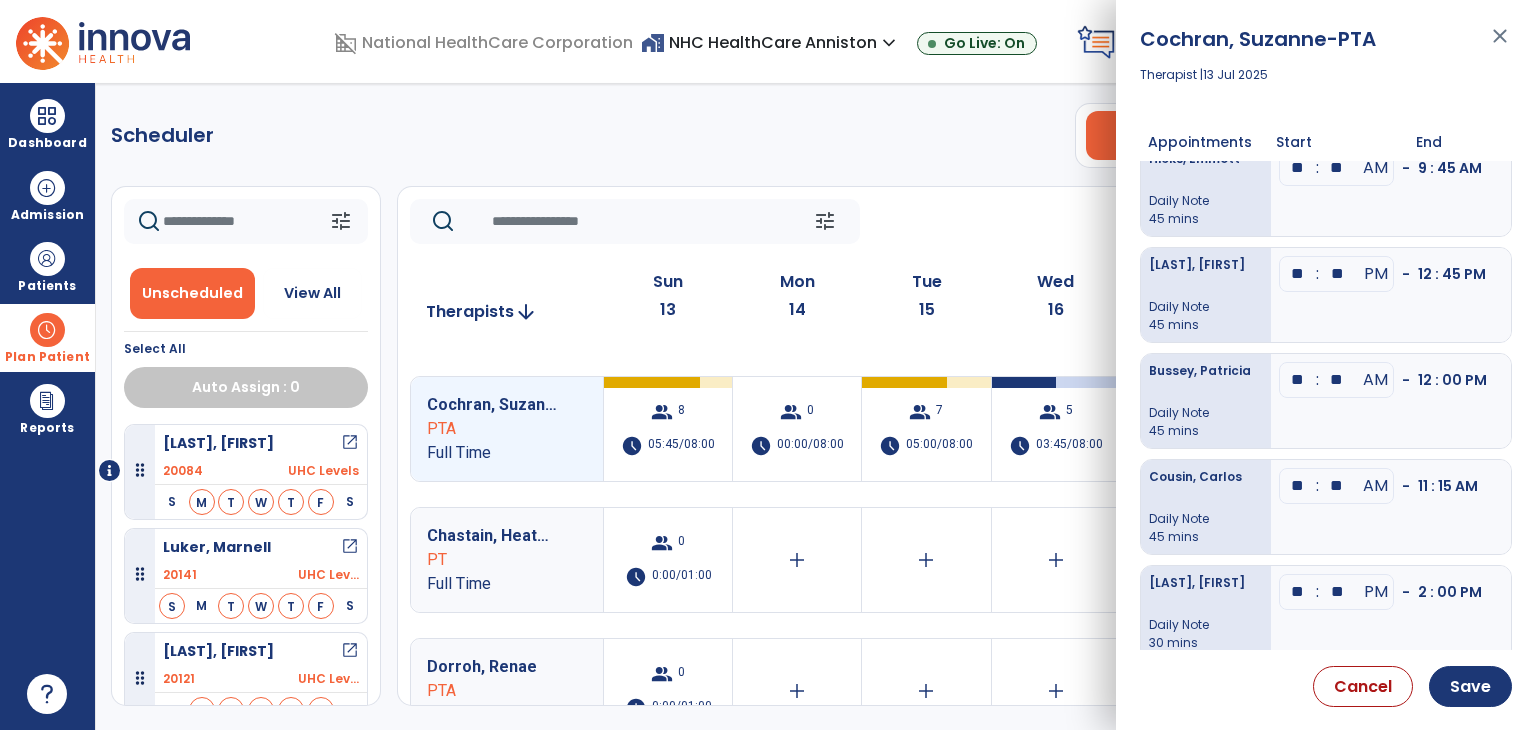 click on "** : ** AM - 11 : 15 AM" at bounding box center [1391, 507] 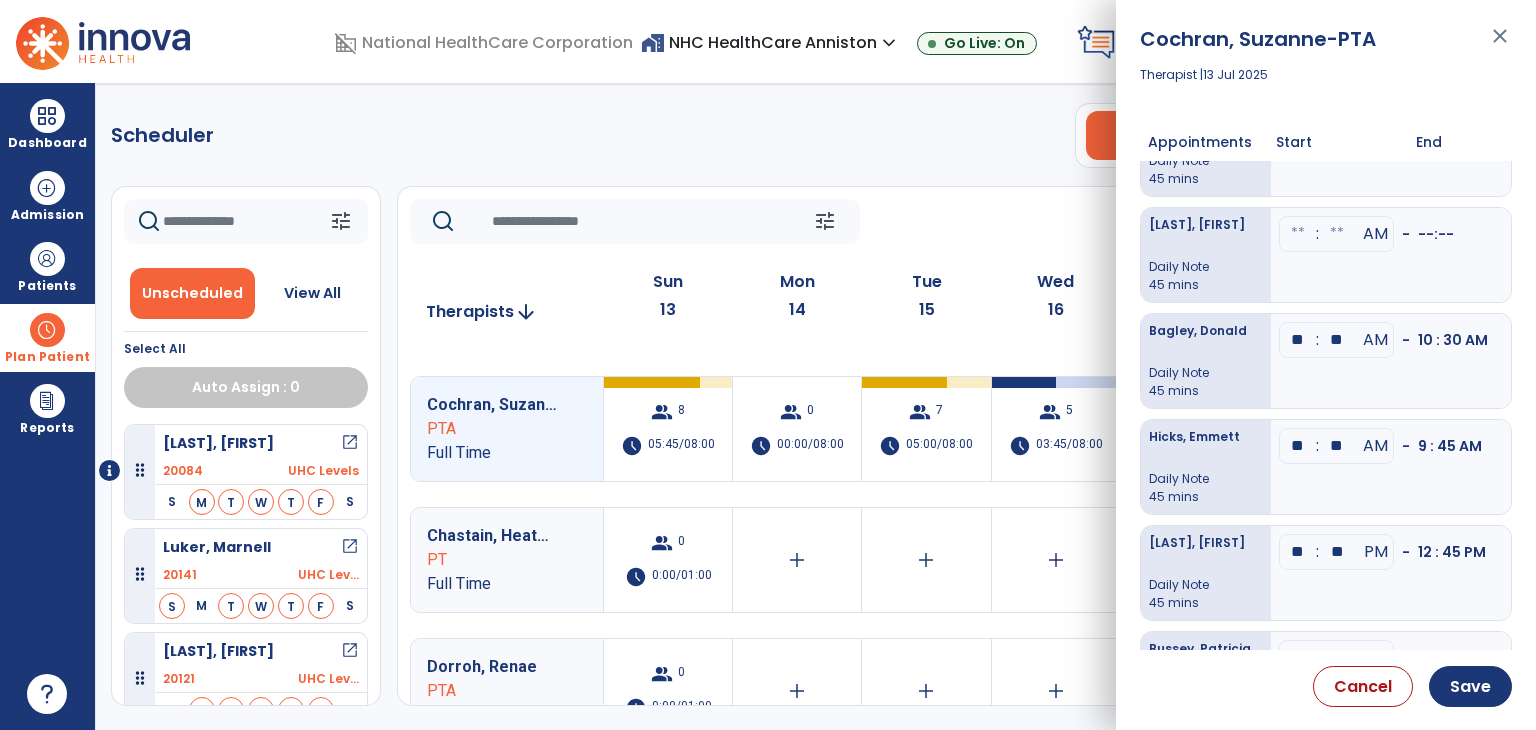 scroll, scrollTop: 0, scrollLeft: 0, axis: both 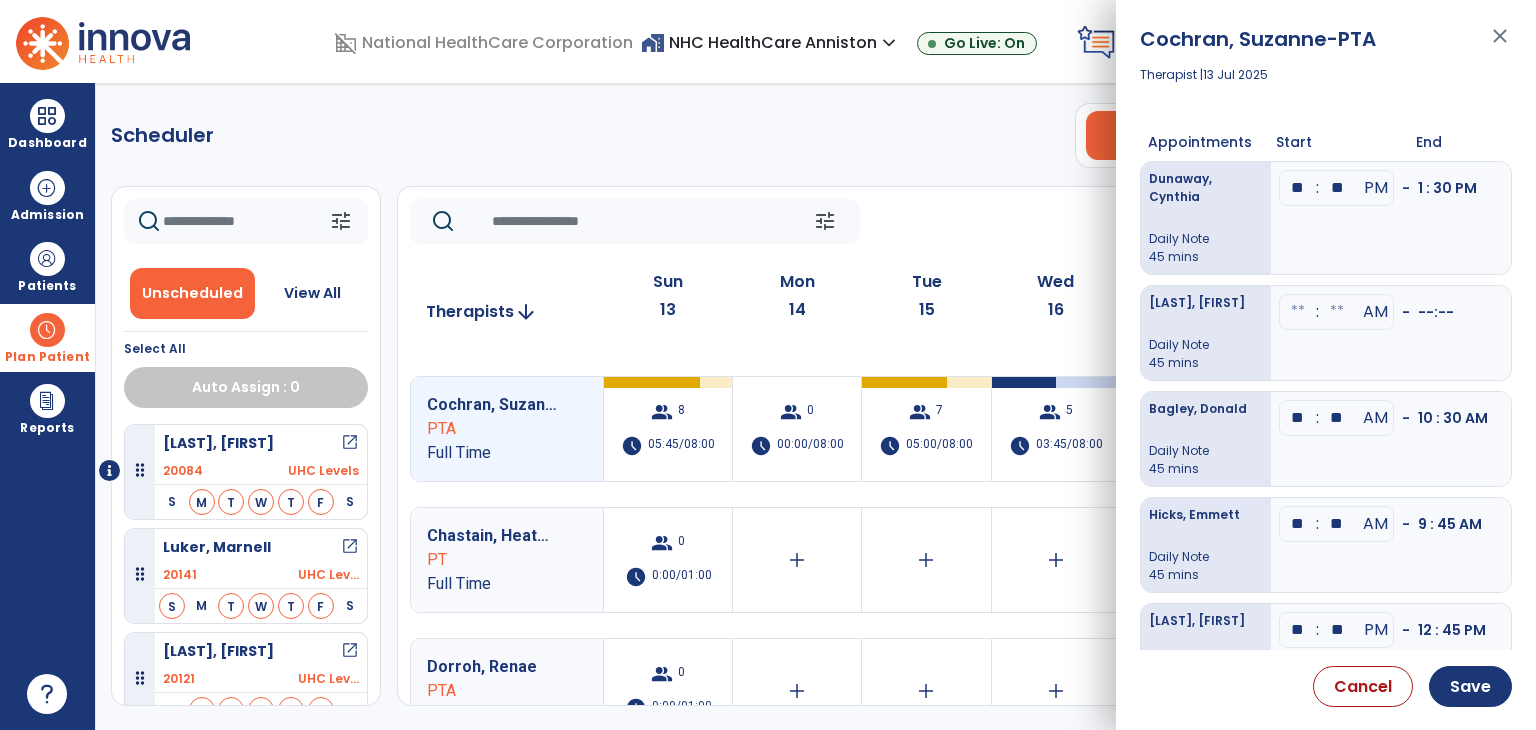 click at bounding box center [1298, 312] 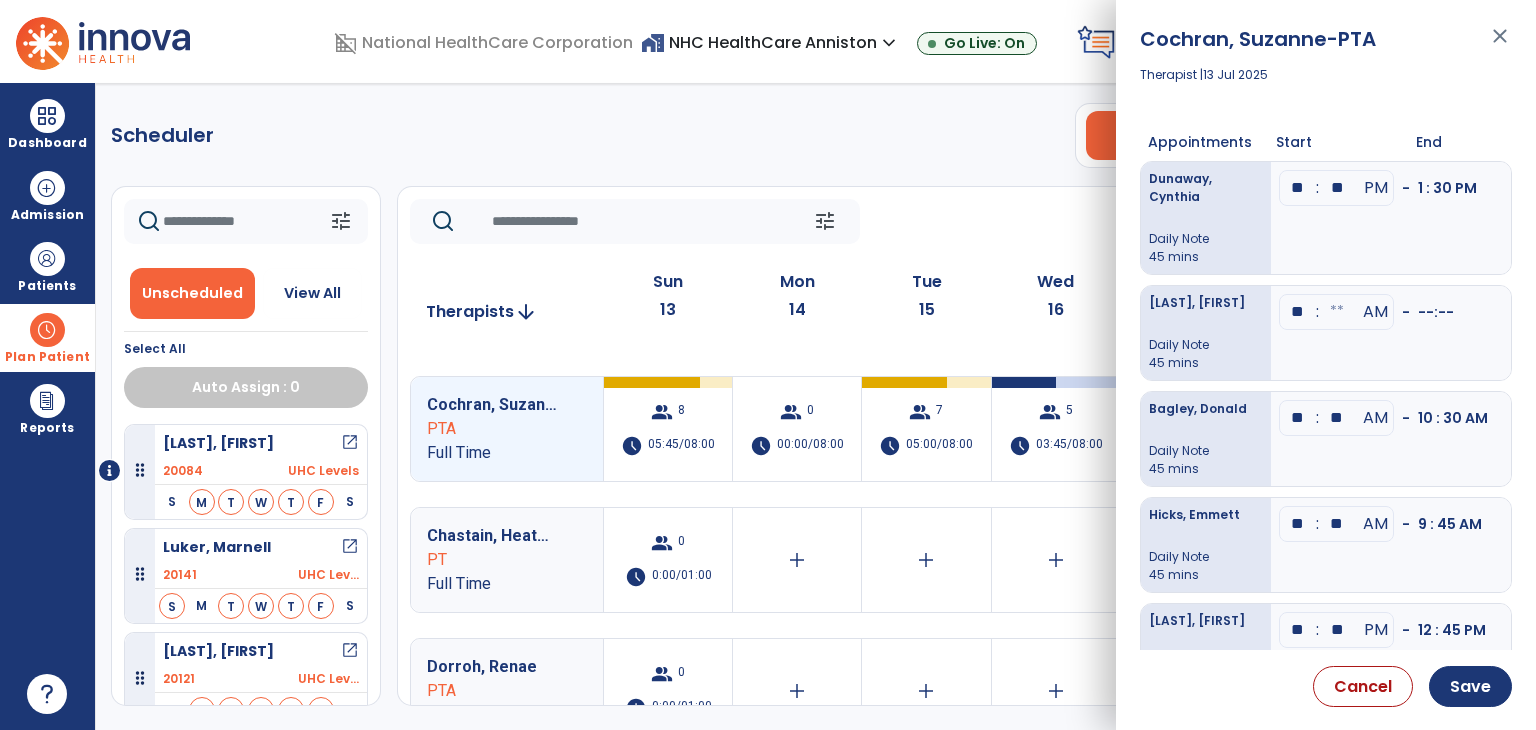 type on "**" 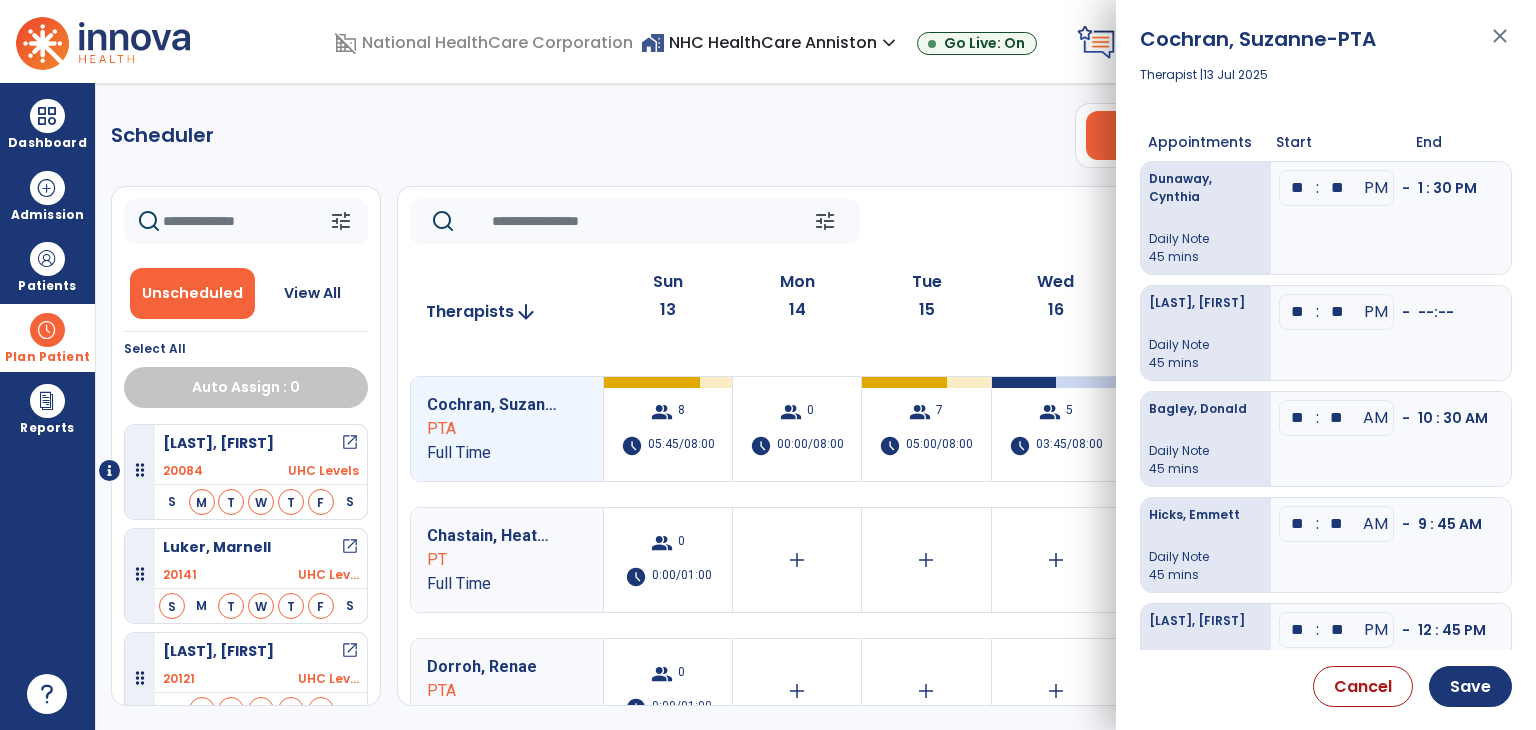 type on "**" 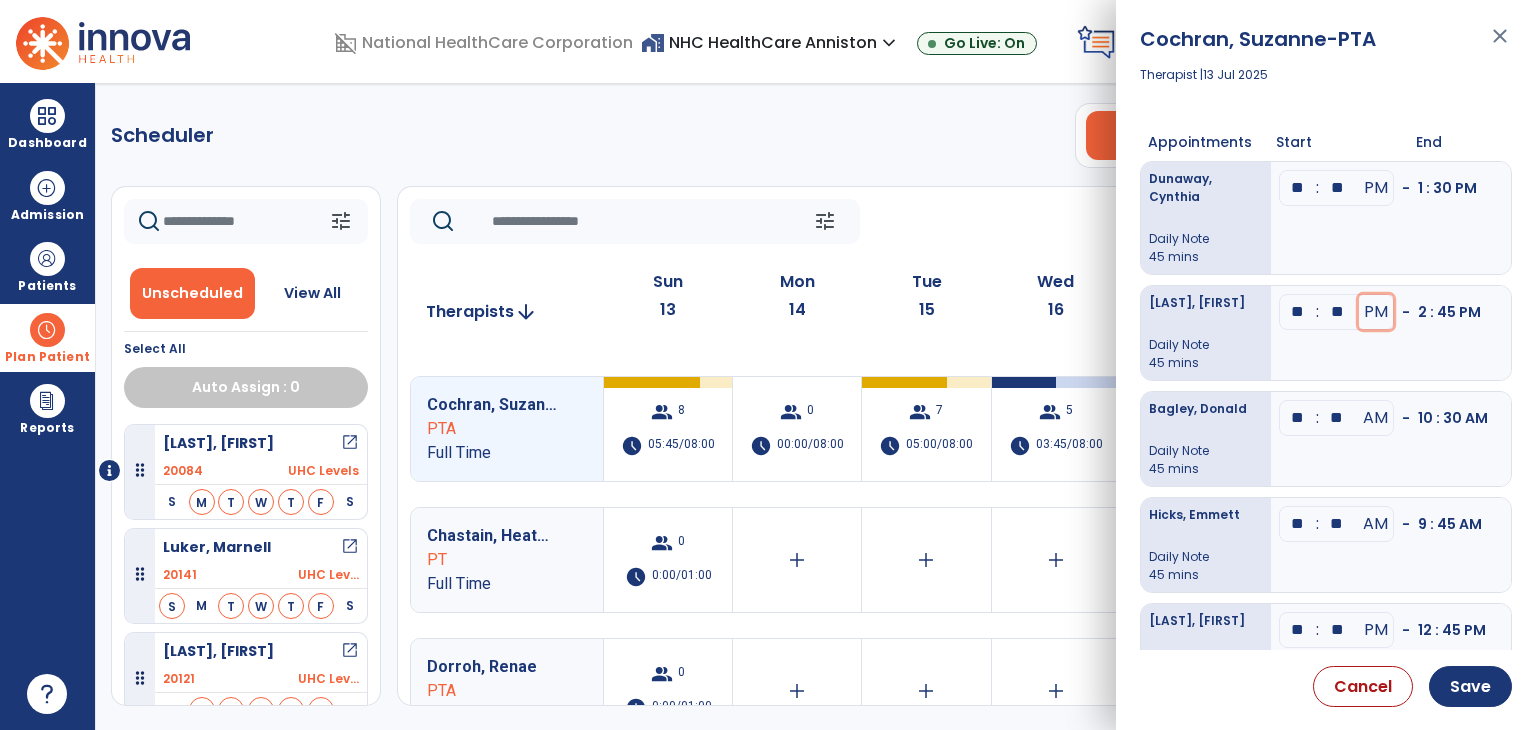 type 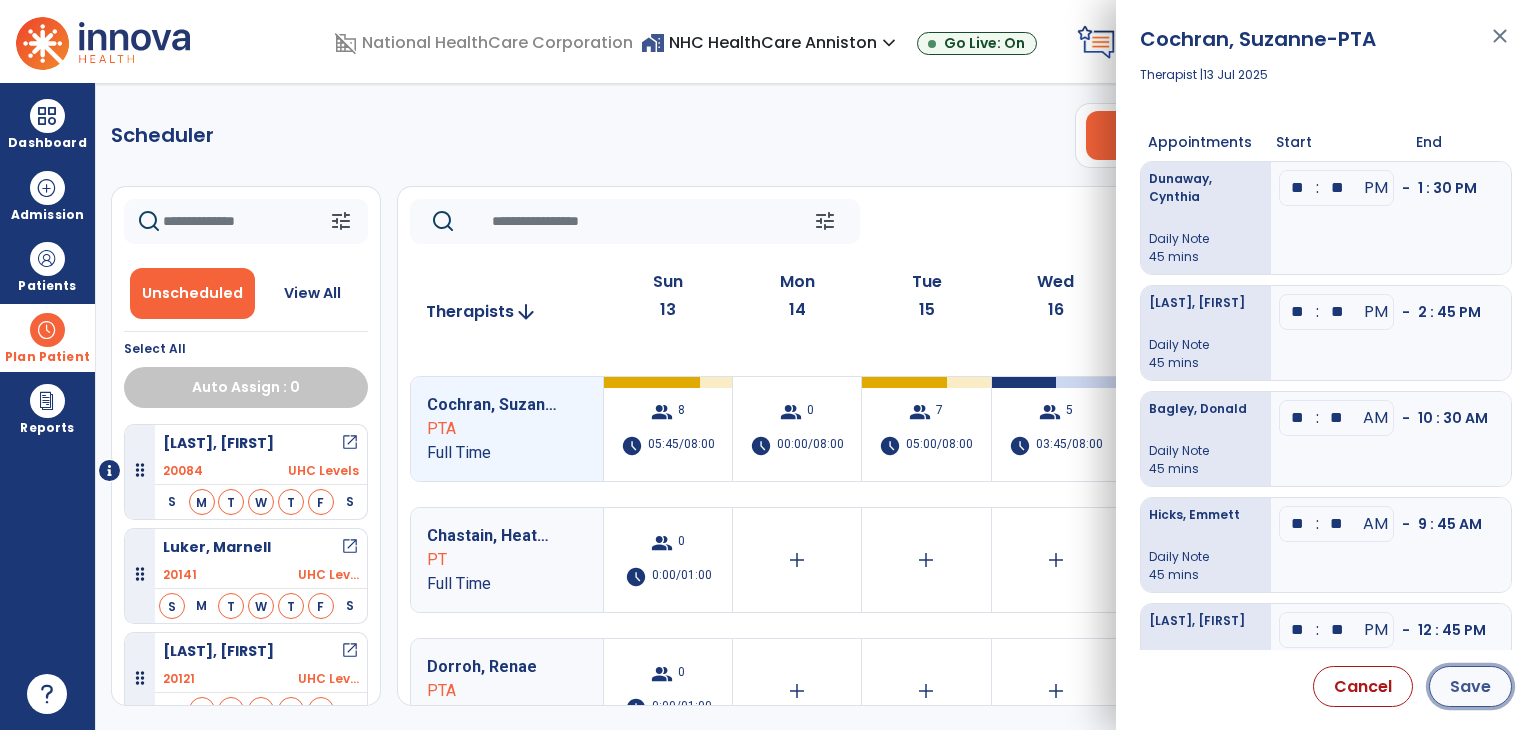 click on "Save" at bounding box center [1470, 686] 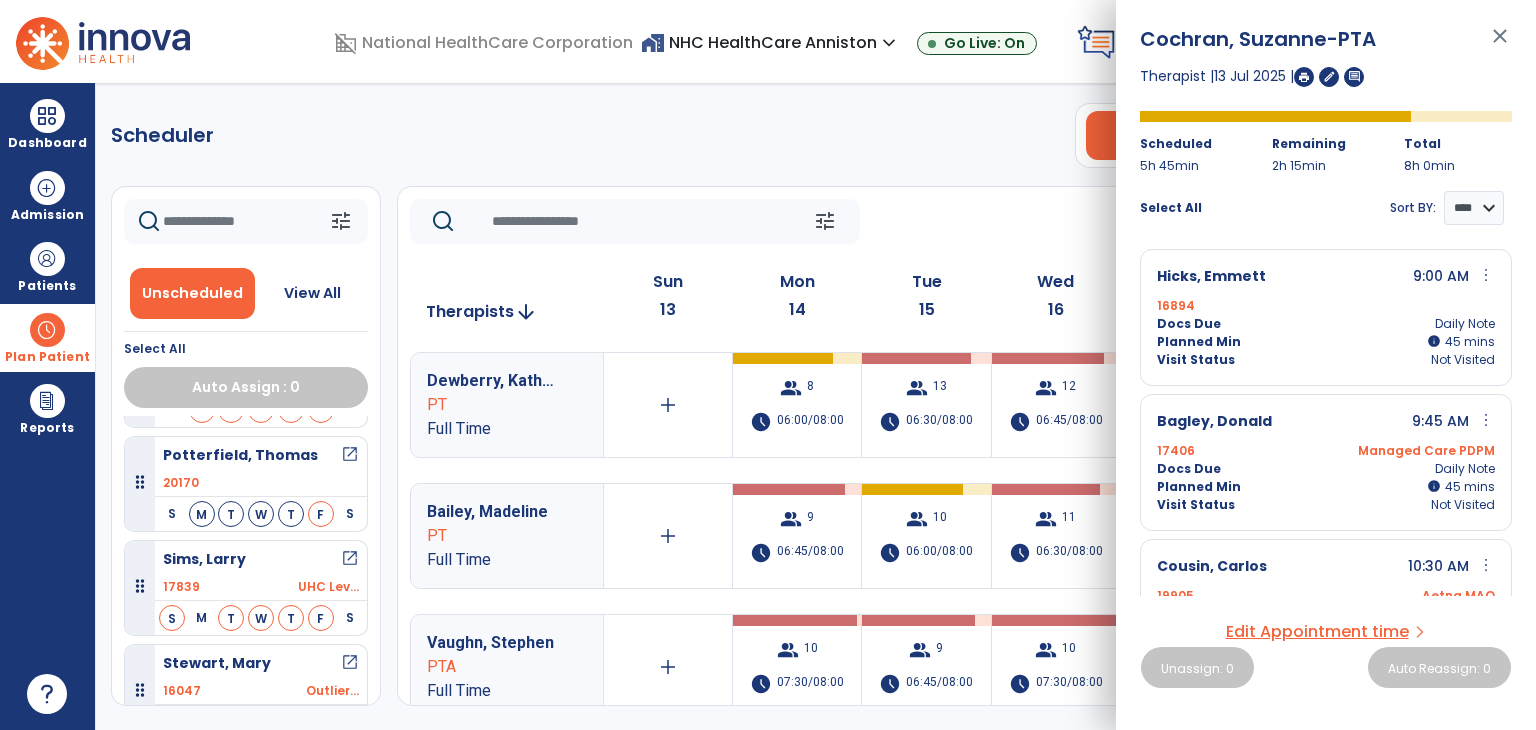 scroll, scrollTop: 400, scrollLeft: 0, axis: vertical 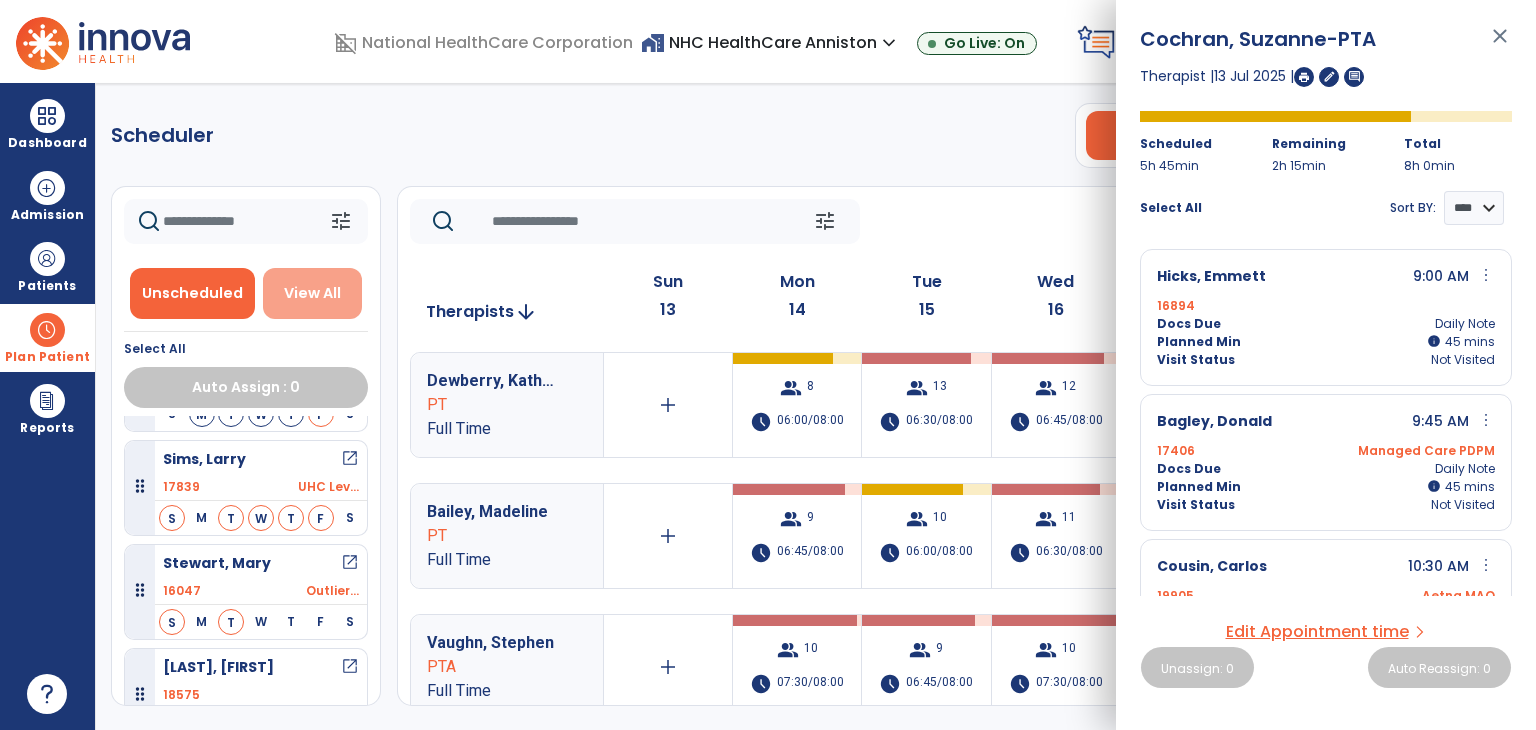 click on "View All" at bounding box center (312, 293) 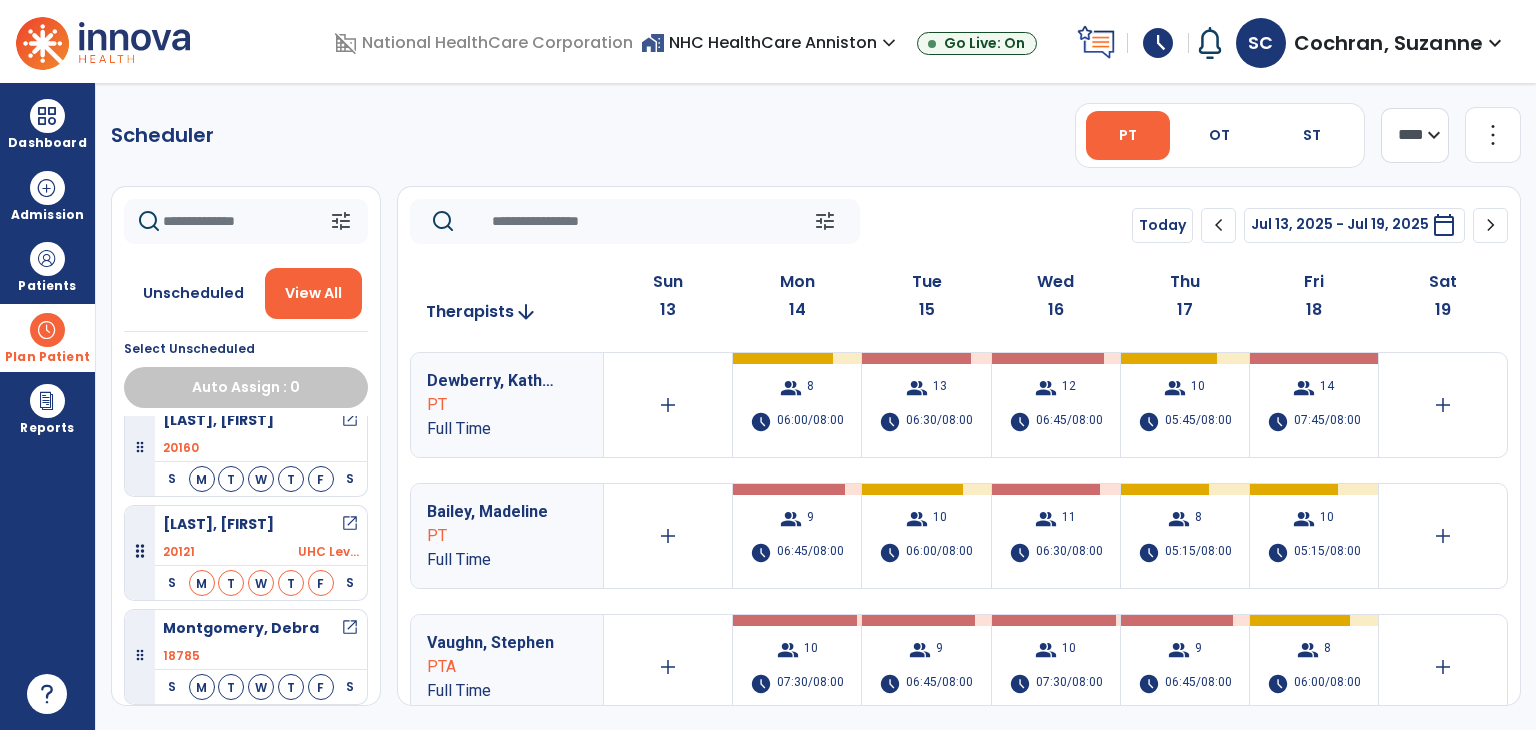 scroll, scrollTop: 3736, scrollLeft: 0, axis: vertical 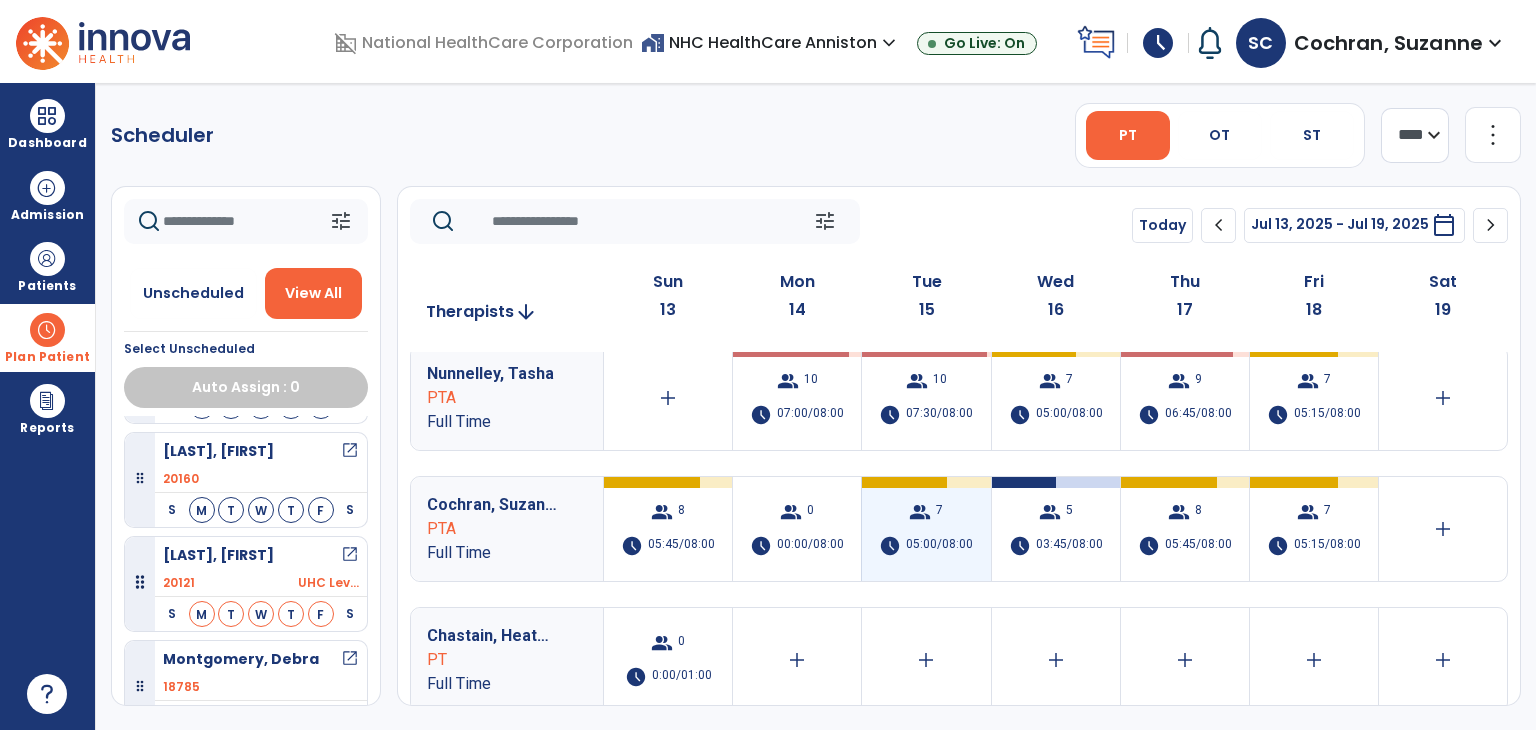 click on "7" at bounding box center (939, 512) 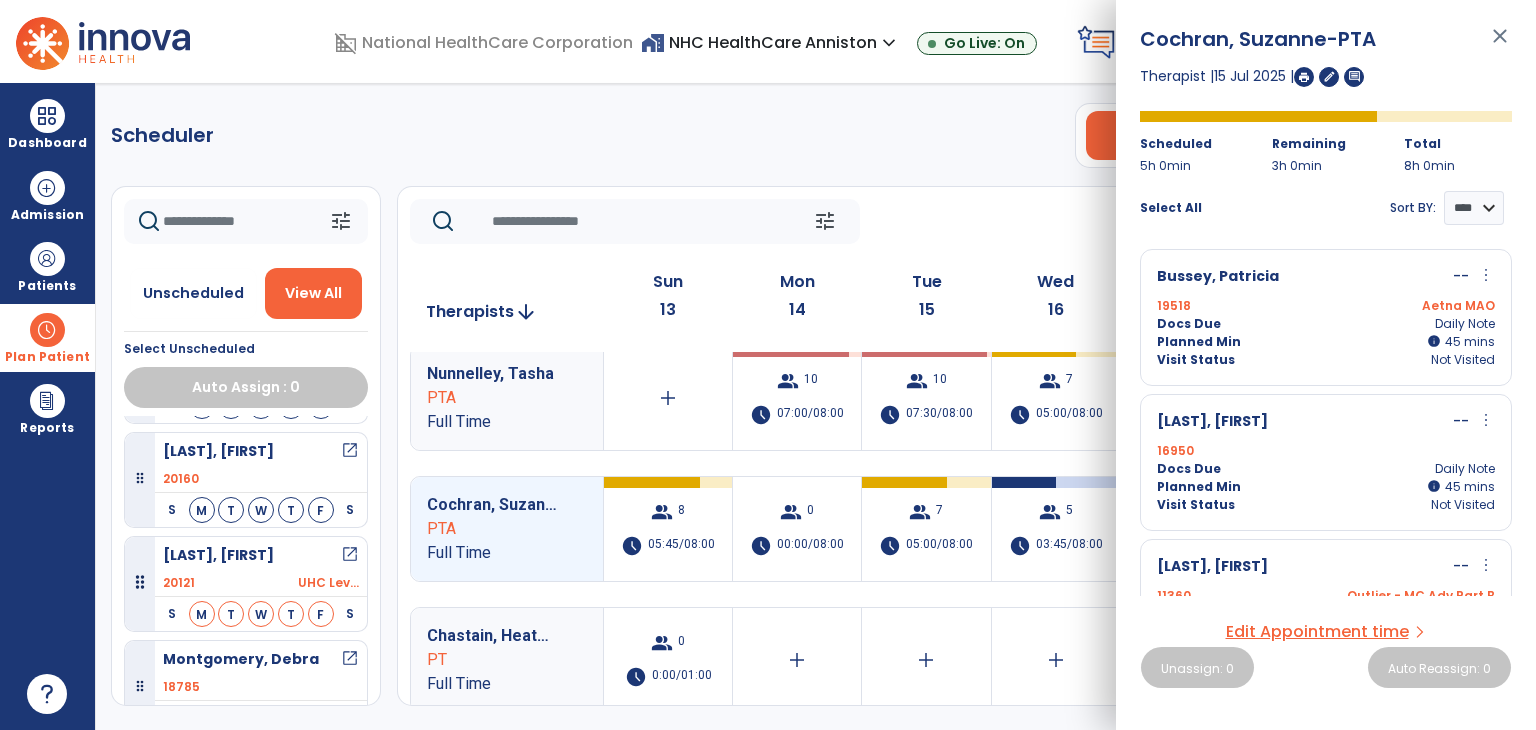 click on "Edit Appointment time" at bounding box center (1317, 632) 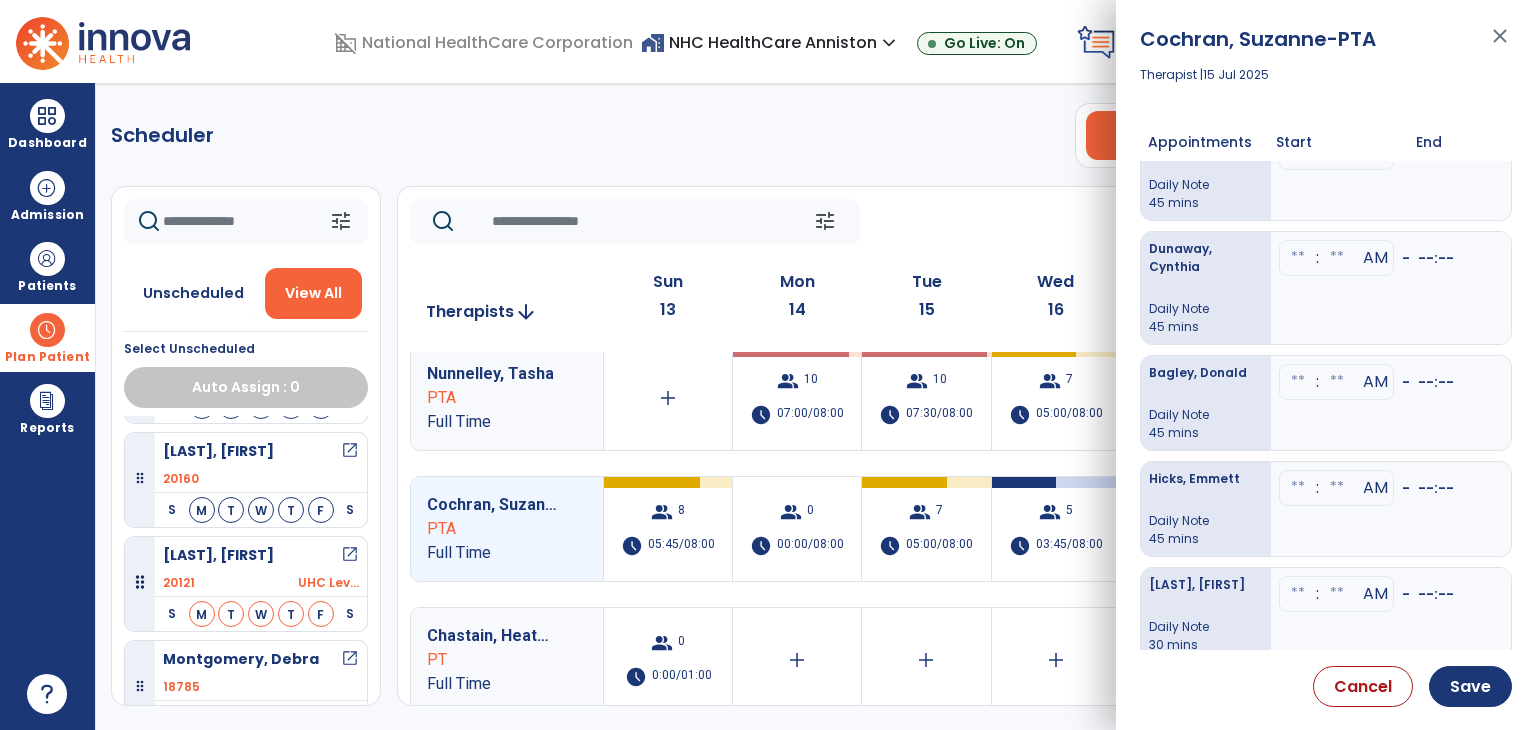 scroll, scrollTop: 250, scrollLeft: 0, axis: vertical 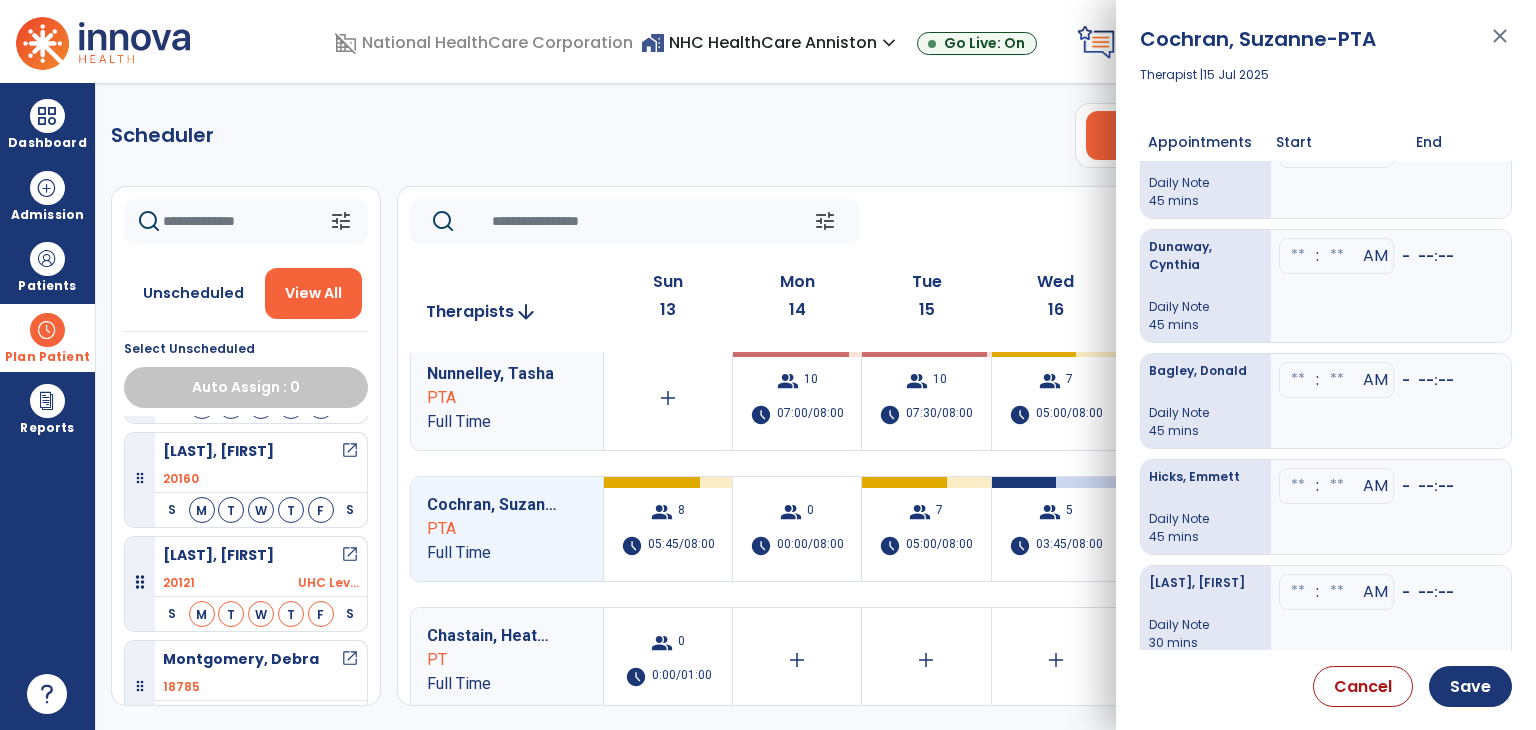 click at bounding box center [1298, -62] 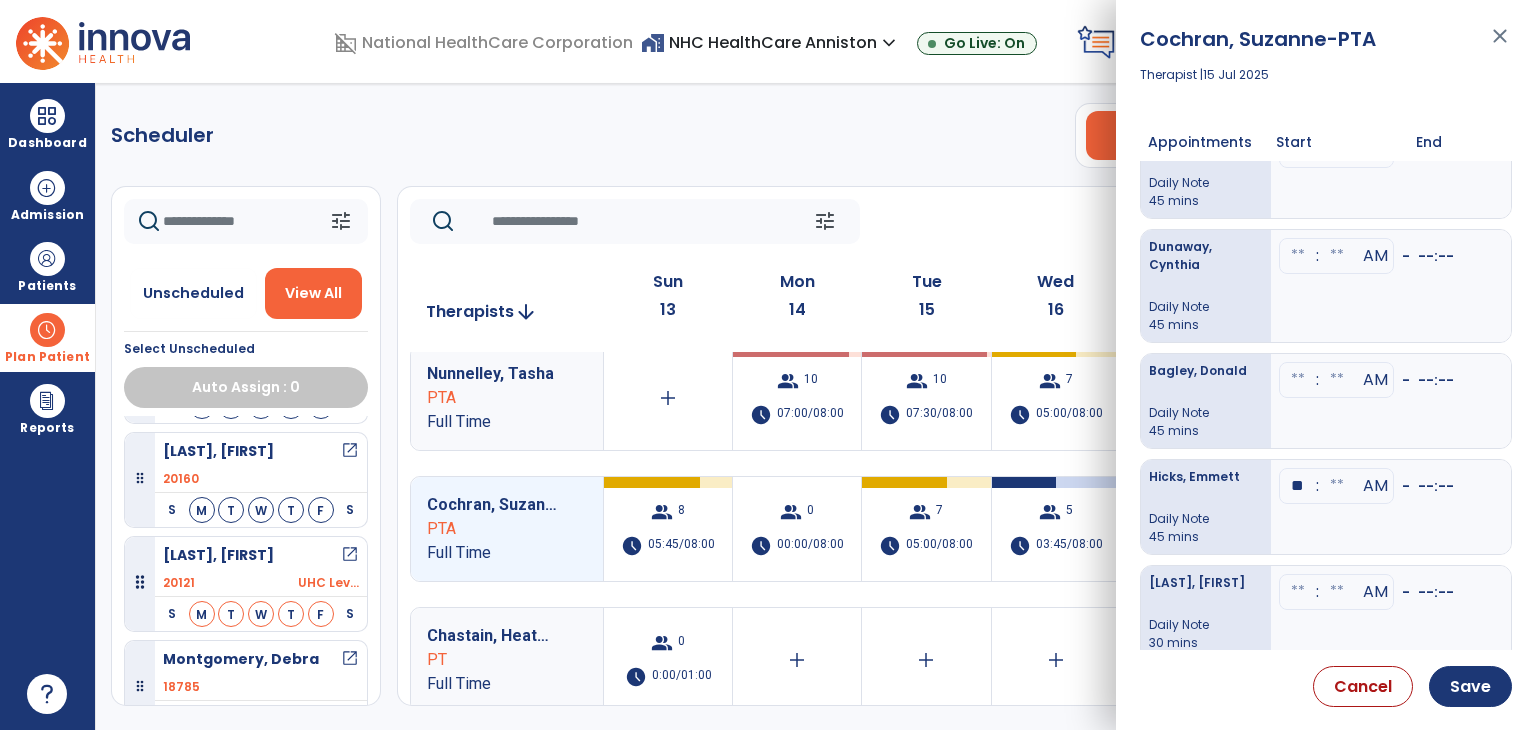 type on "**" 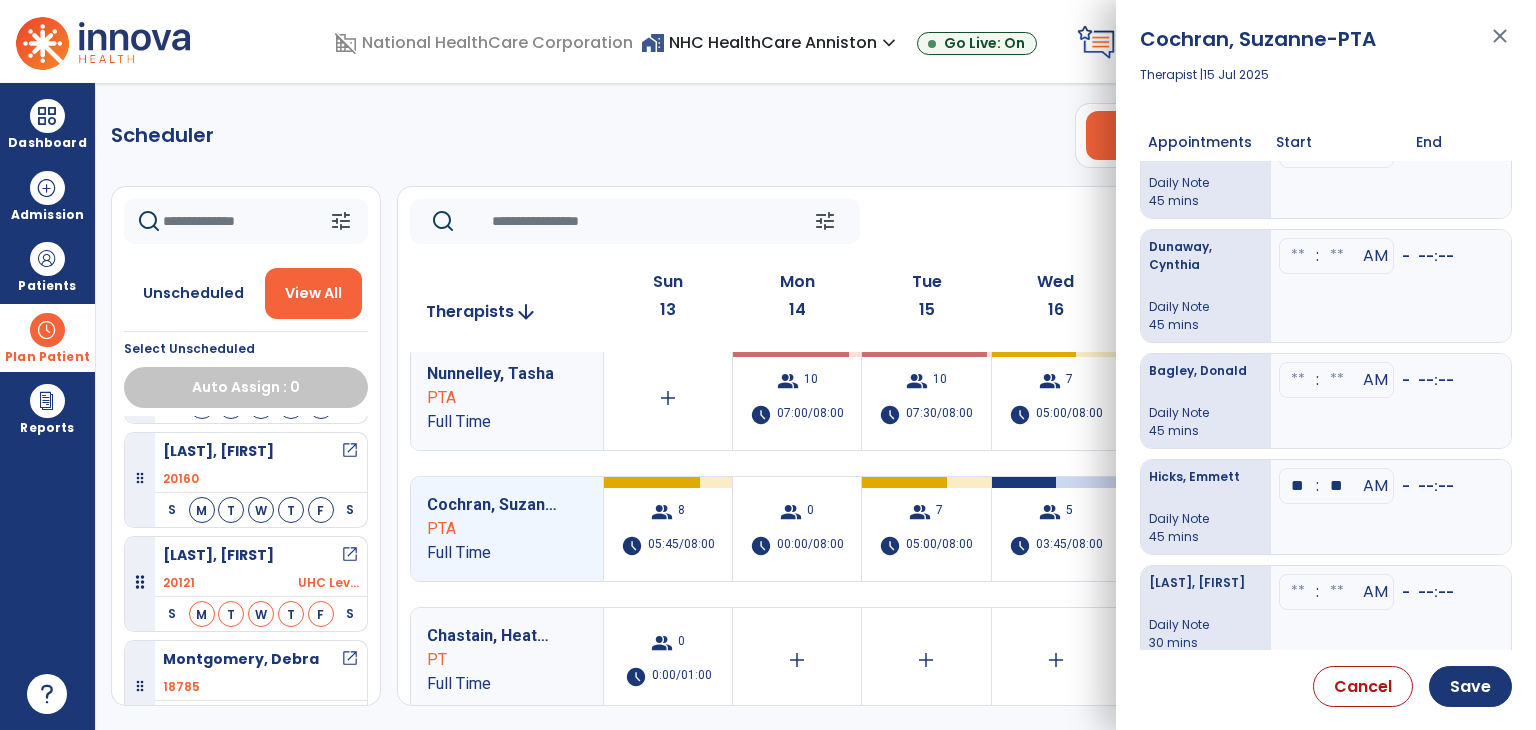 type on "**" 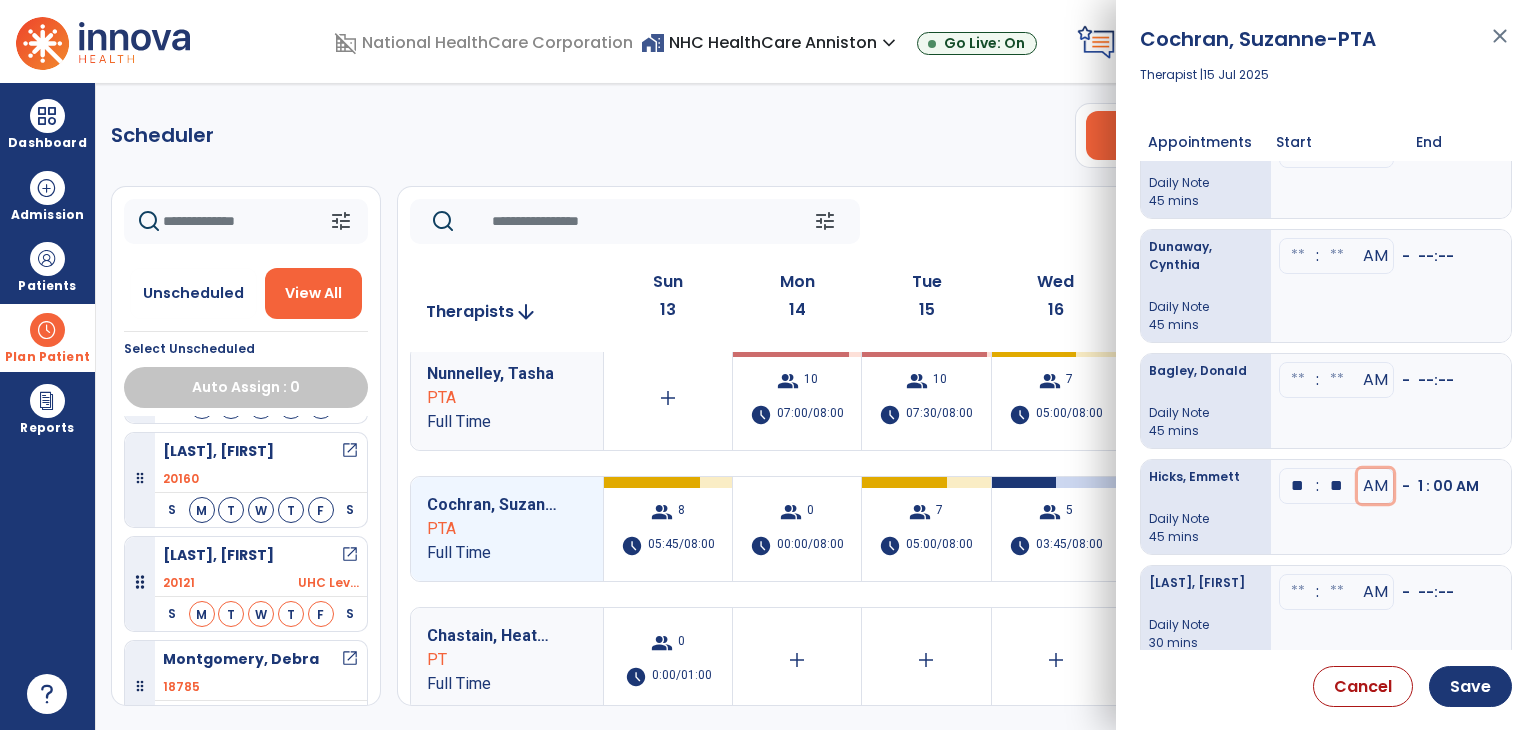 click on "AM" at bounding box center (1375, 486) 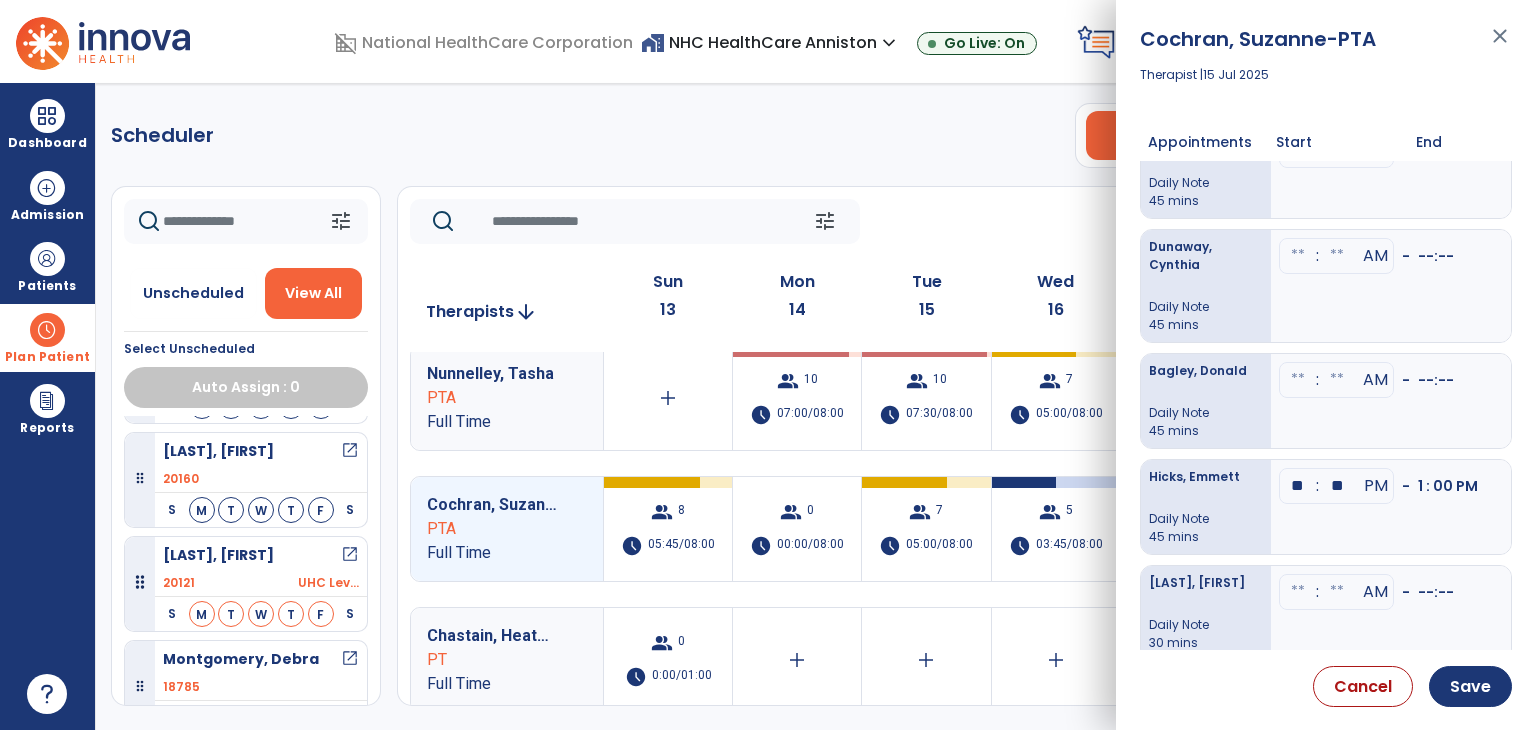 click at bounding box center (1298, -62) 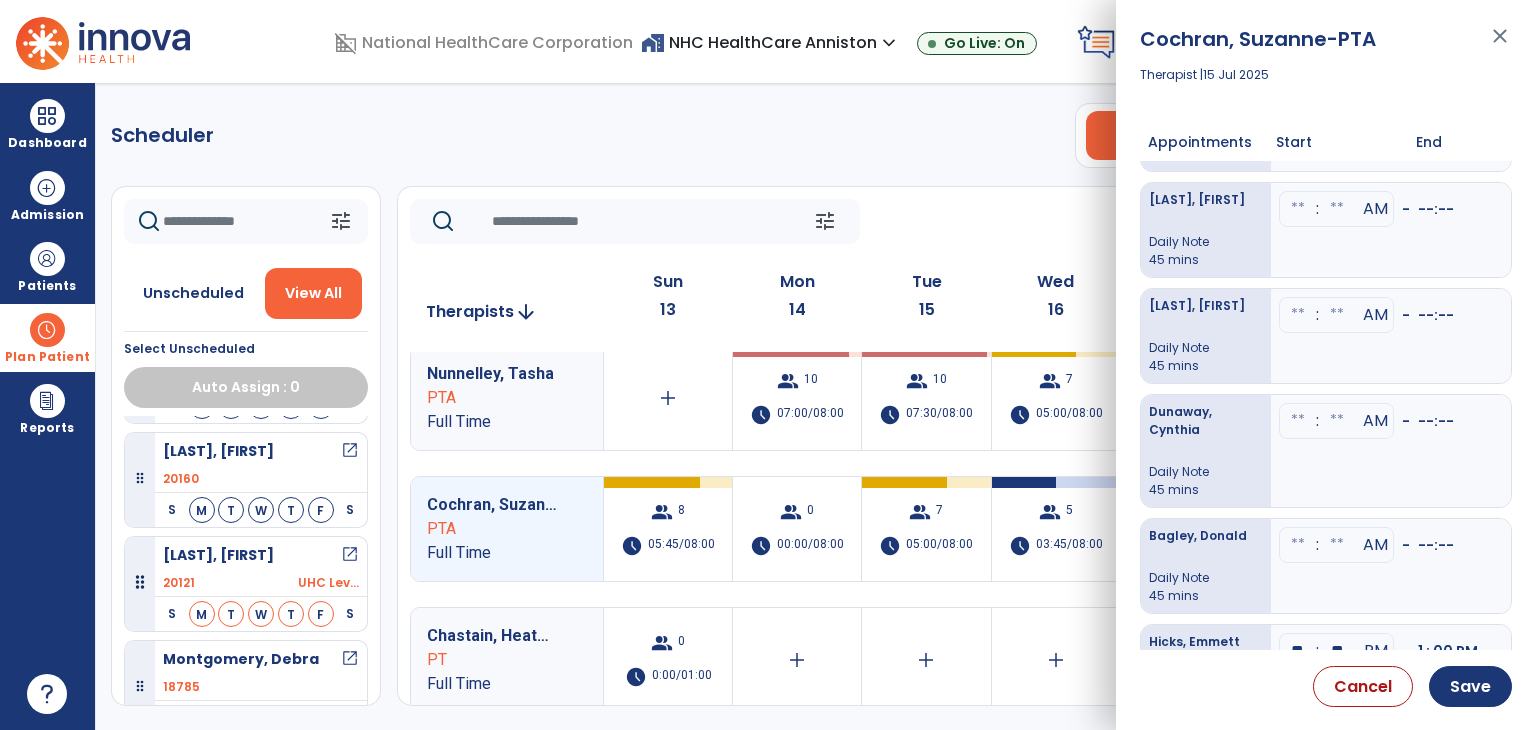scroll, scrollTop: 50, scrollLeft: 0, axis: vertical 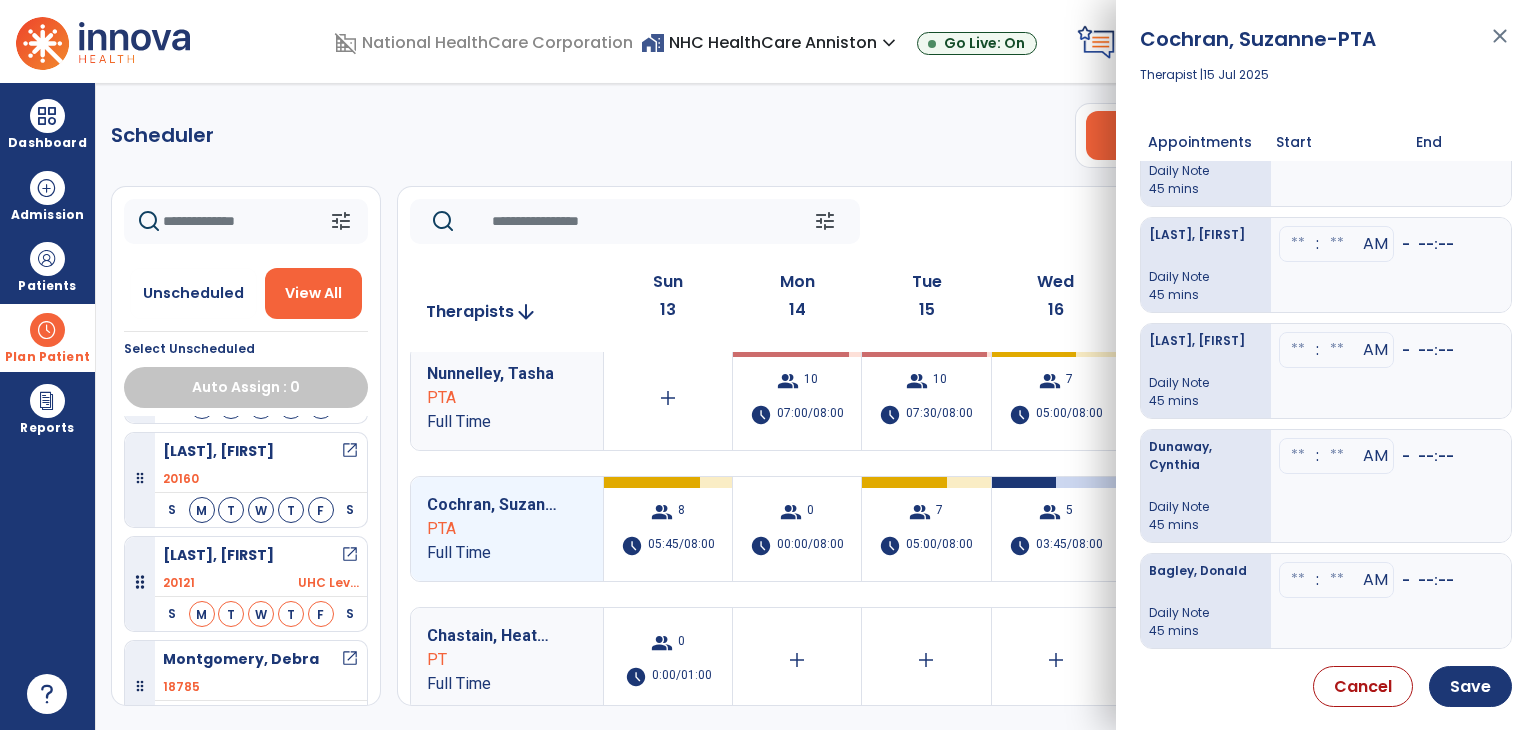click at bounding box center [1298, 138] 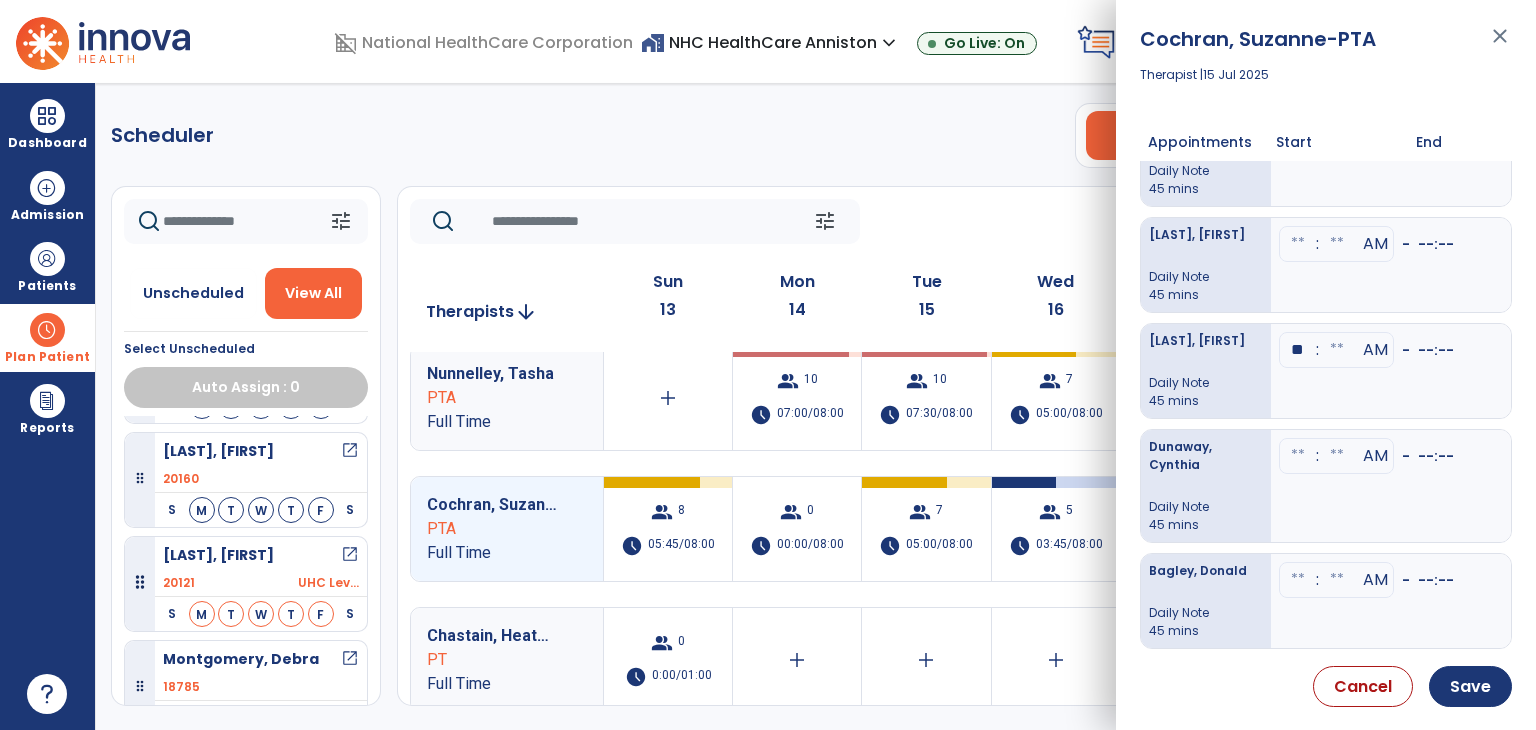 type on "**" 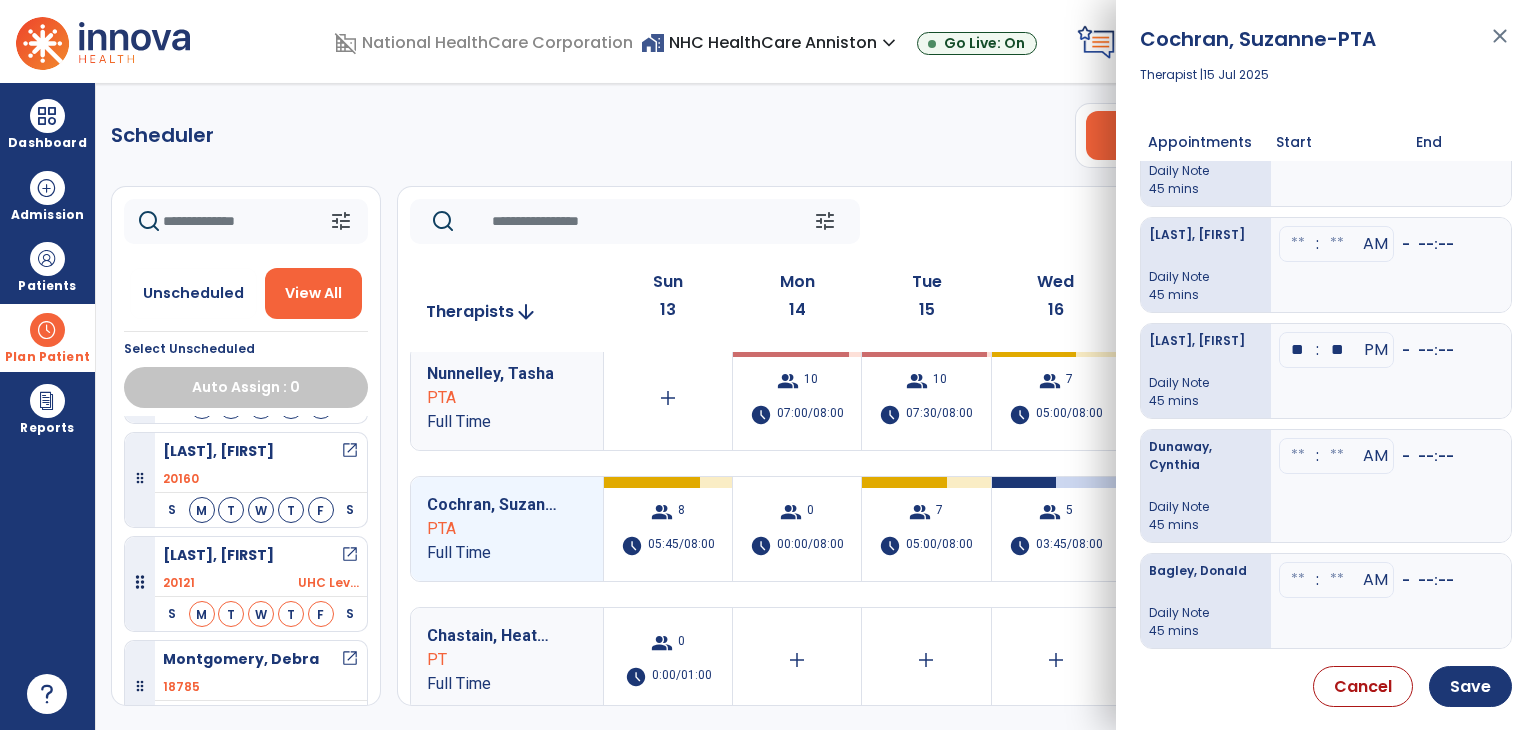 type on "**" 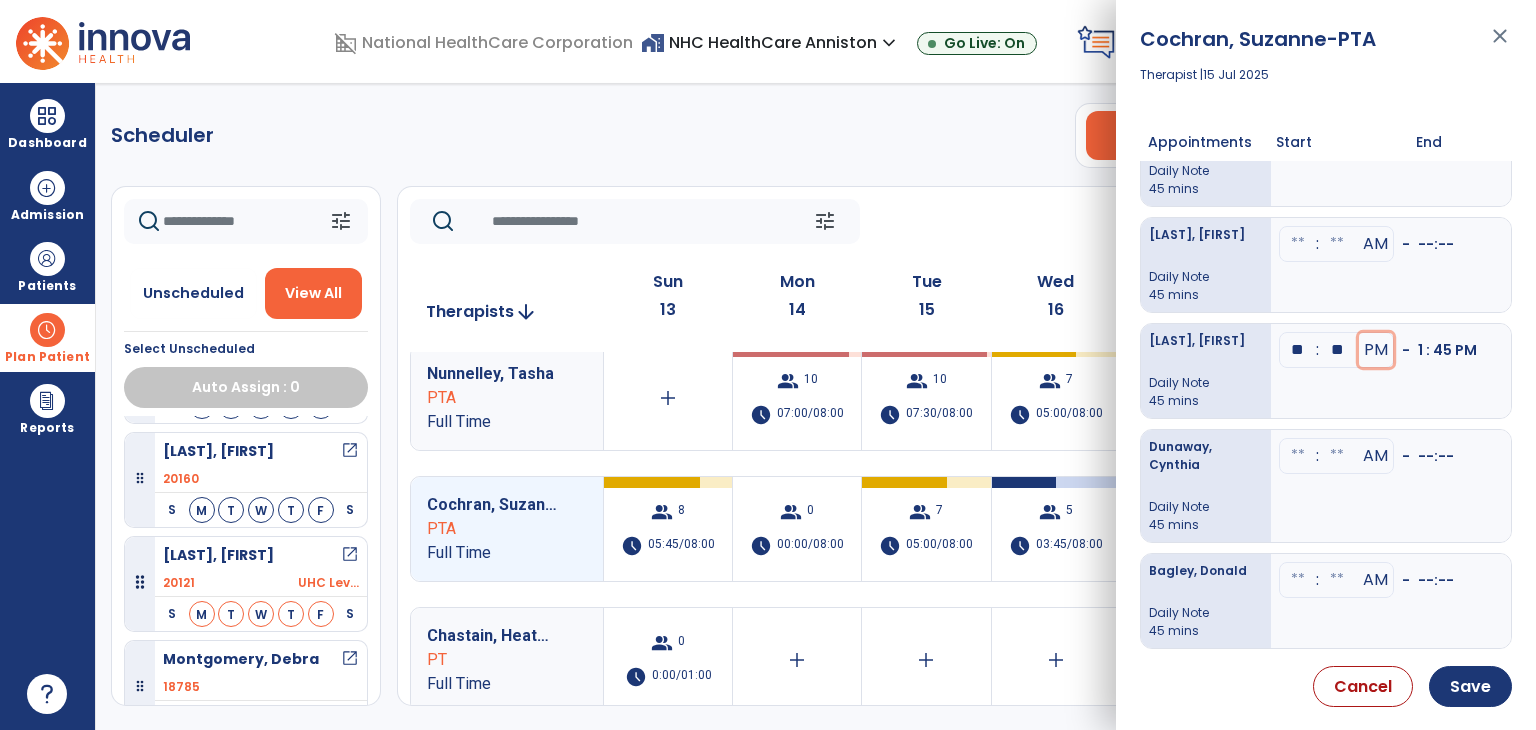 type 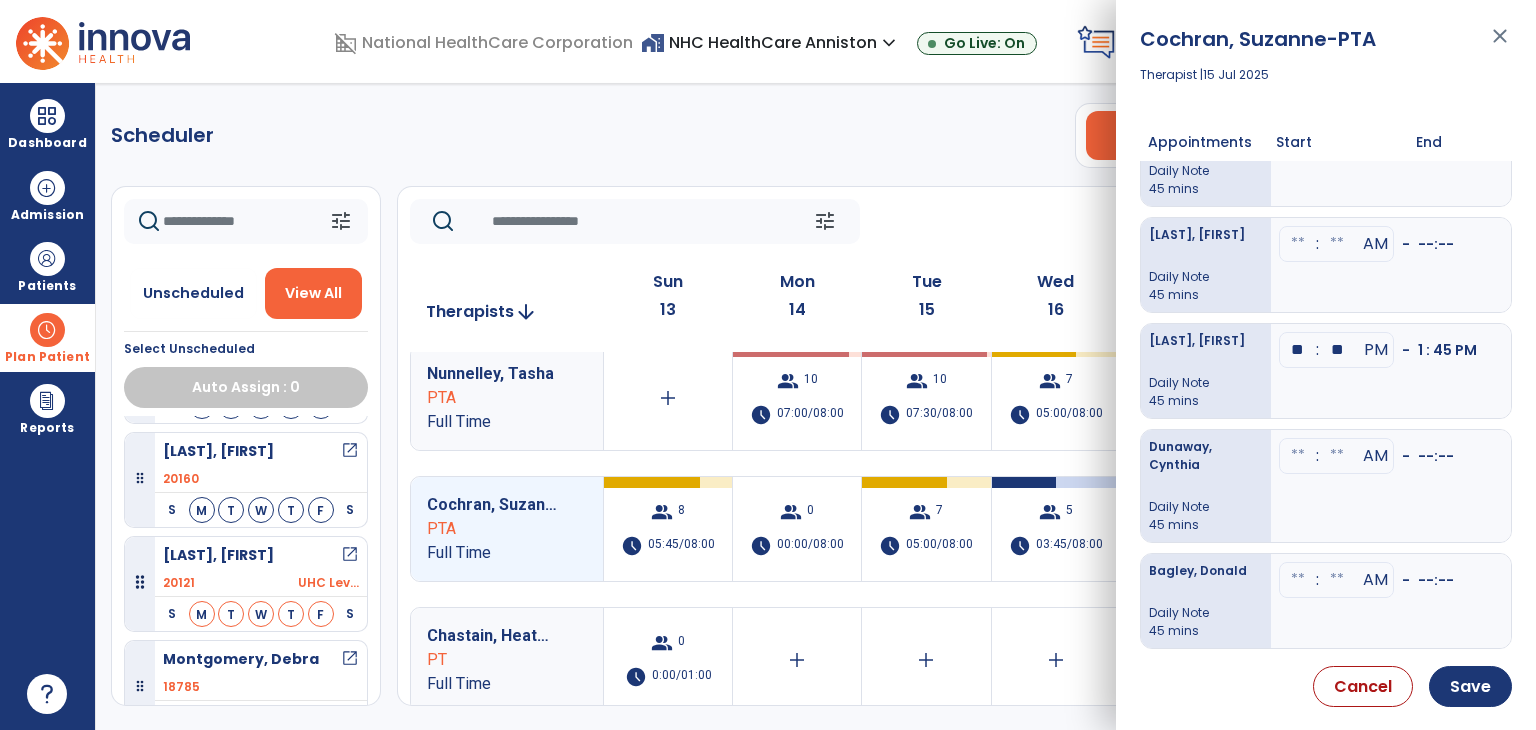 click at bounding box center [1298, 580] 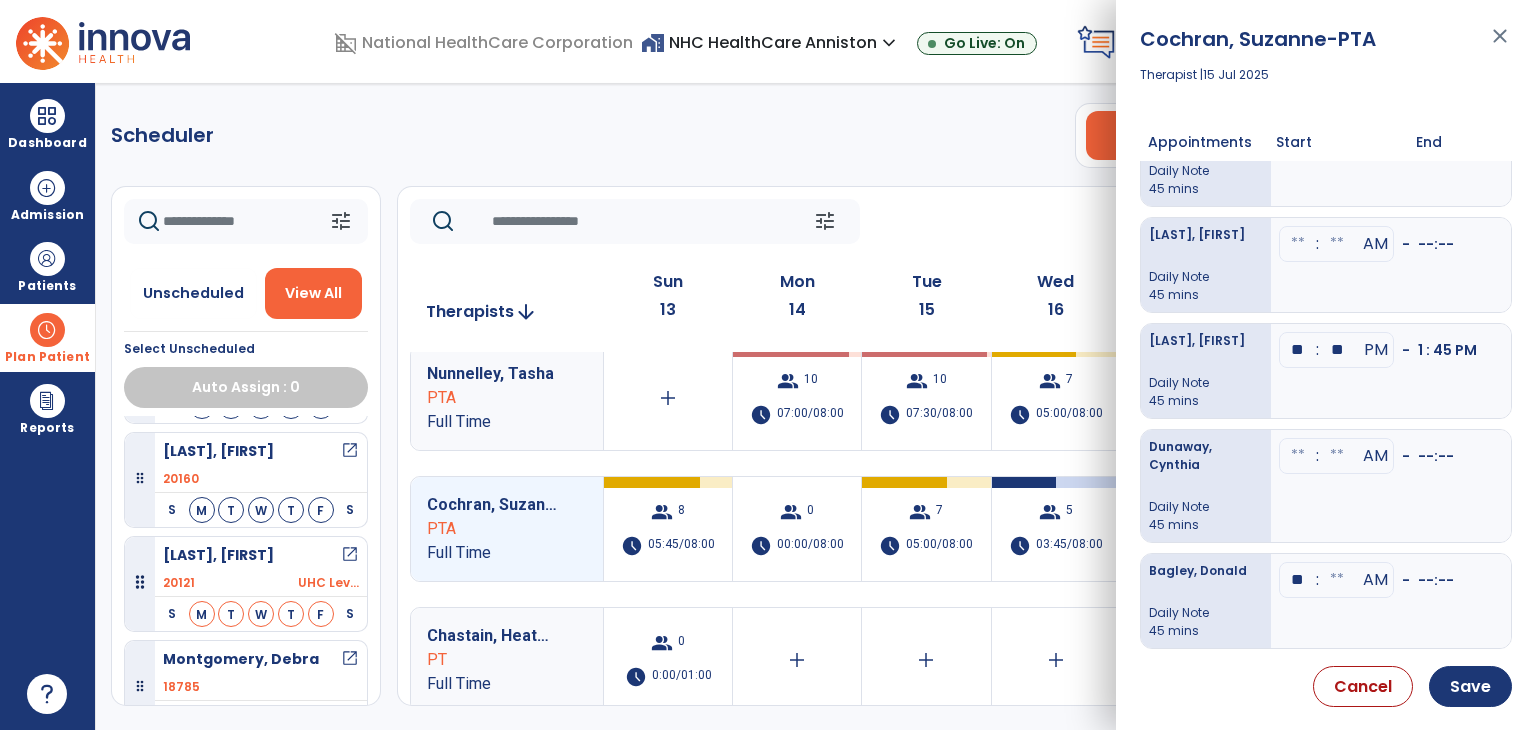 type on "**" 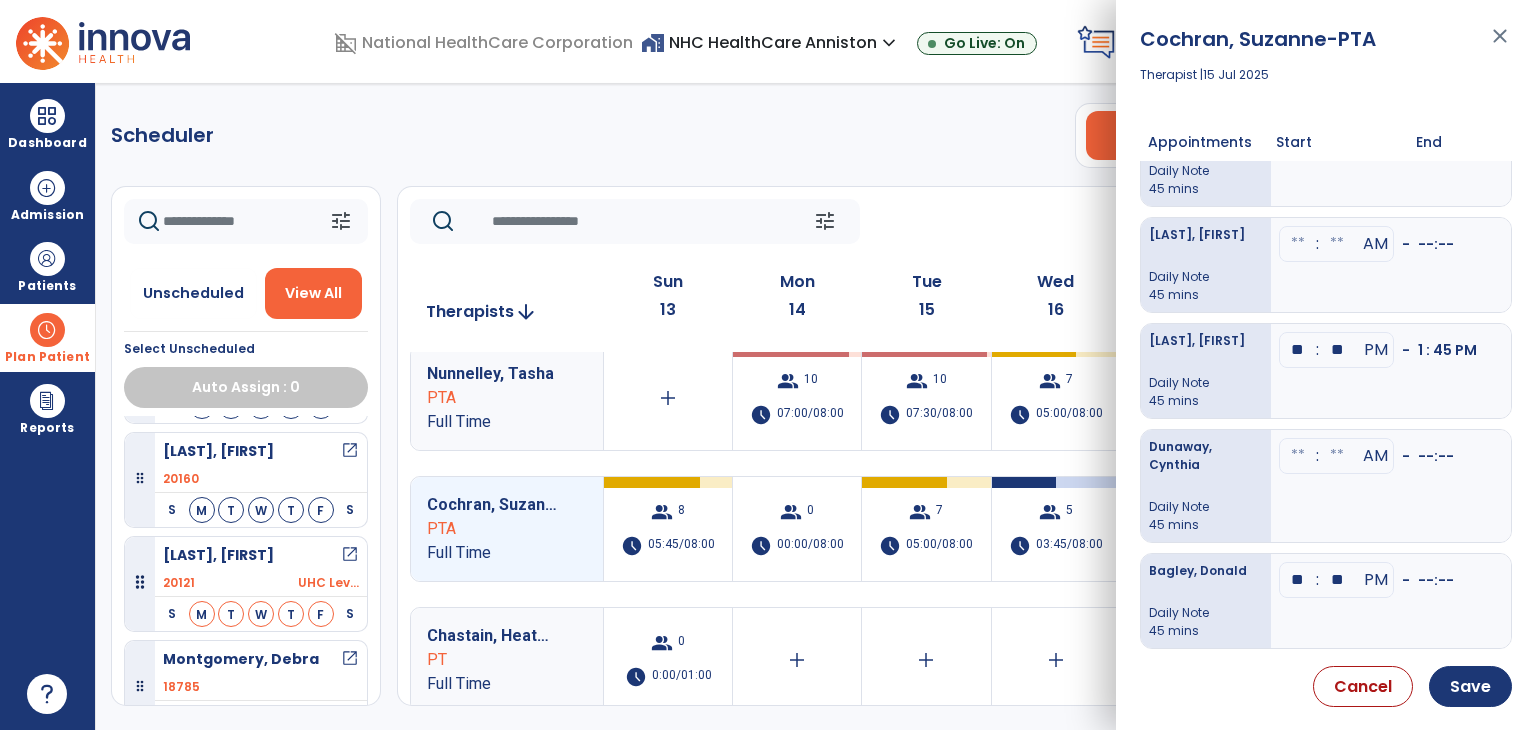 type on "**" 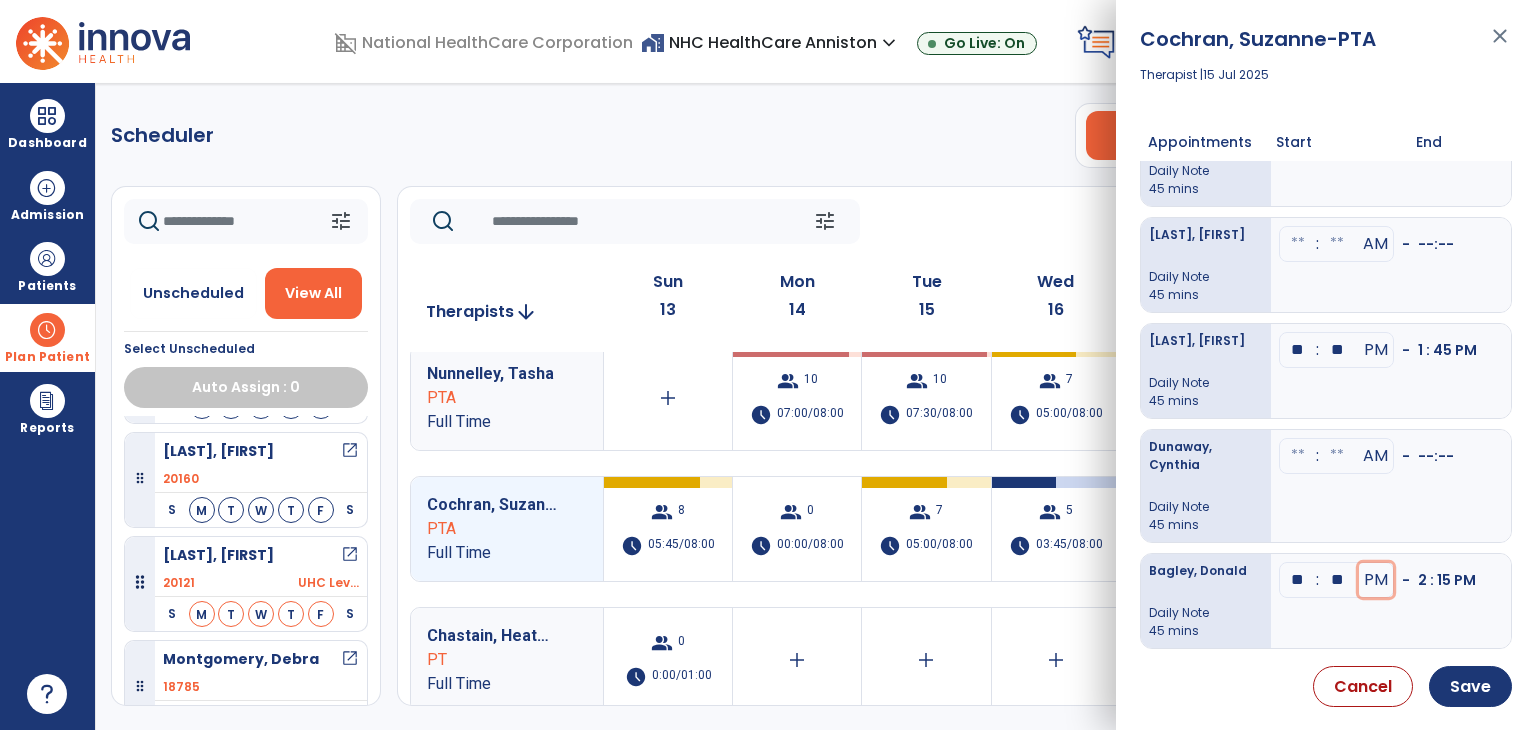 type 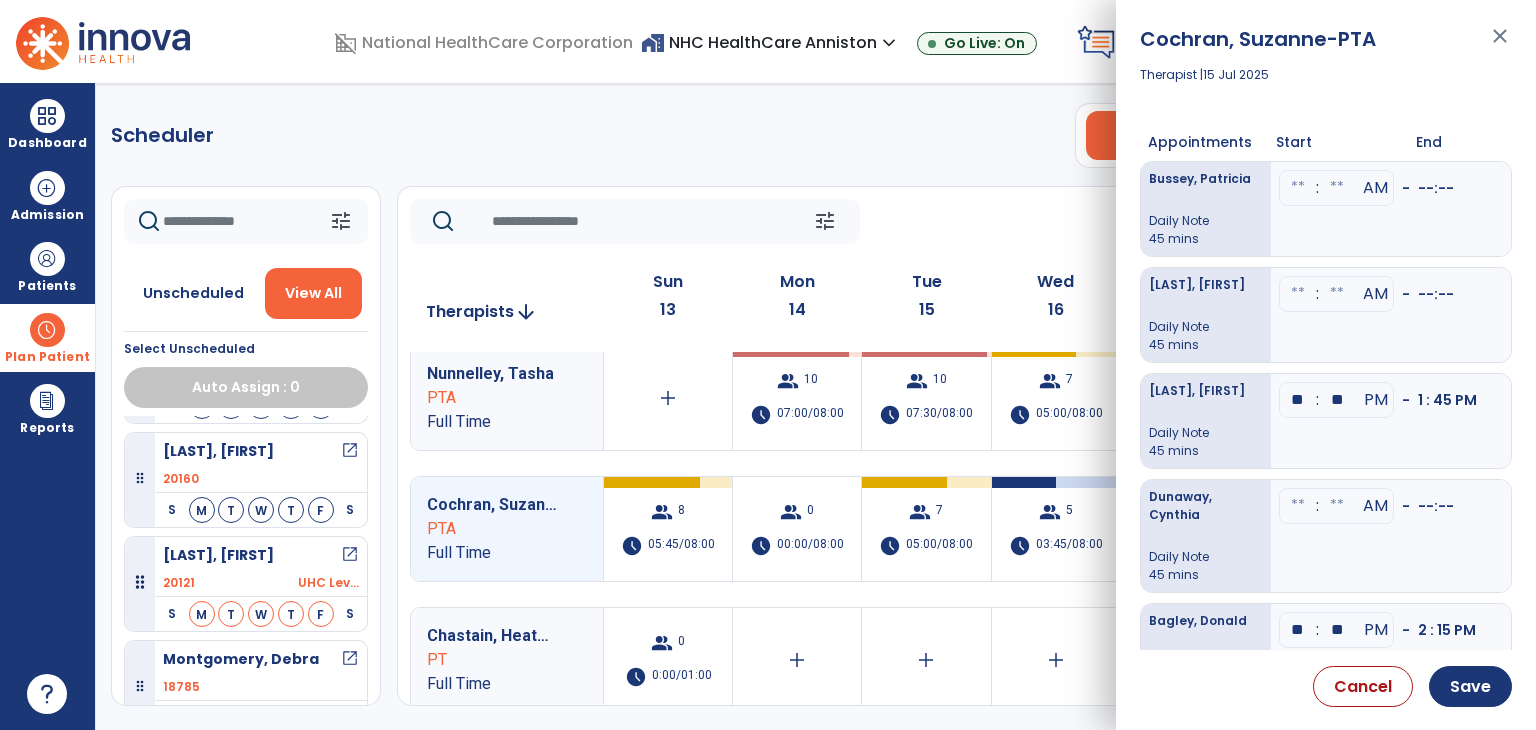 click at bounding box center [1298, 188] 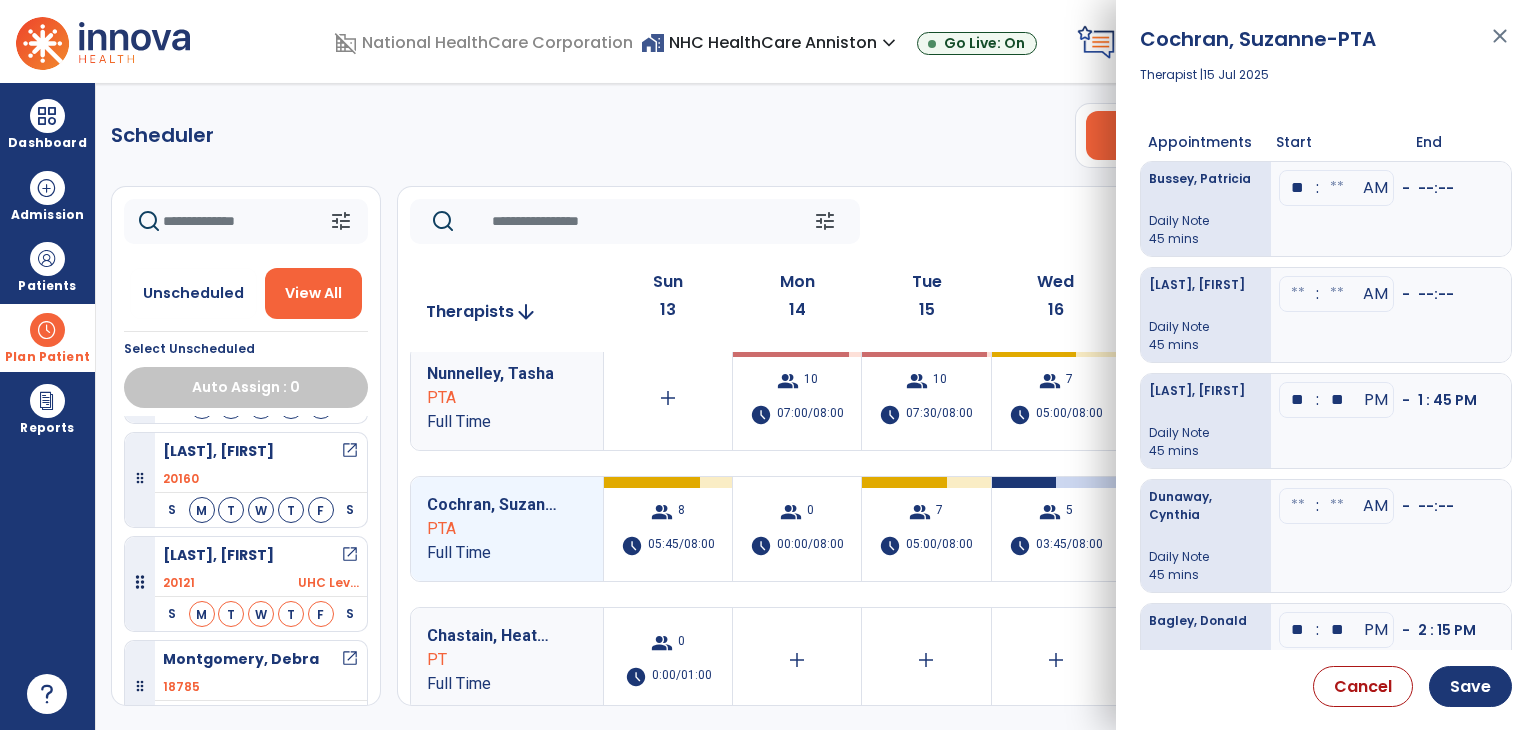 type on "**" 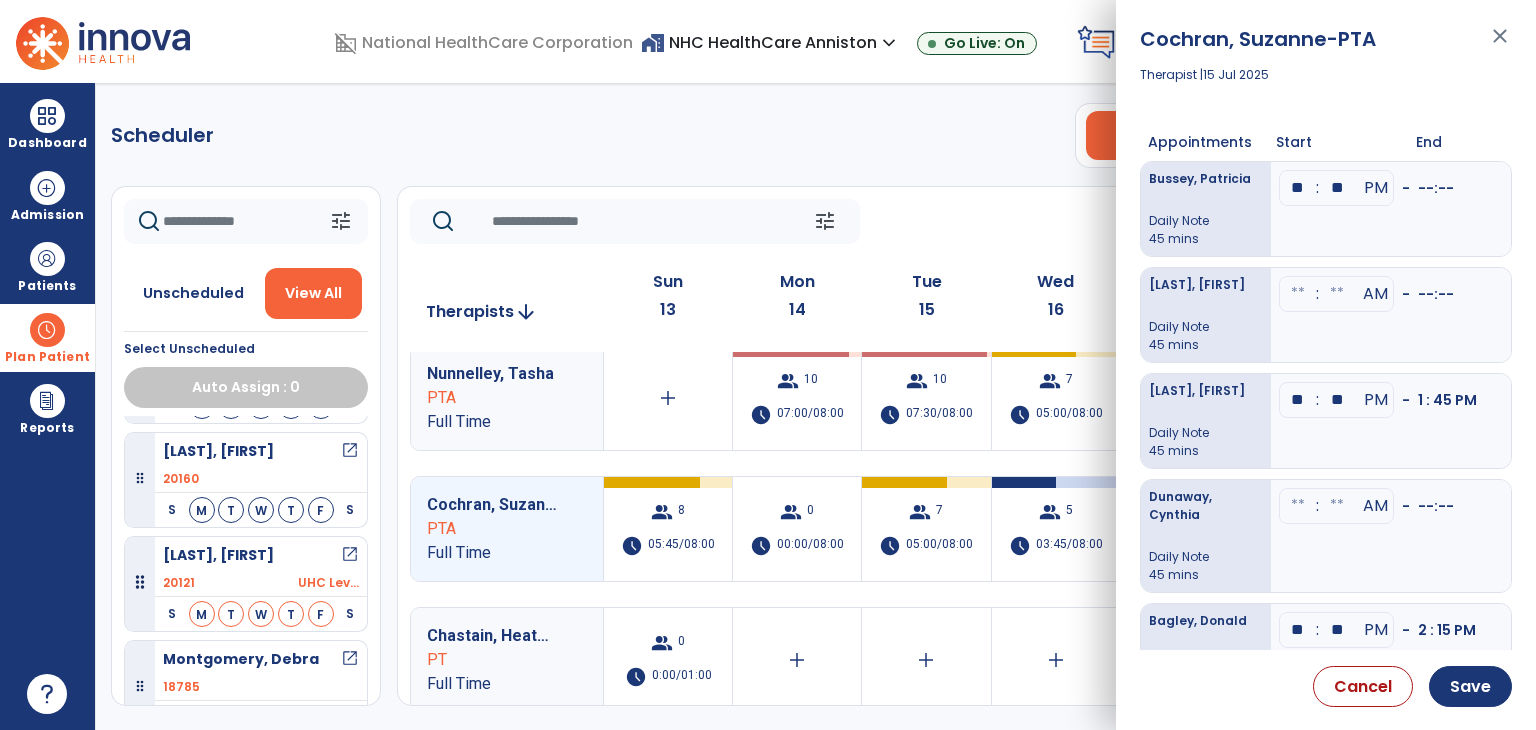 type on "**" 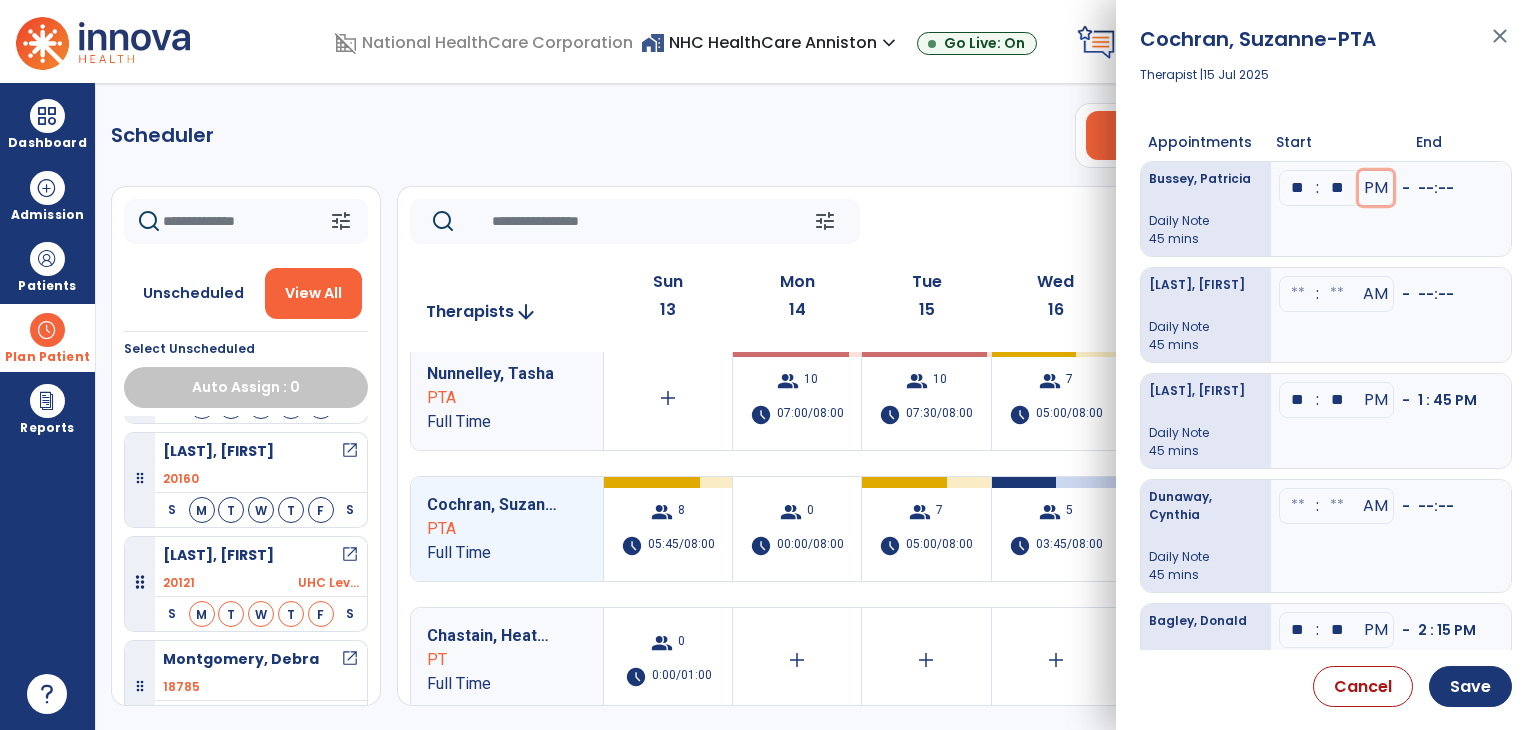 type 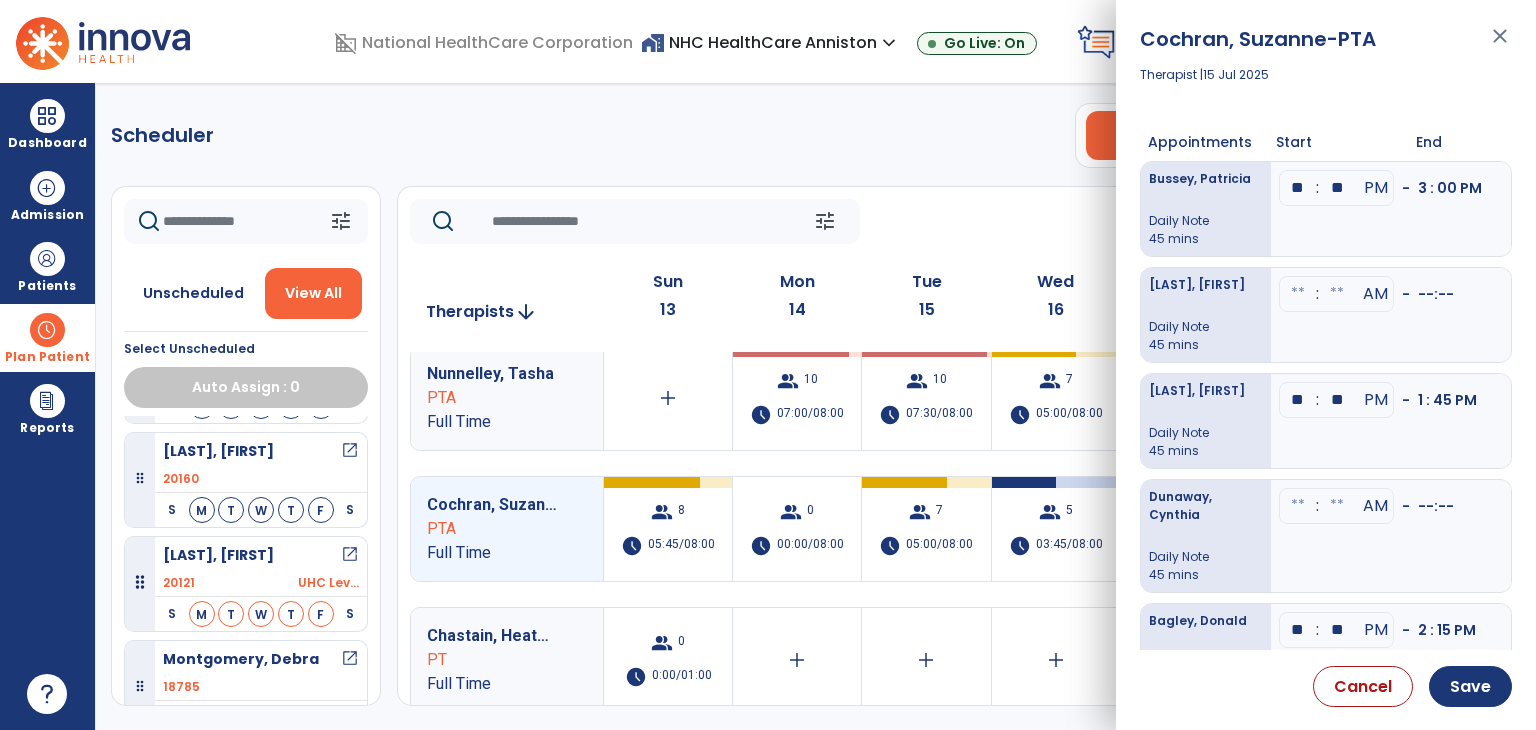 click at bounding box center [1298, 294] 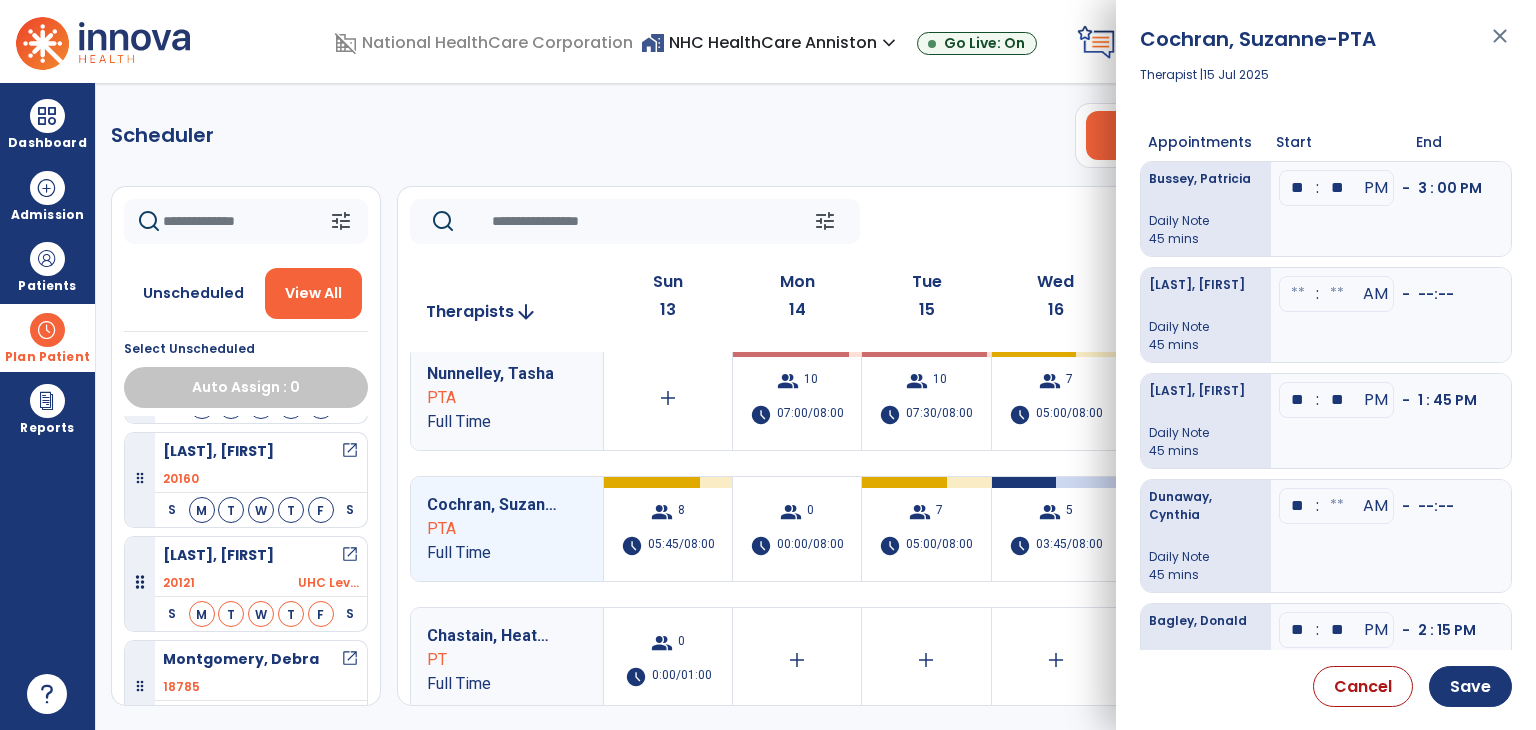 type on "**" 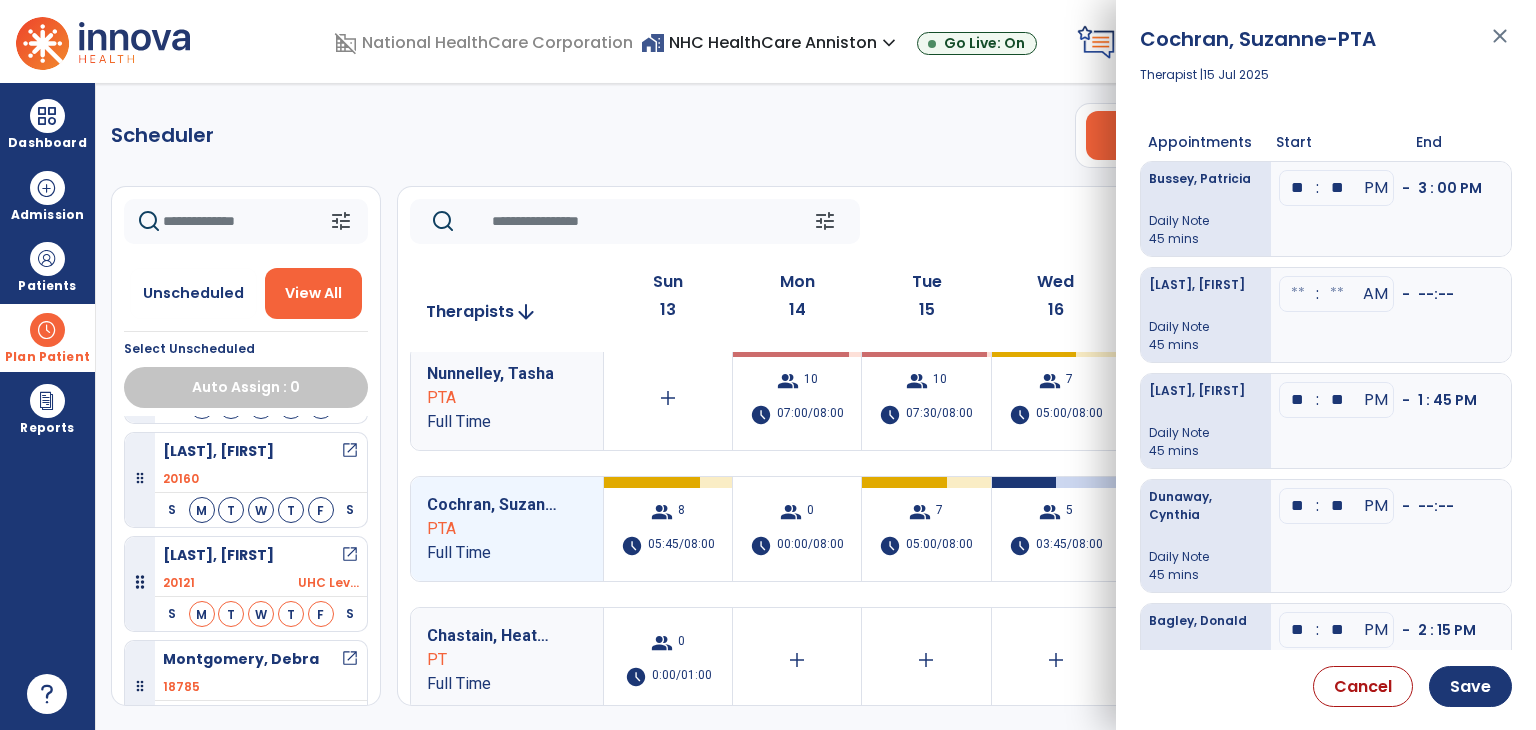 type on "**" 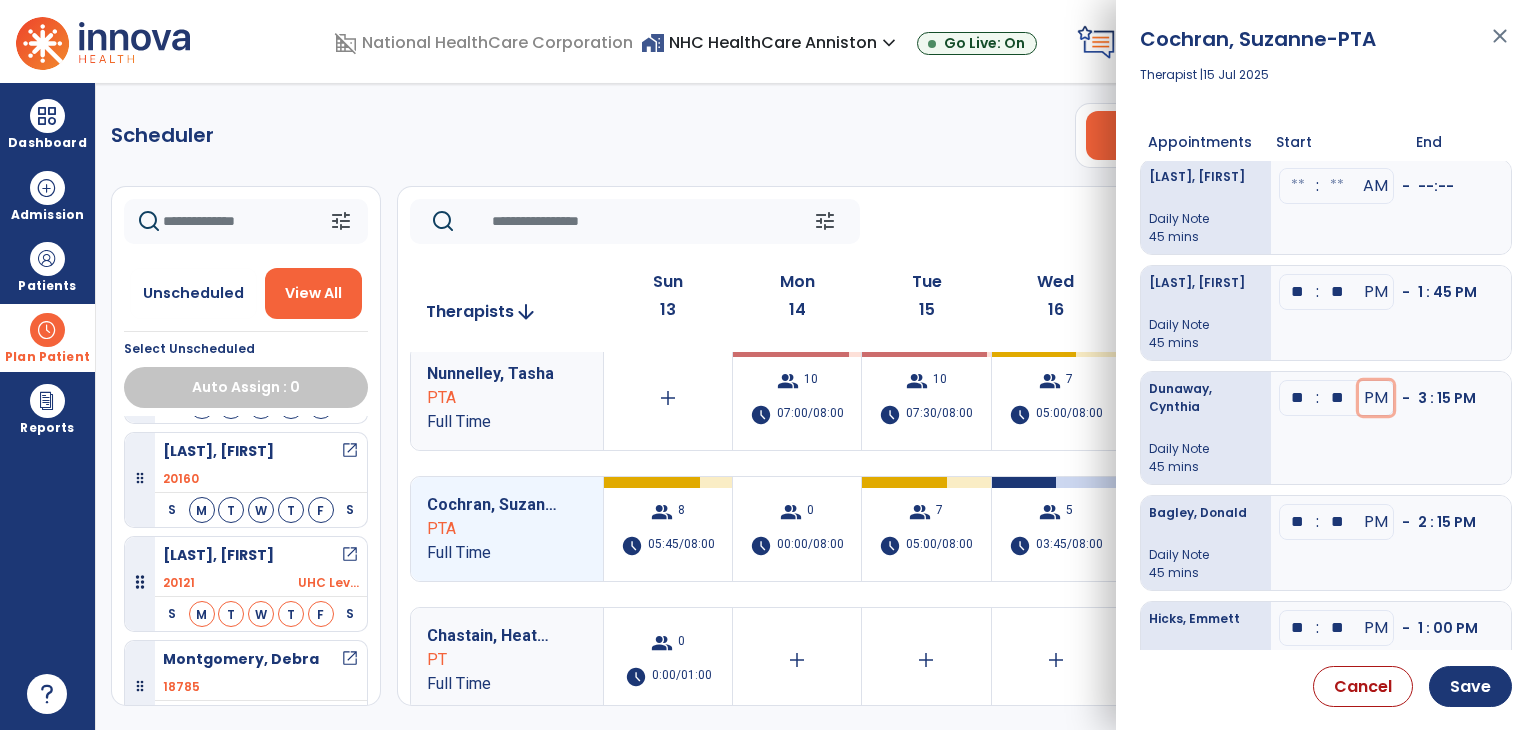 scroll, scrollTop: 0, scrollLeft: 0, axis: both 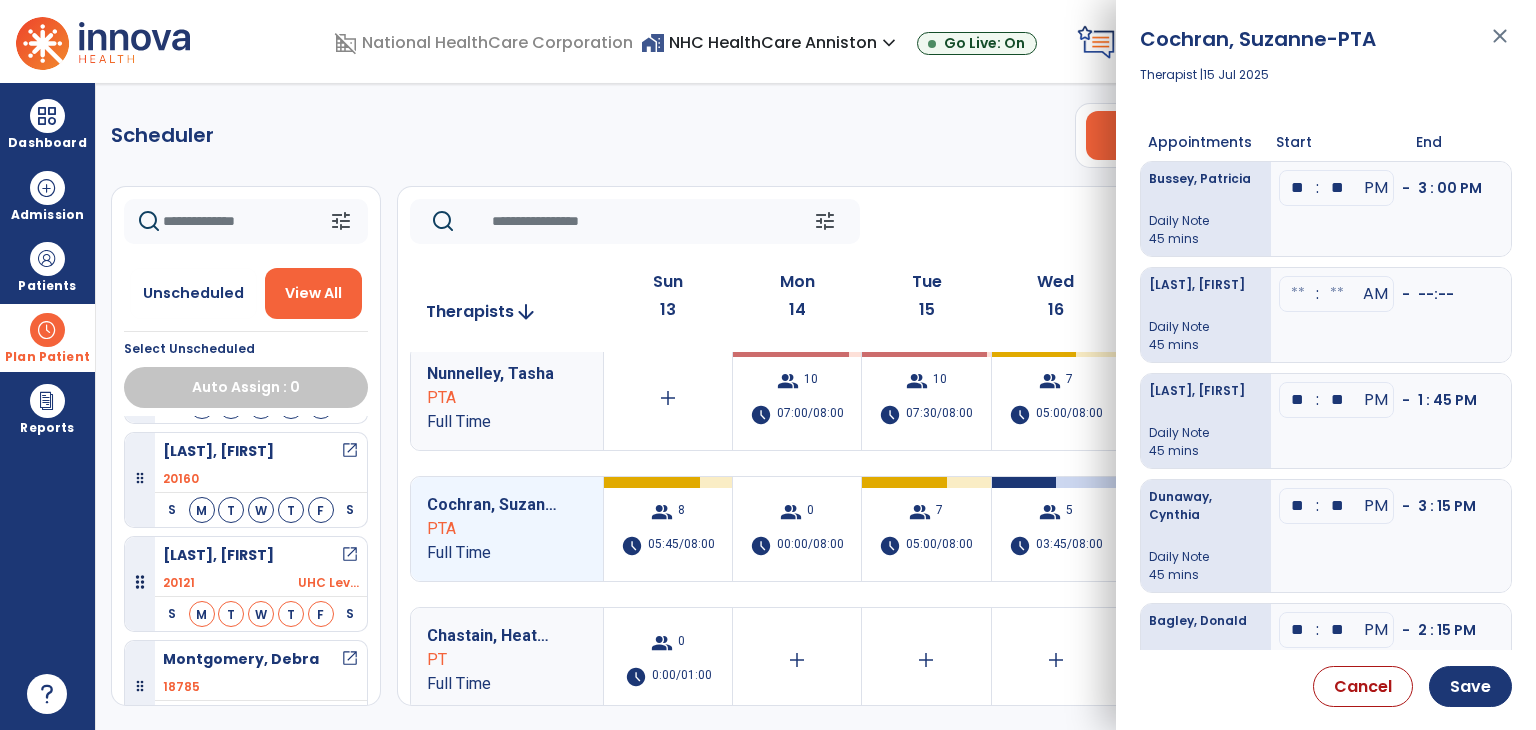 click at bounding box center (1298, 294) 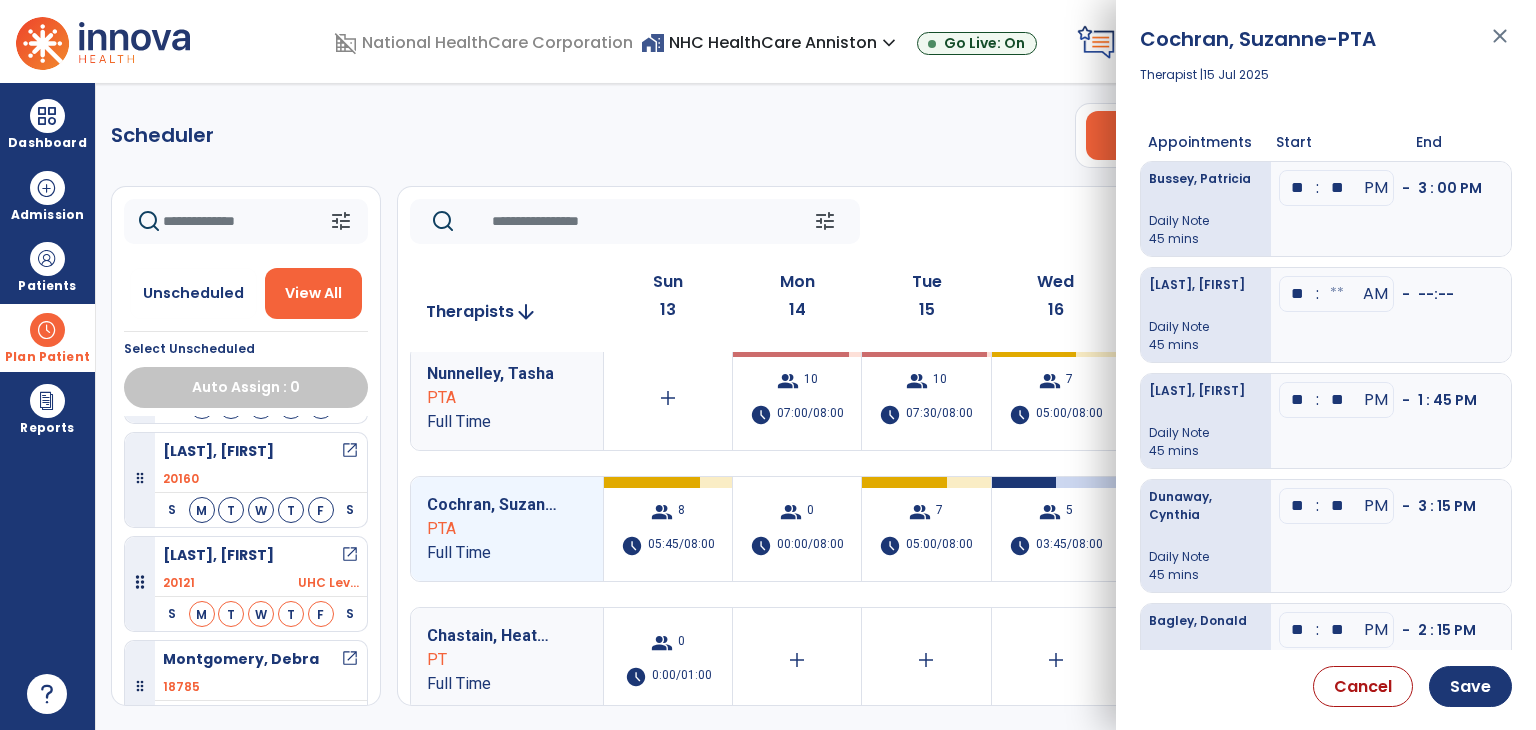 type on "**" 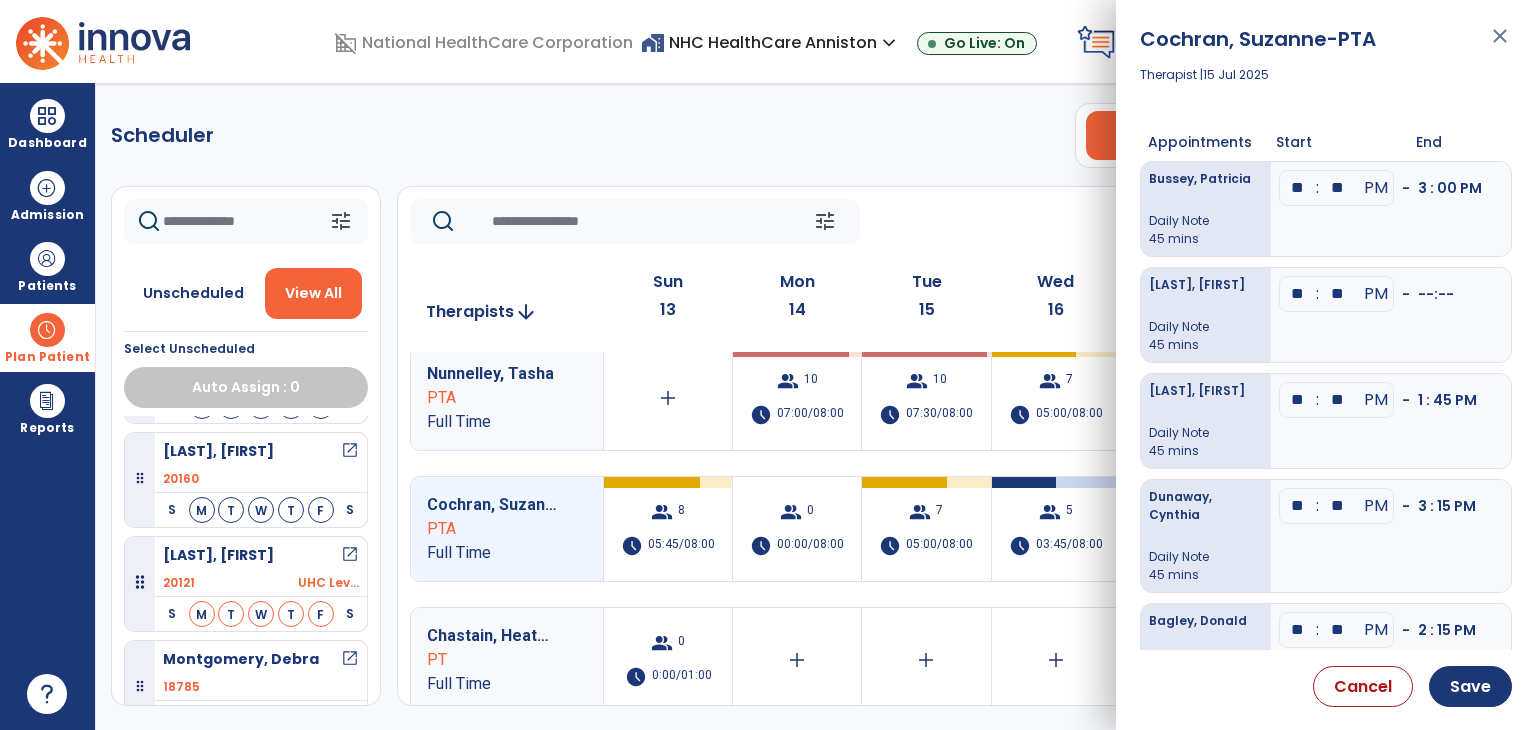 type on "**" 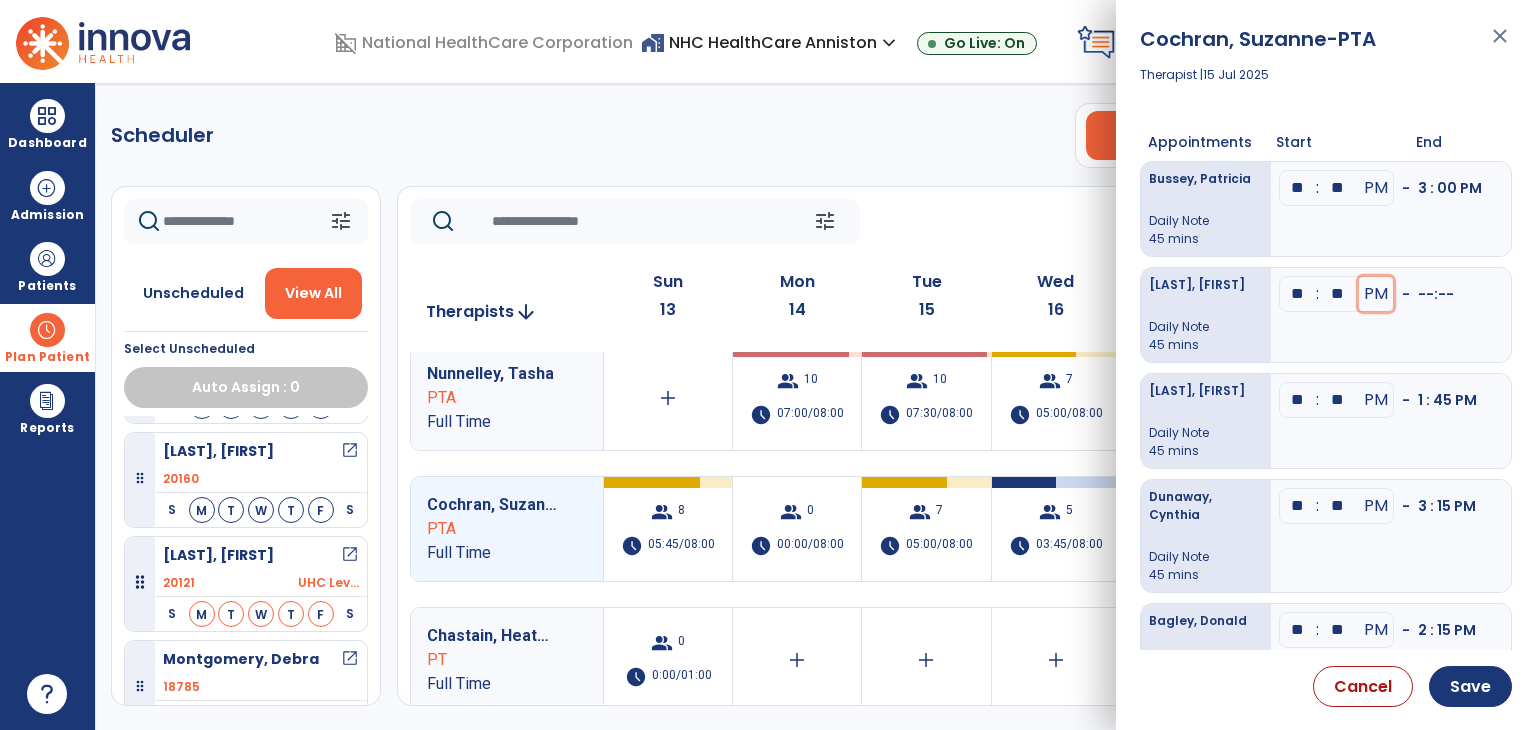 type 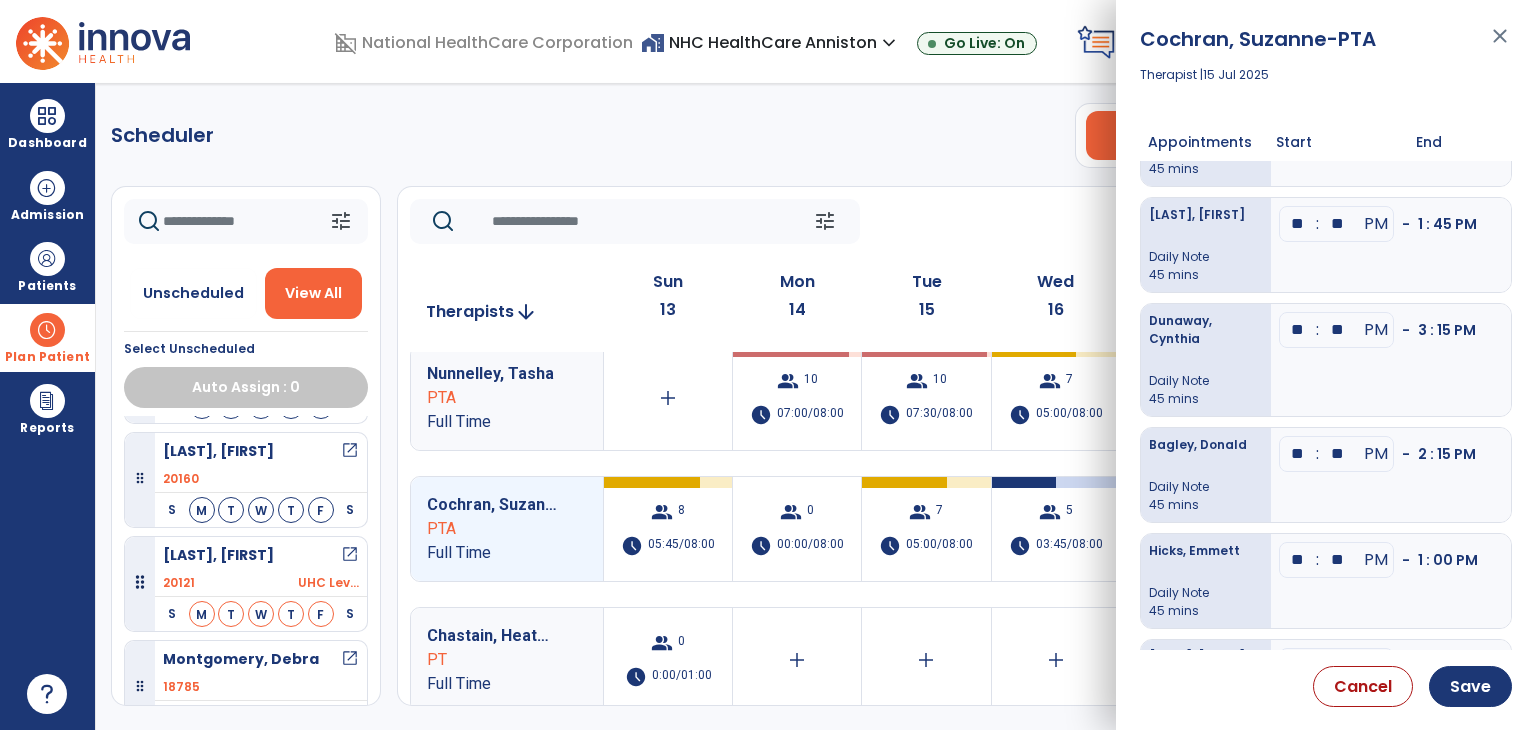 scroll, scrollTop: 250, scrollLeft: 0, axis: vertical 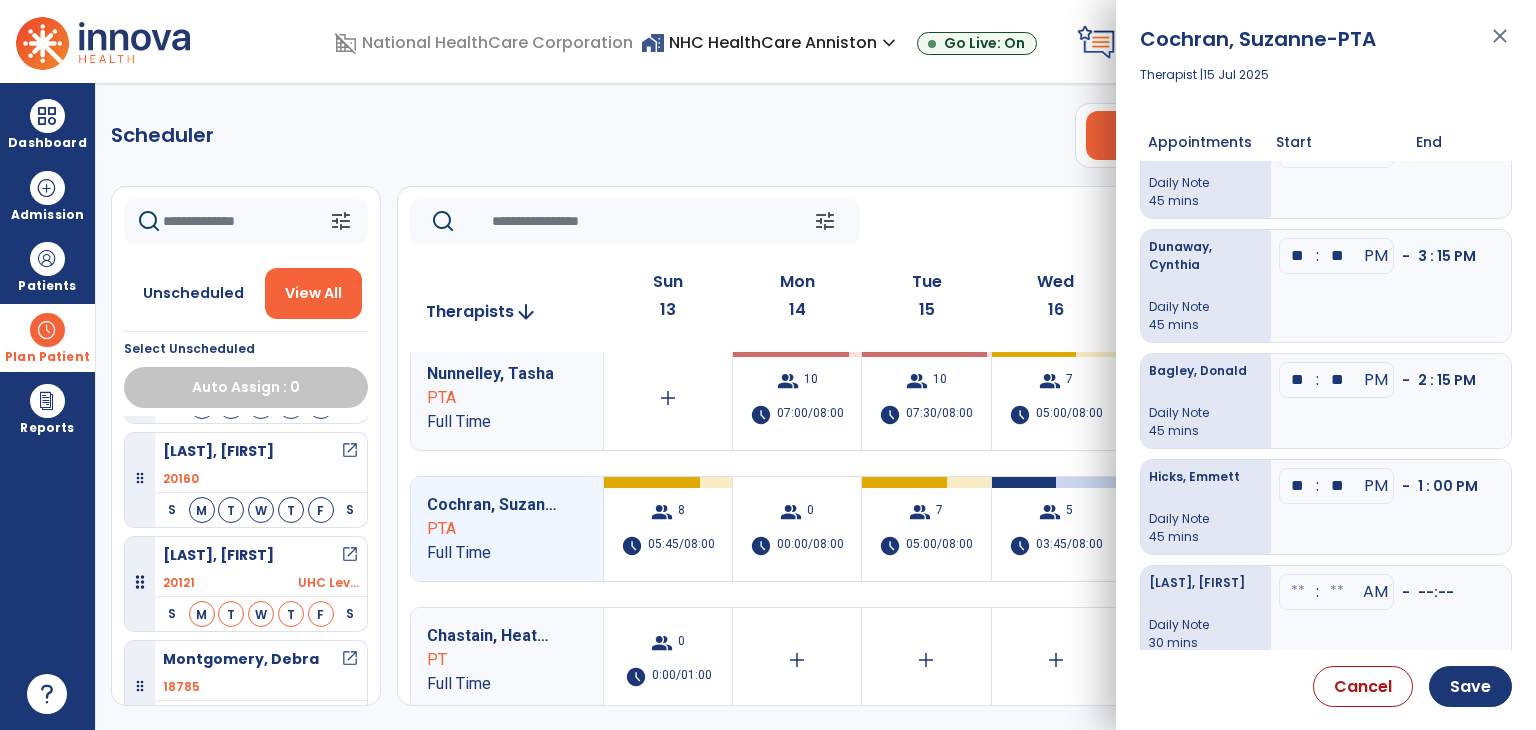 click at bounding box center [1298, 592] 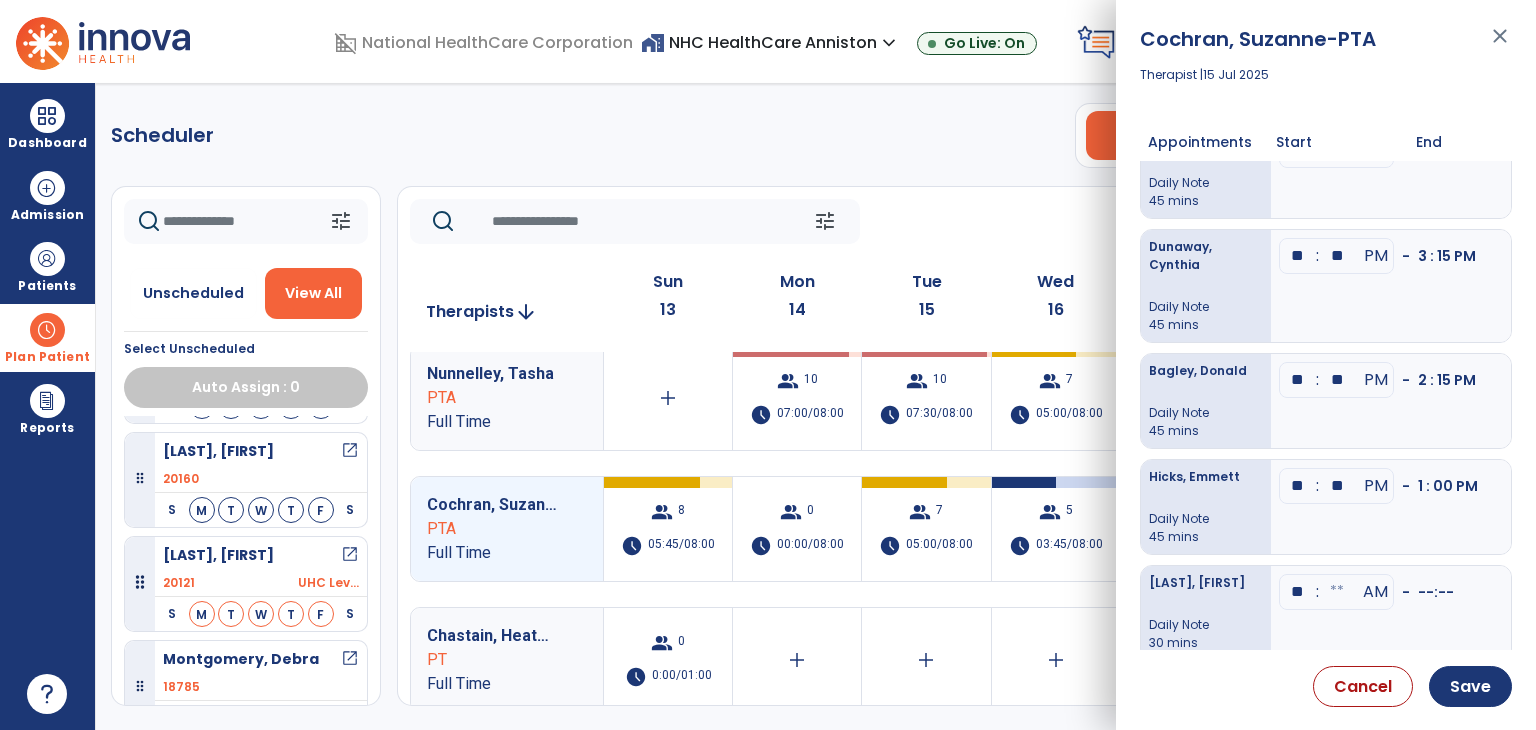 type on "**" 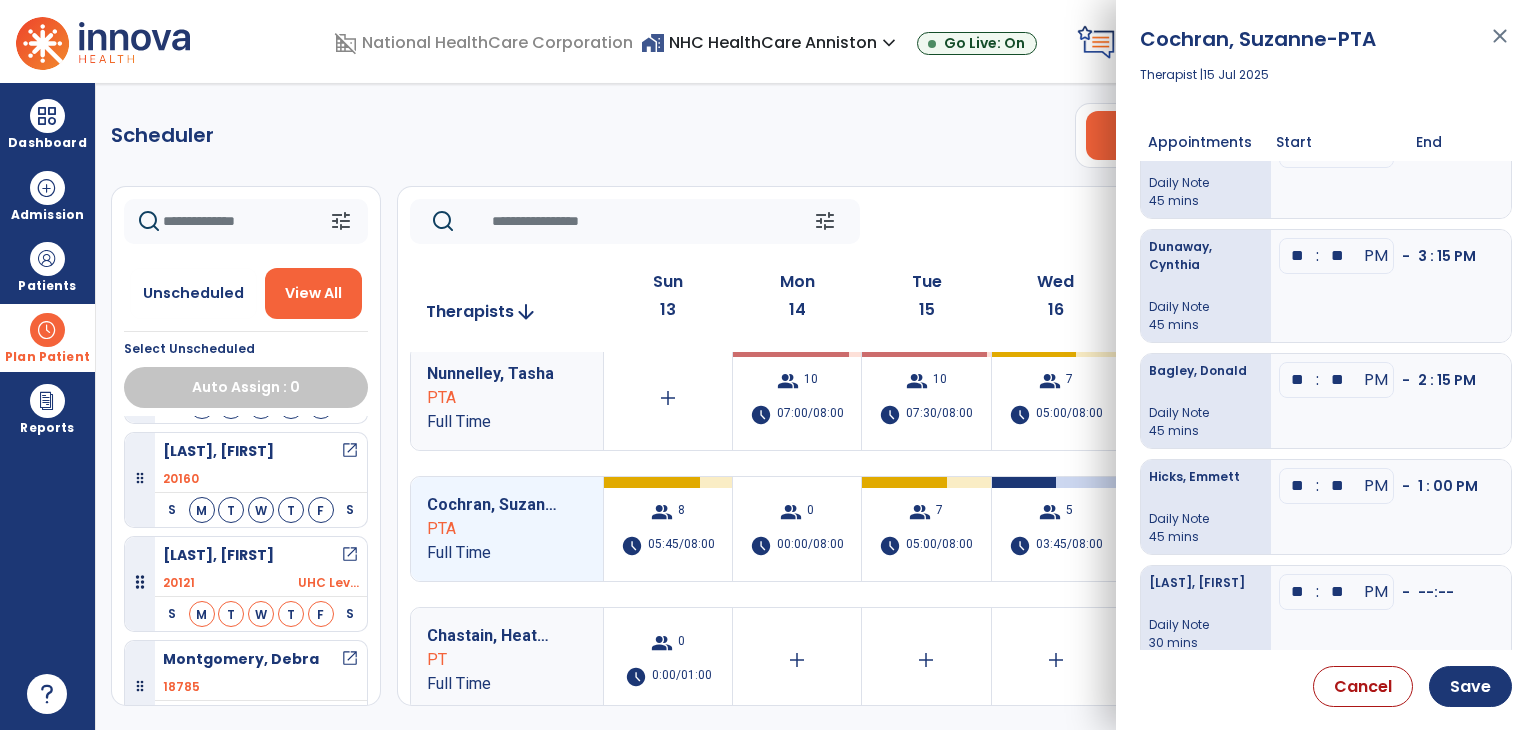 type on "**" 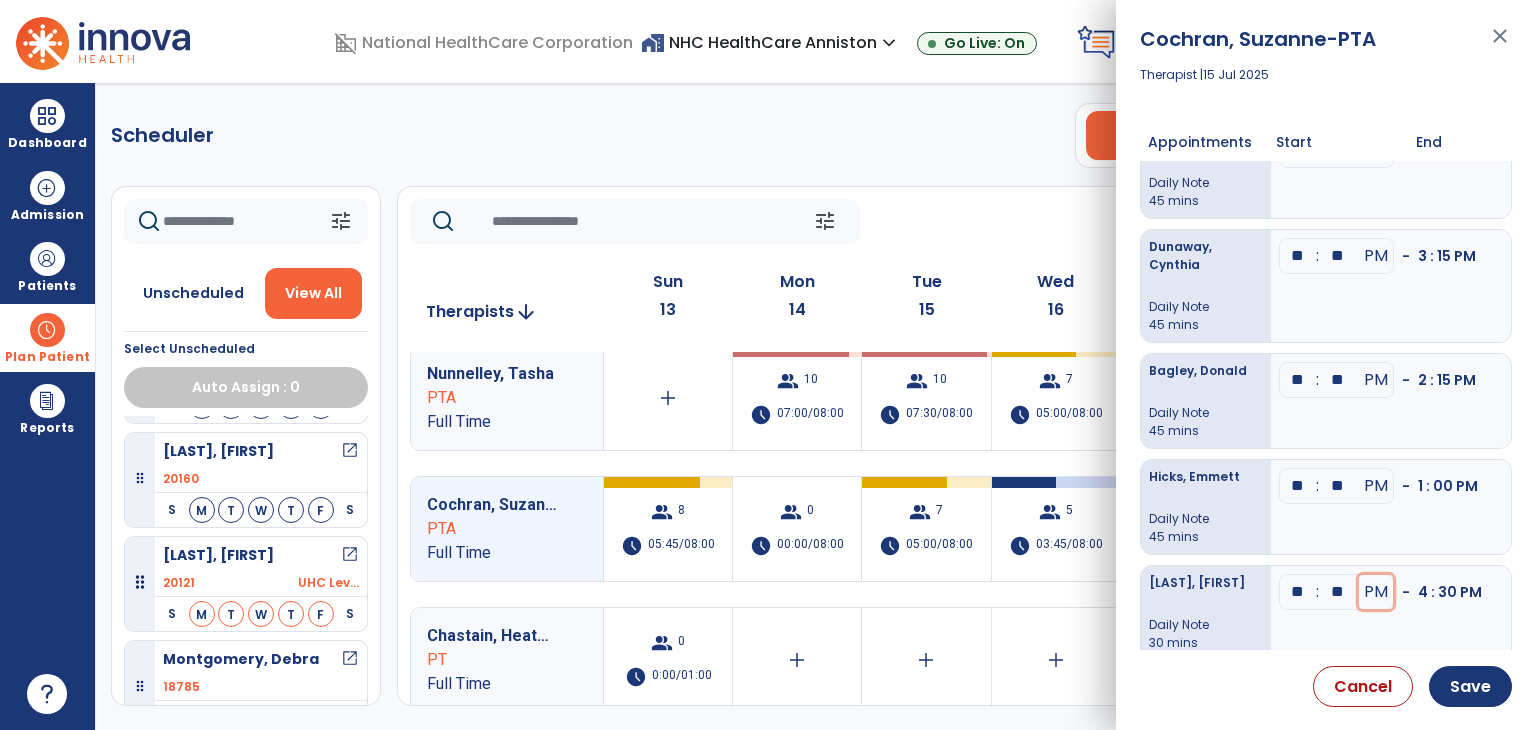 type 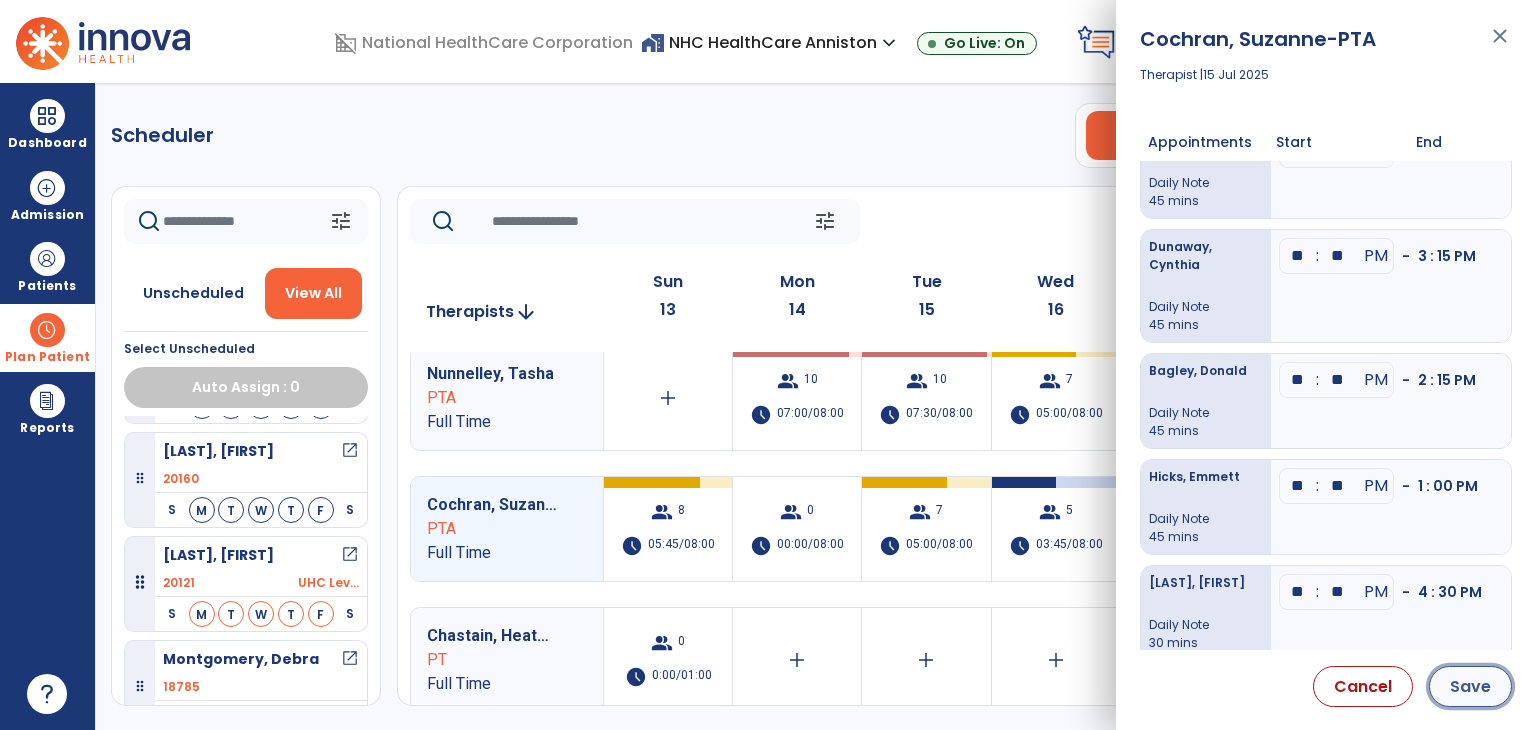 click on "Save" at bounding box center (1470, 686) 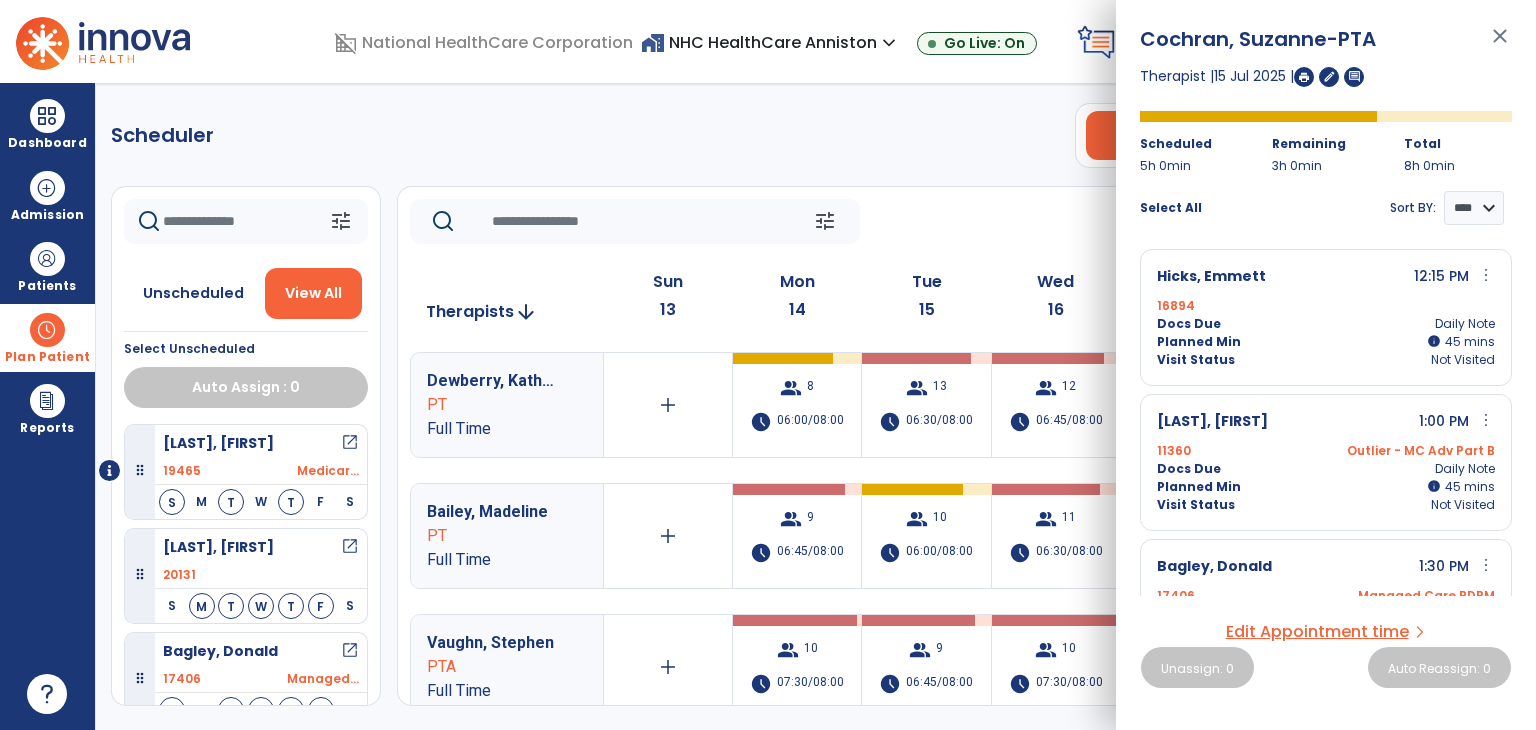 click on "close" at bounding box center [1500, 45] 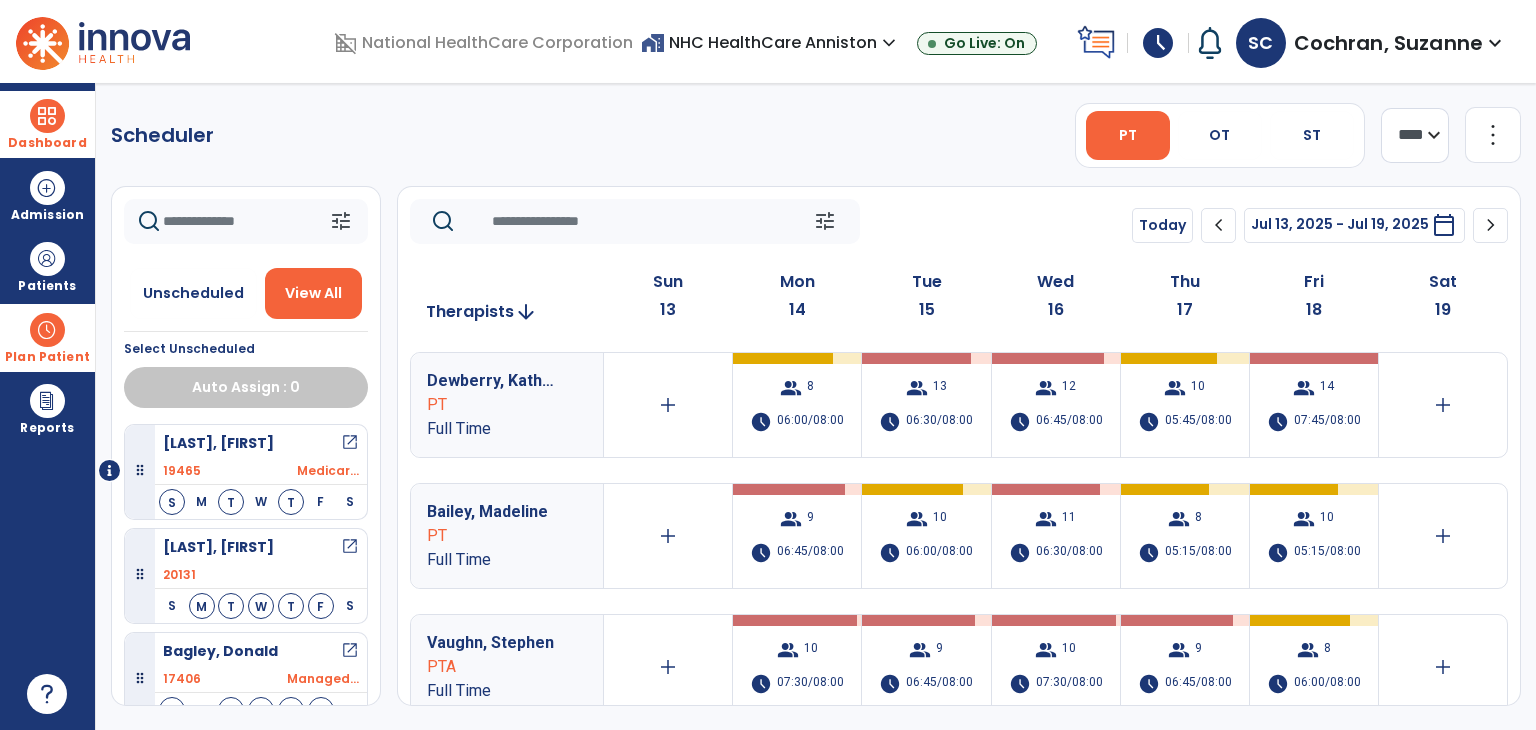 click on "Dashboard" at bounding box center [47, 124] 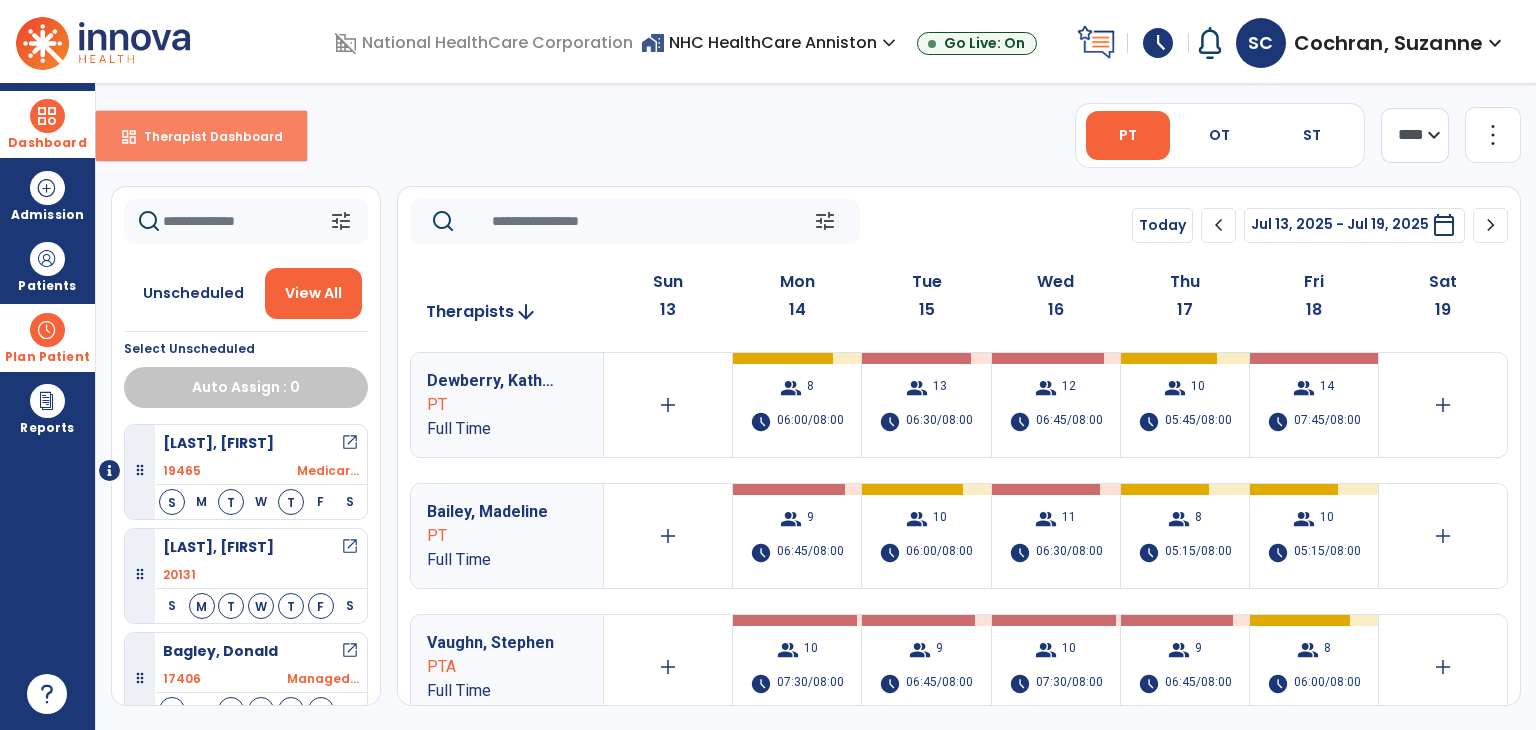 click on "dashboard  Therapist Dashboard" at bounding box center [201, 136] 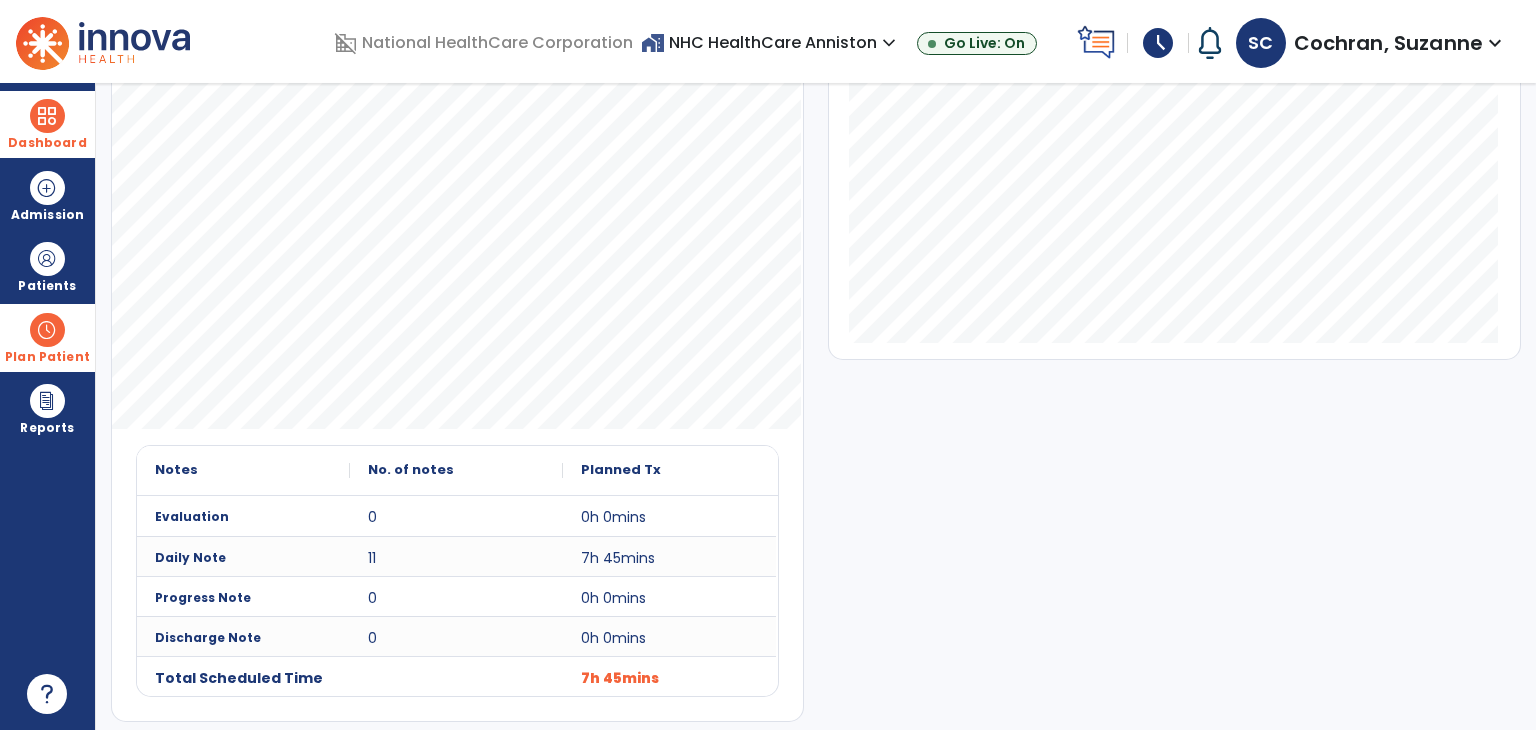 scroll, scrollTop: 415, scrollLeft: 0, axis: vertical 